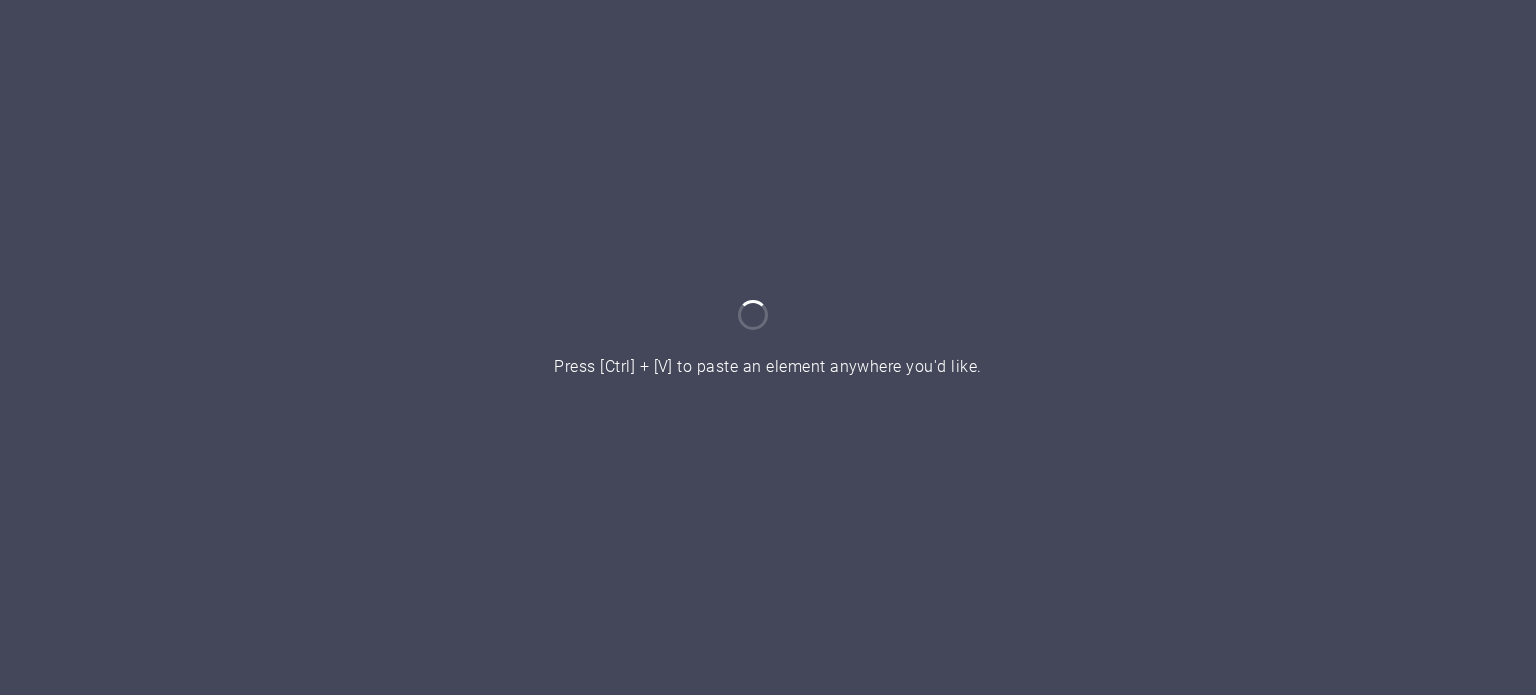 scroll, scrollTop: 0, scrollLeft: 0, axis: both 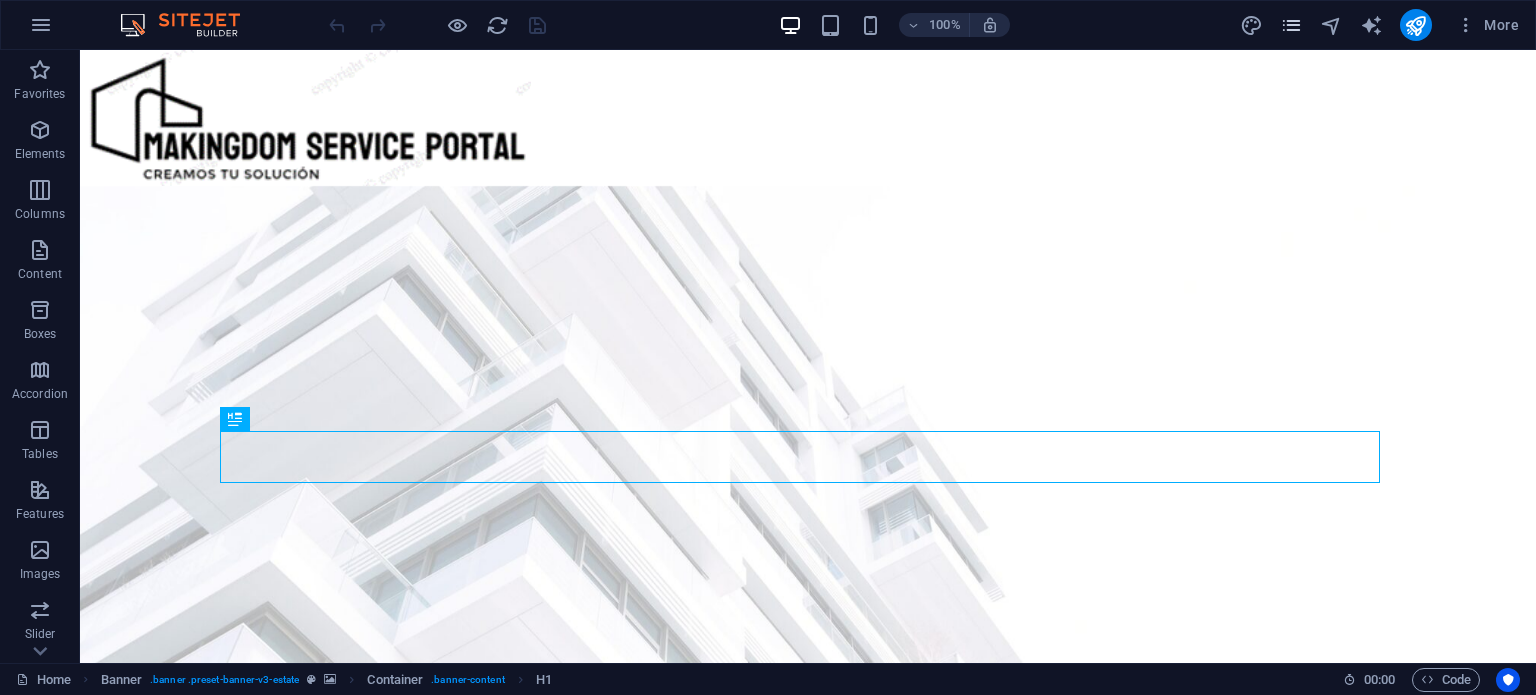 click at bounding box center (1291, 25) 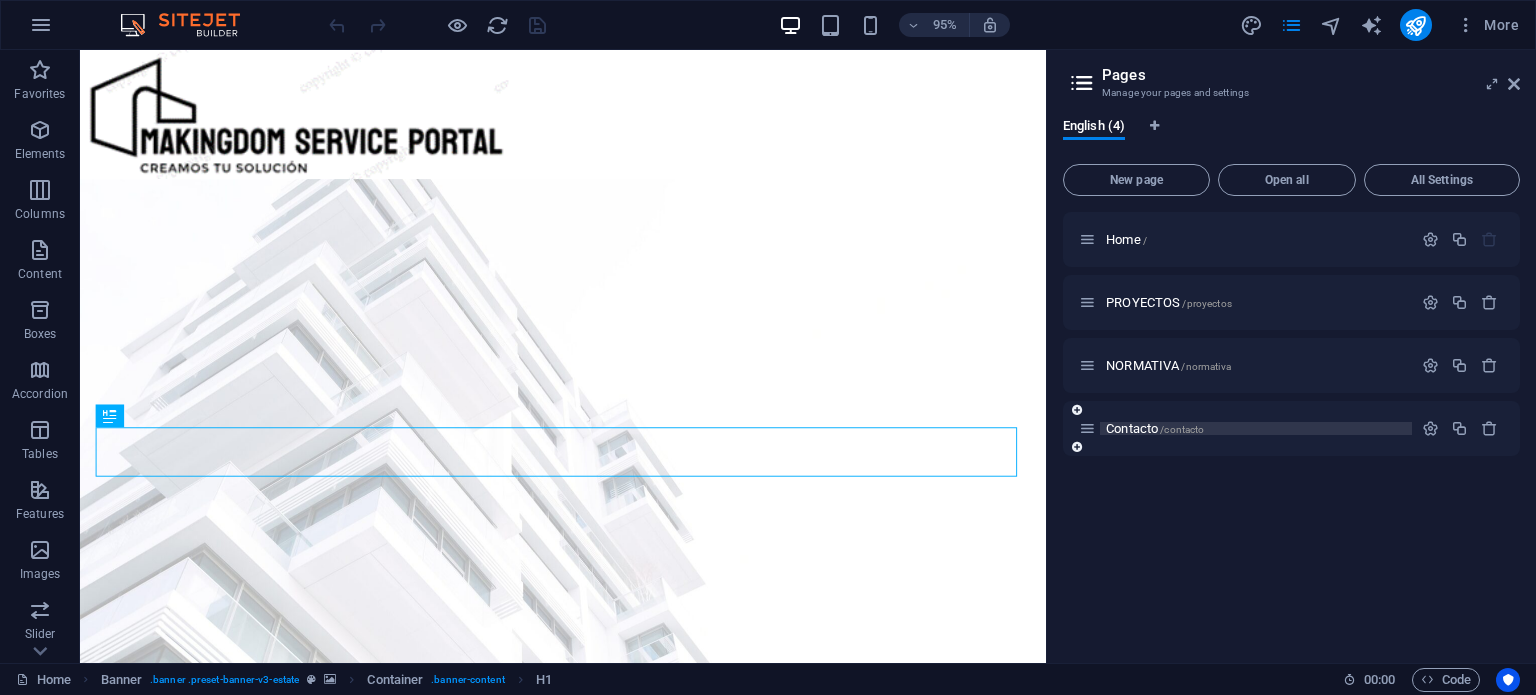click on "/contacto" at bounding box center (1182, 429) 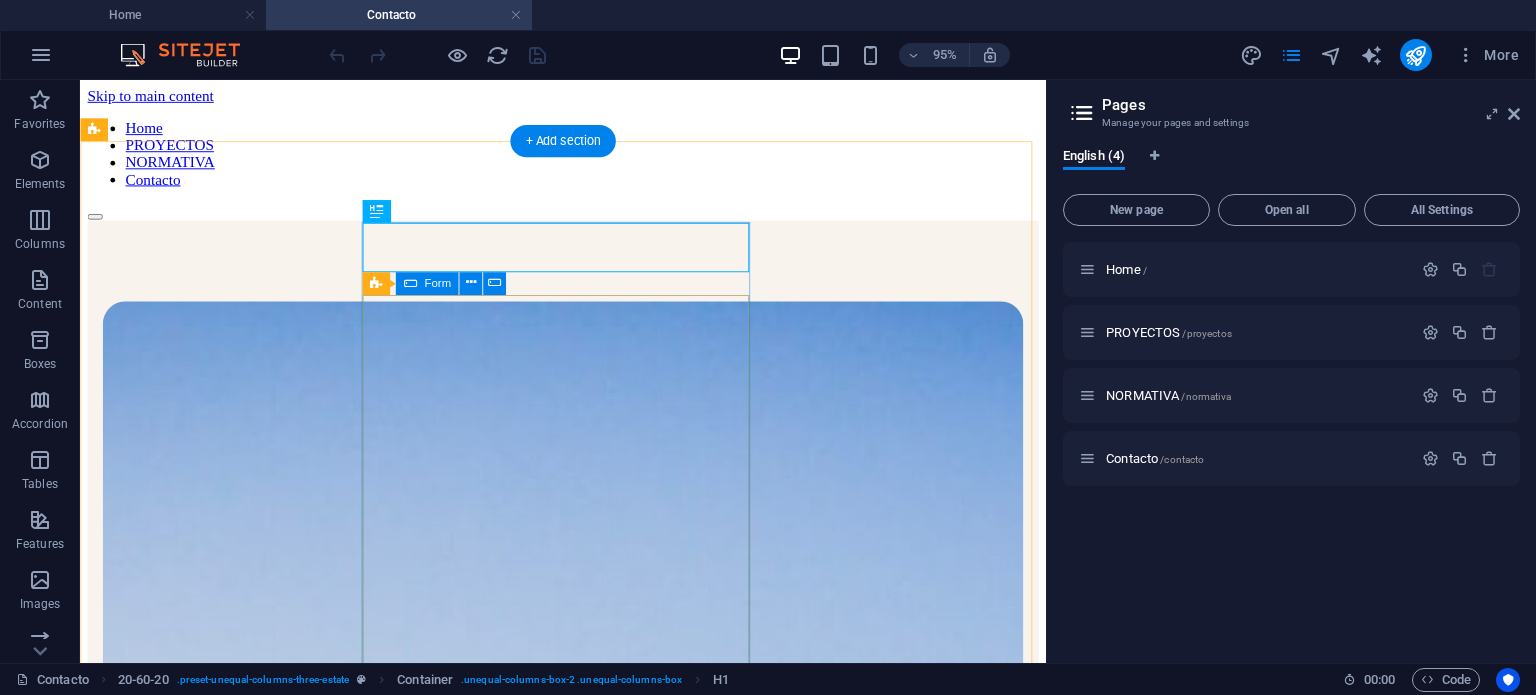 scroll, scrollTop: 0, scrollLeft: 0, axis: both 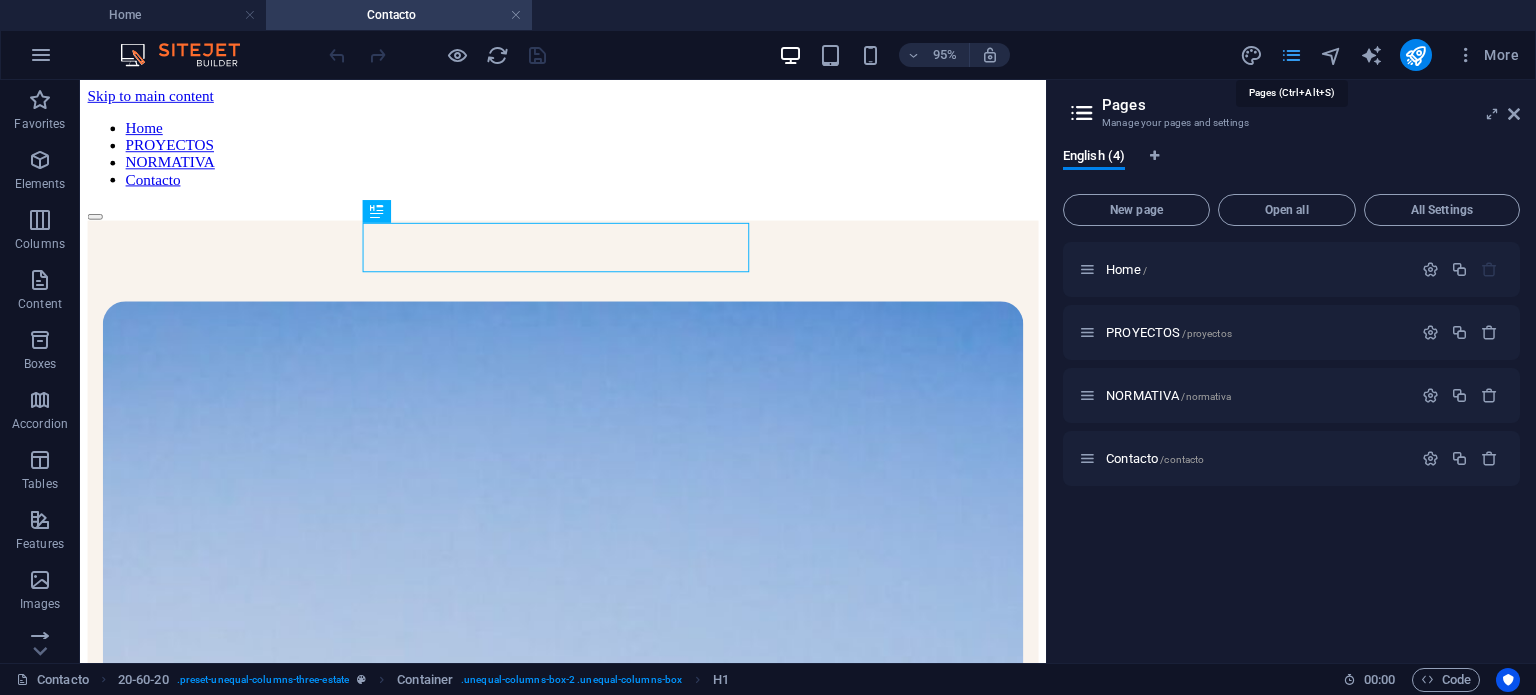 click at bounding box center (1291, 55) 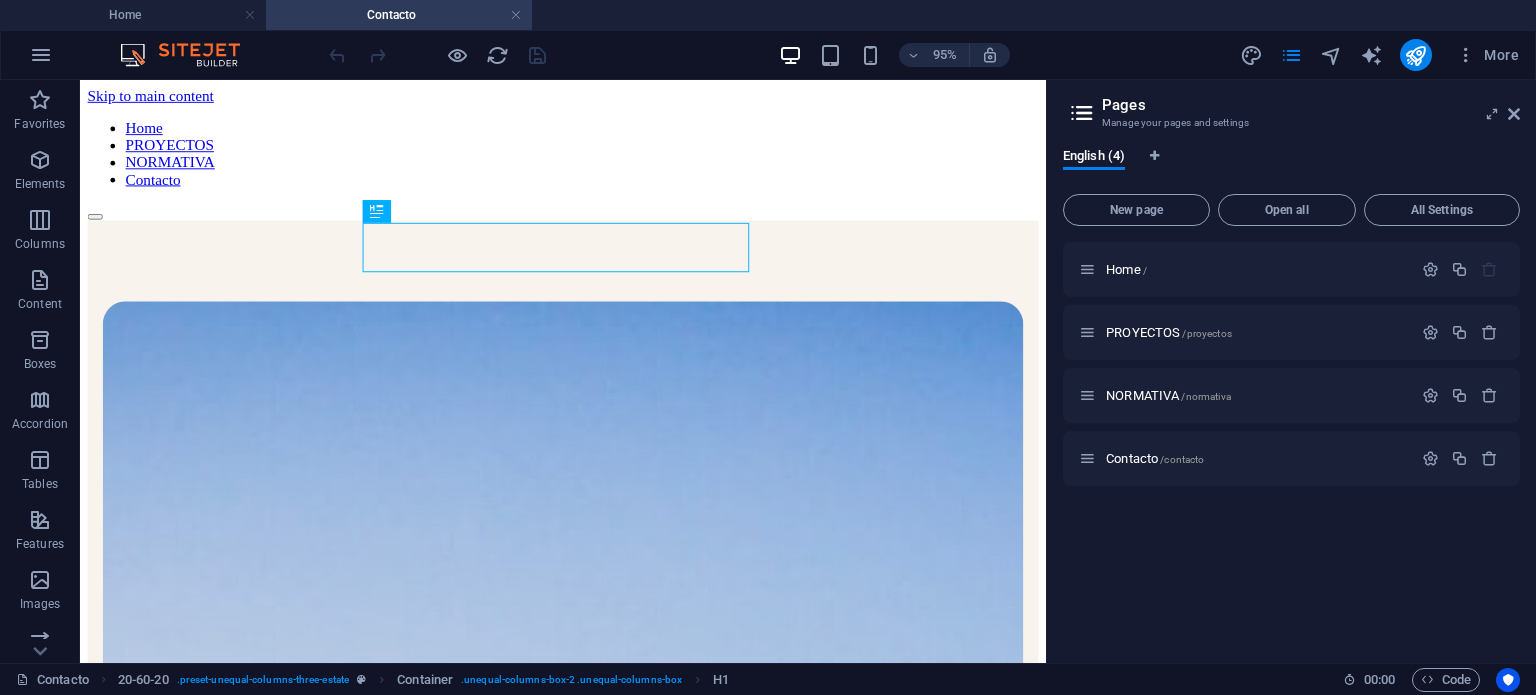 click on "95% More" at bounding box center (926, 55) 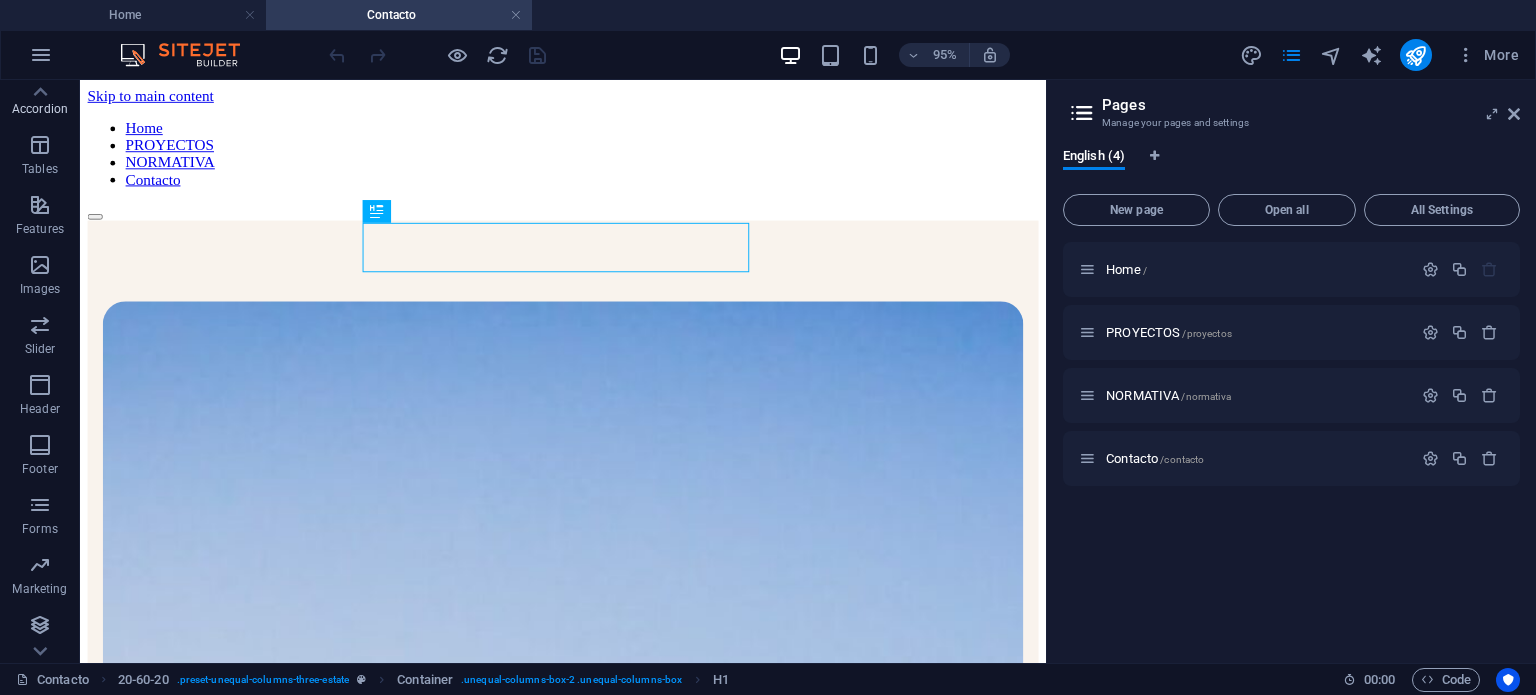 scroll, scrollTop: 316, scrollLeft: 0, axis: vertical 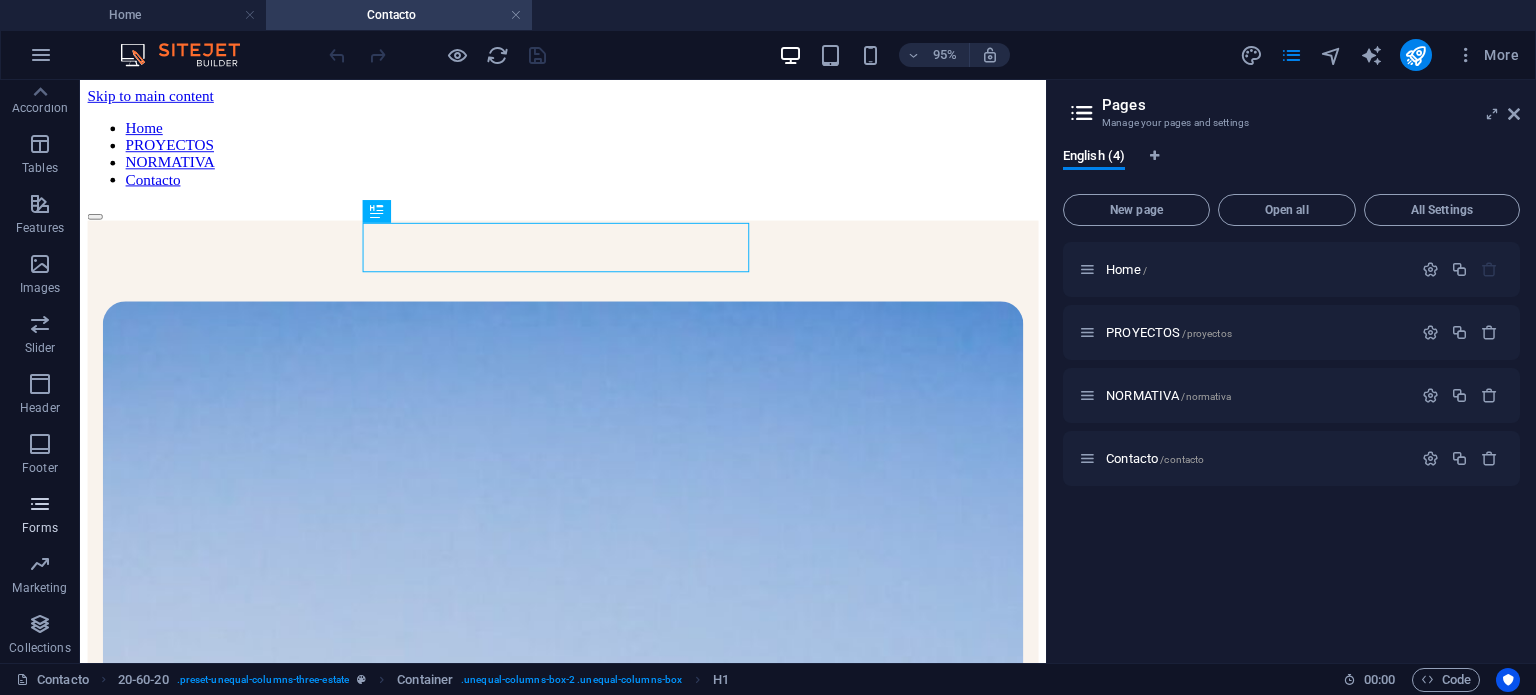 click at bounding box center (40, 504) 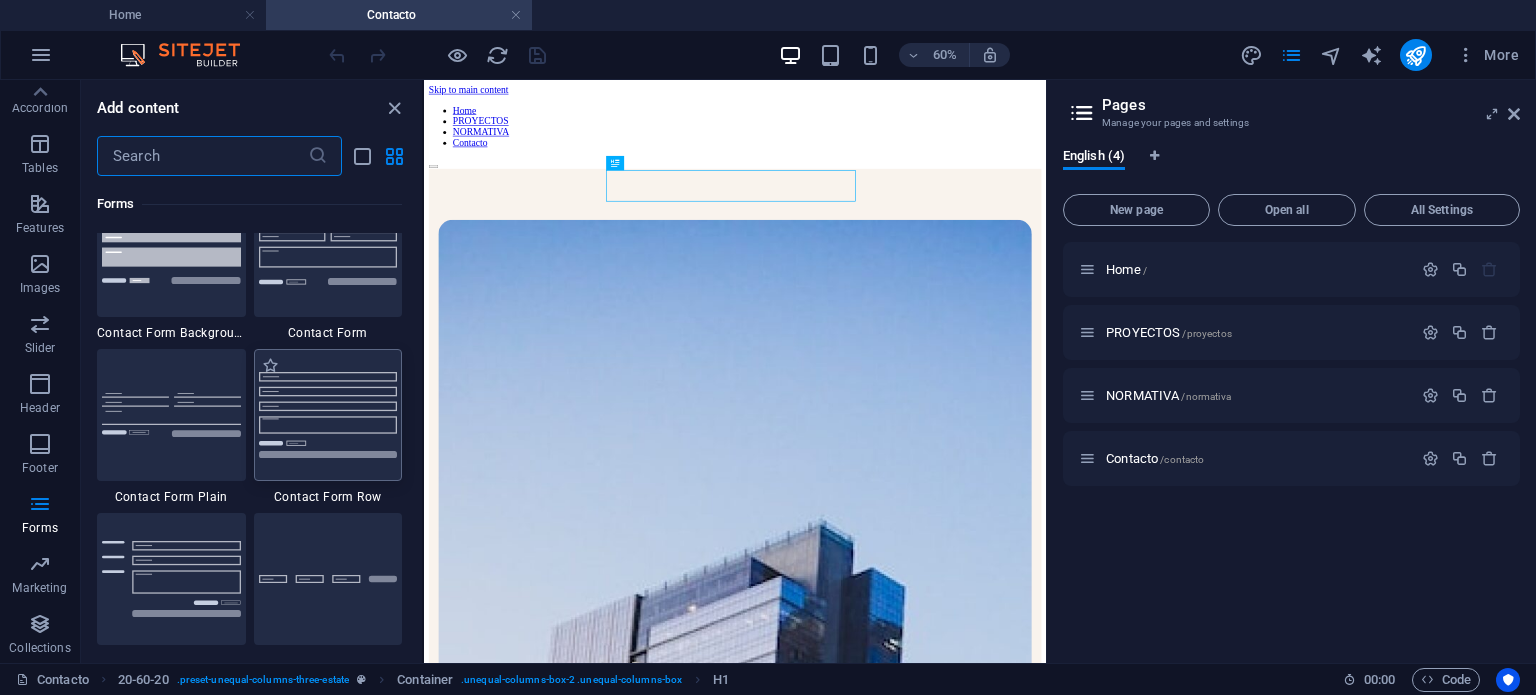 scroll, scrollTop: 14568, scrollLeft: 0, axis: vertical 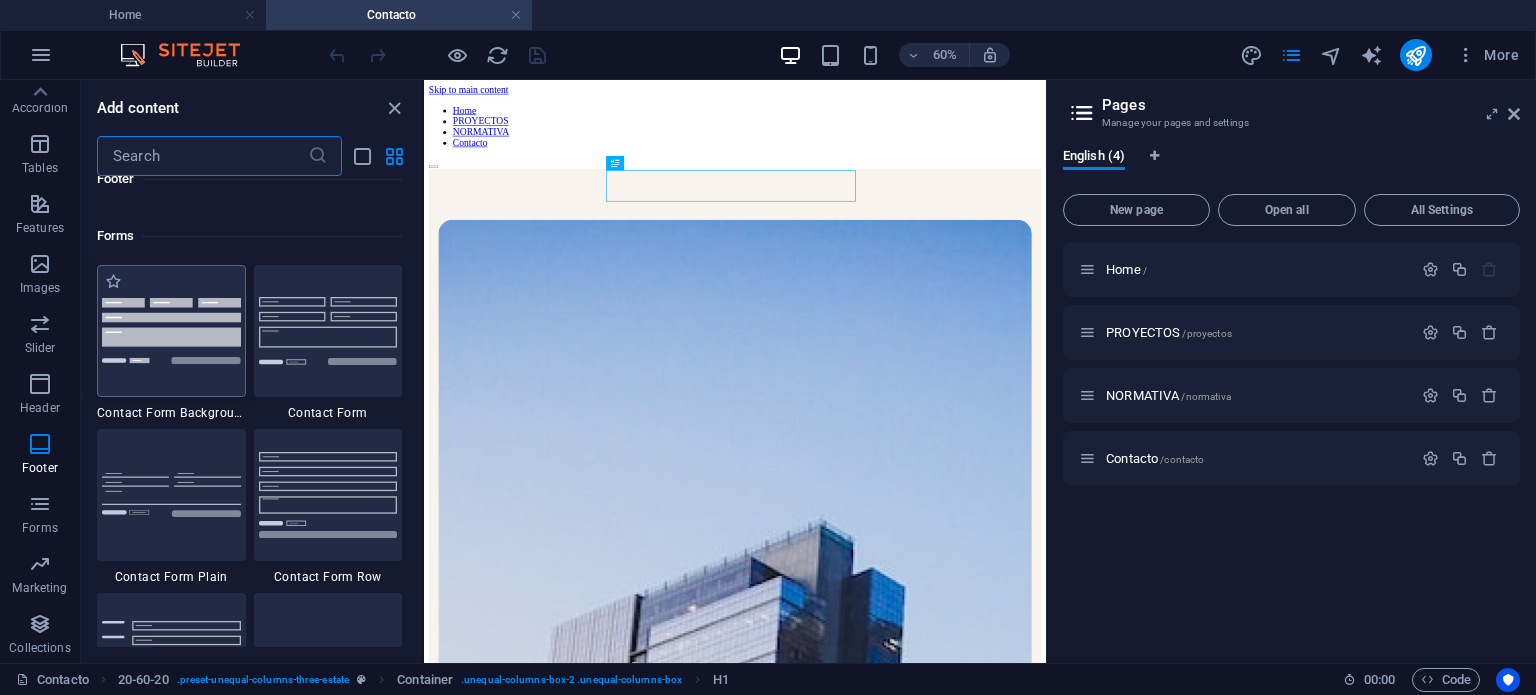 click at bounding box center [171, 330] 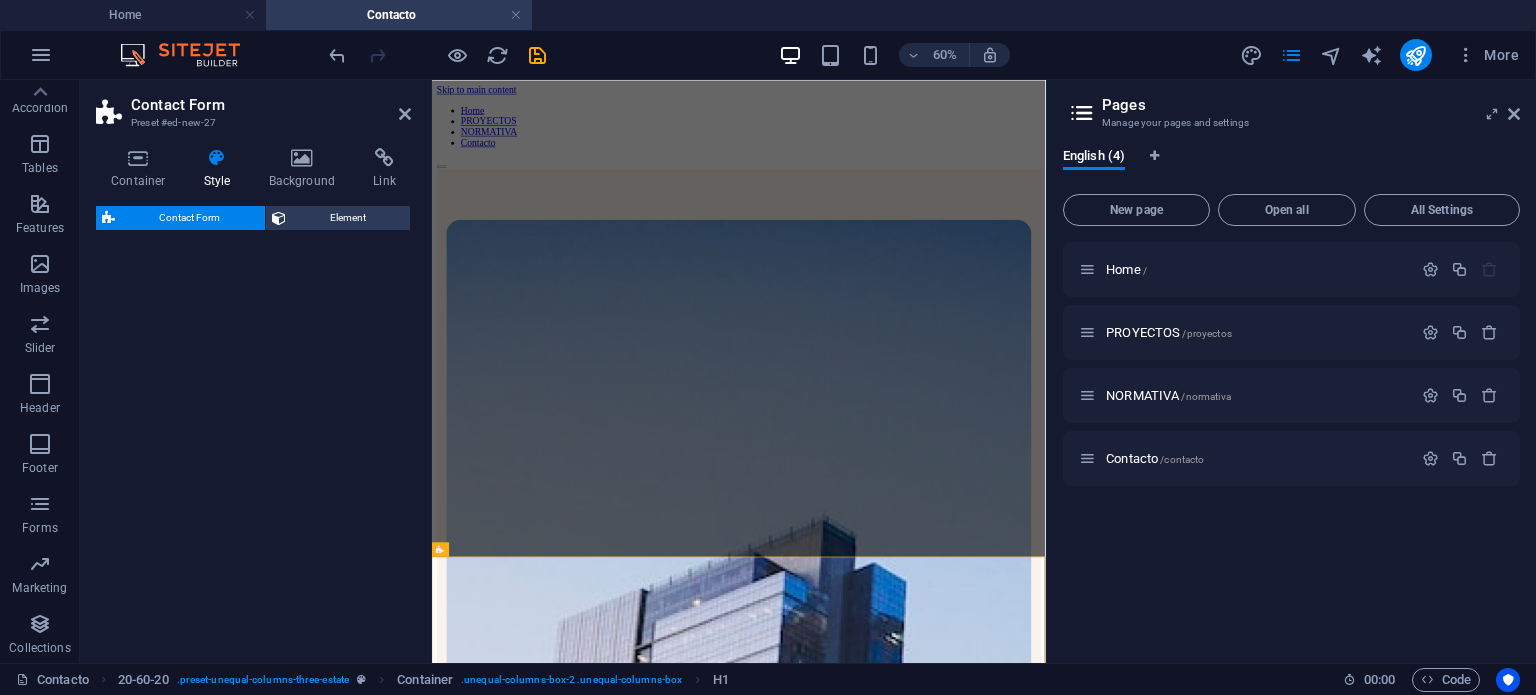 select on "rem" 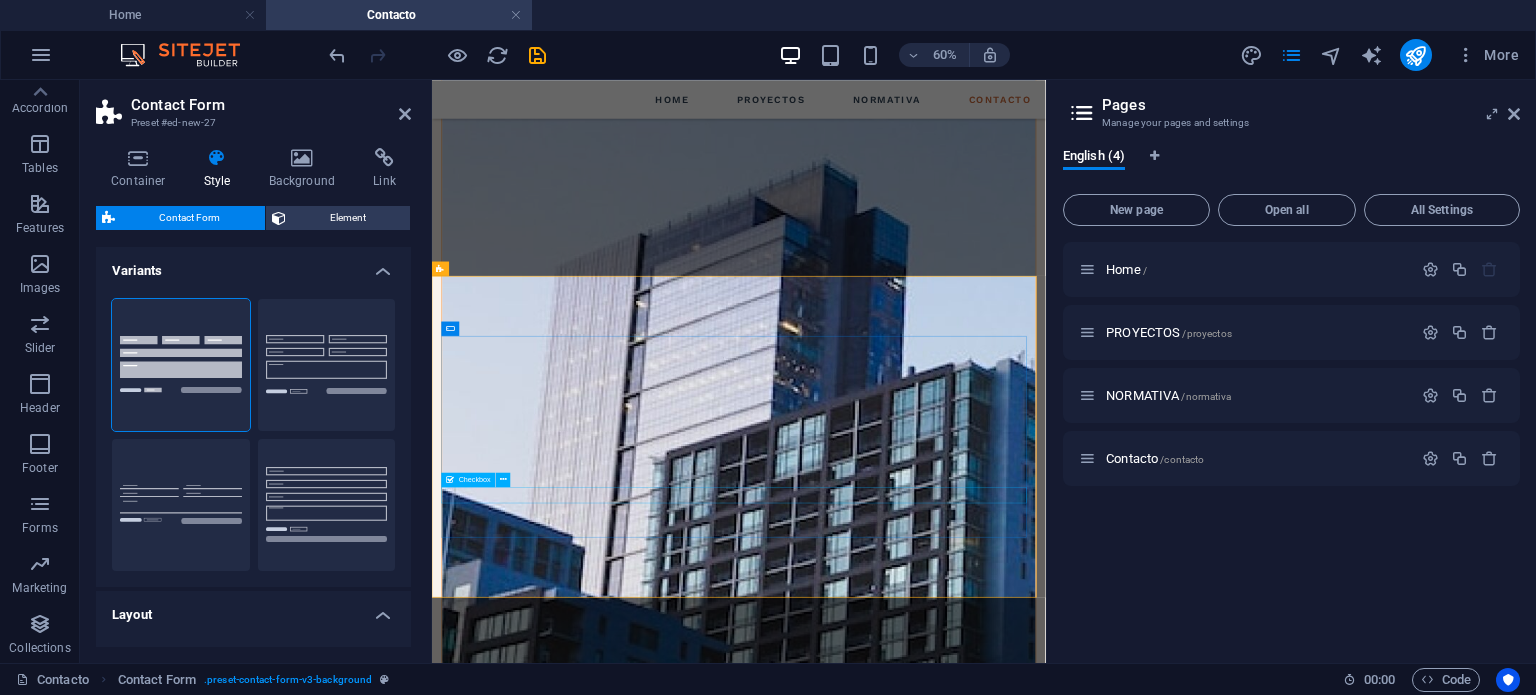 scroll, scrollTop: 520, scrollLeft: 0, axis: vertical 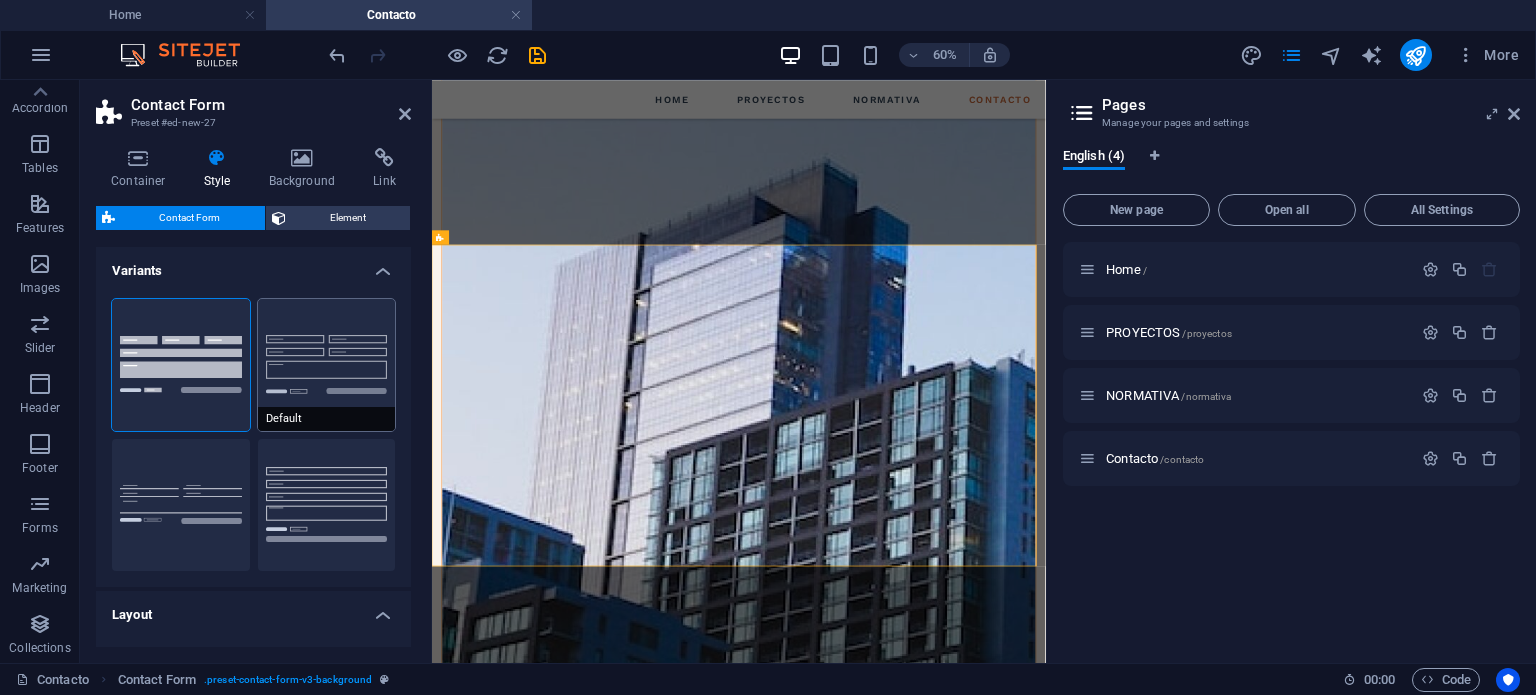 click on "Default" at bounding box center [327, 365] 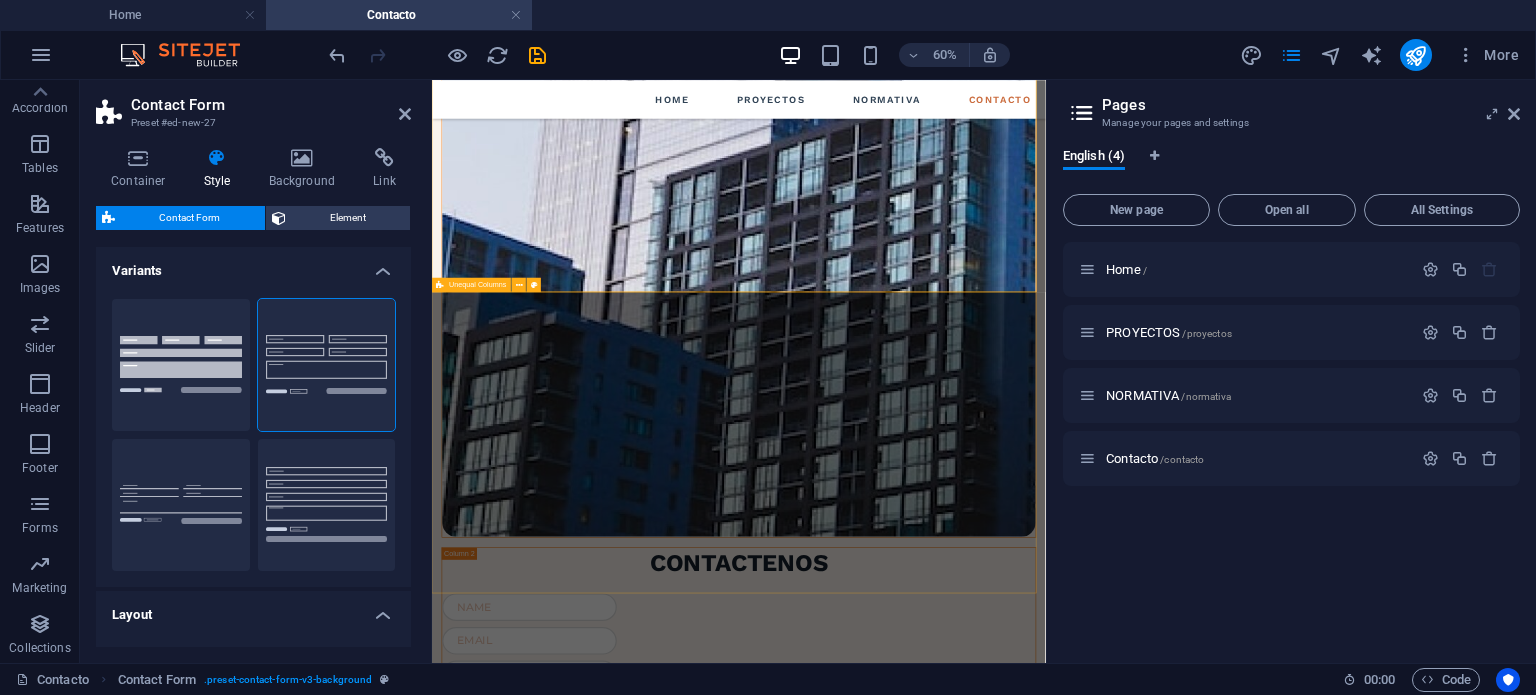 scroll, scrollTop: 635, scrollLeft: 0, axis: vertical 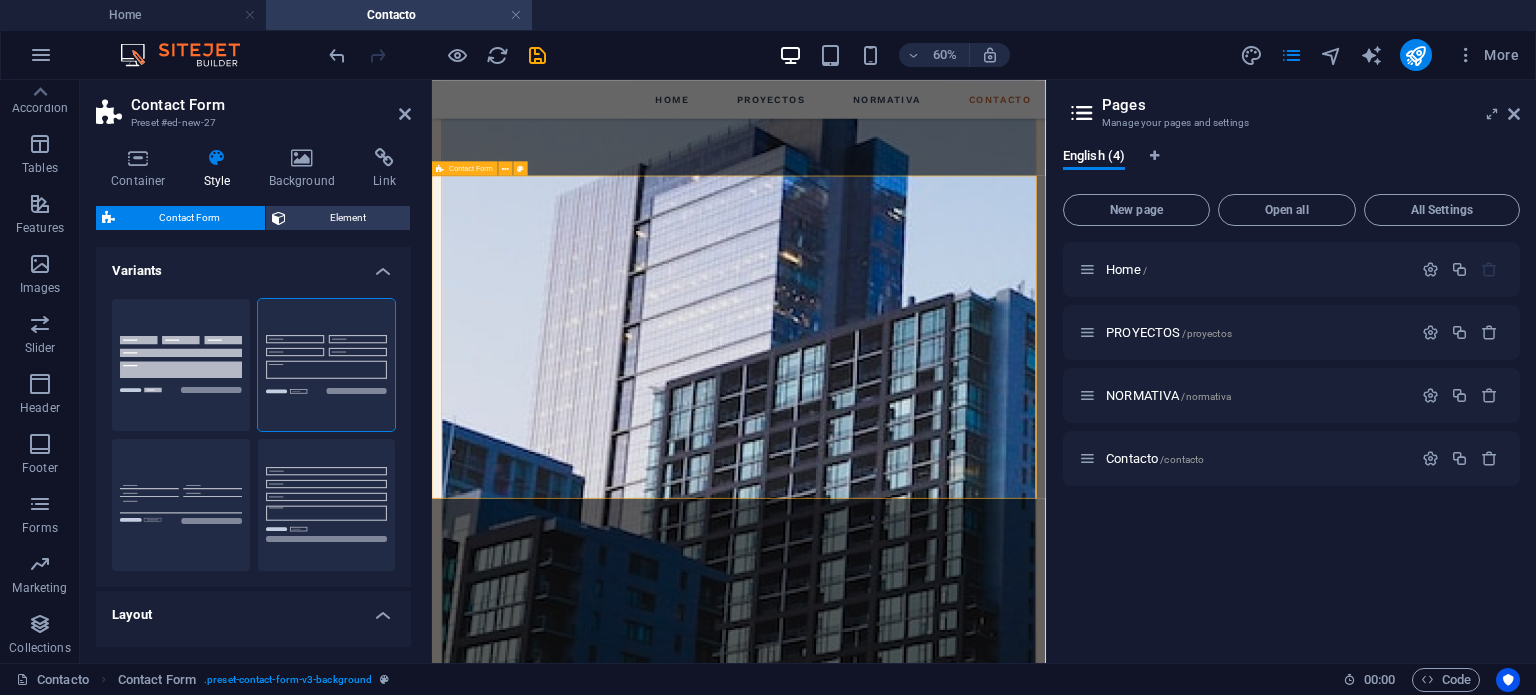 click on "{{ 'content.forms.privacy'|trans }} Unreadable? Load new Submit" at bounding box center (943, 3738) 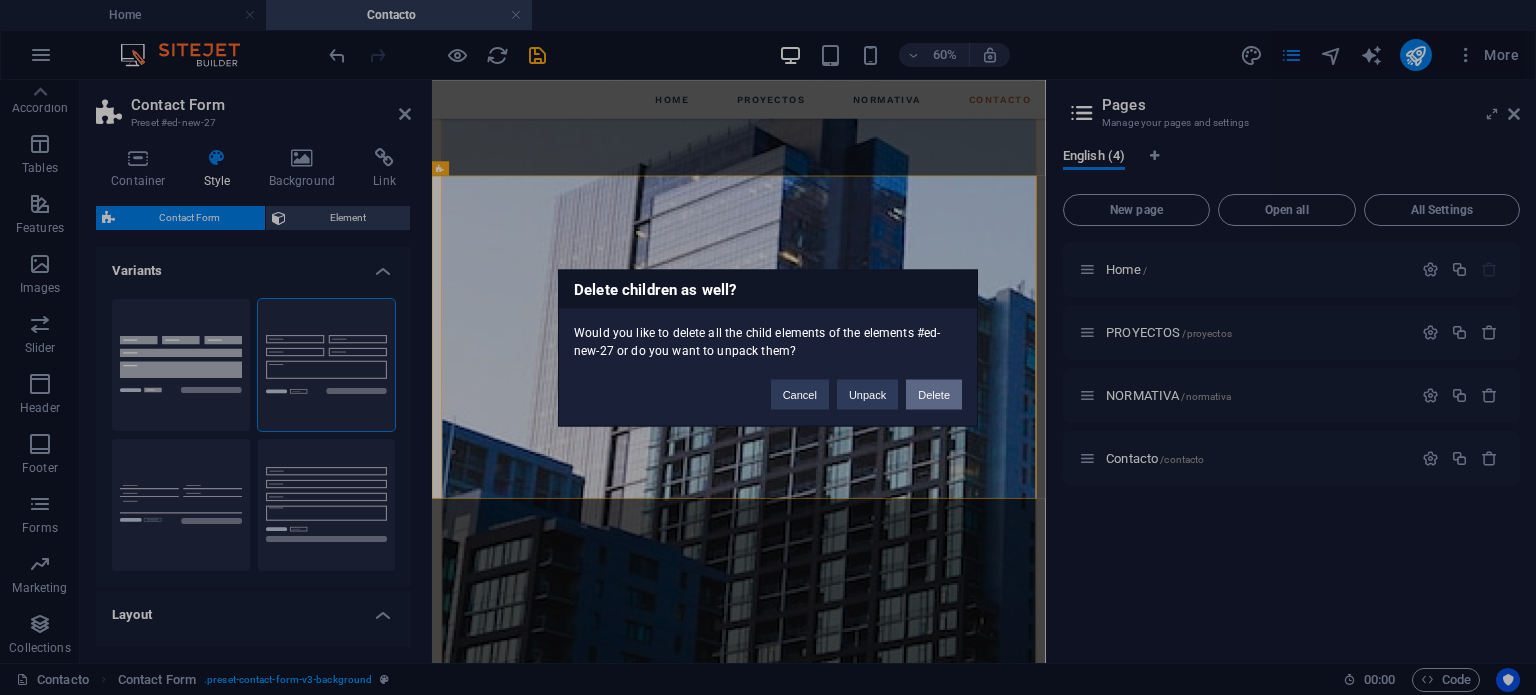 click on "Delete" at bounding box center (934, 394) 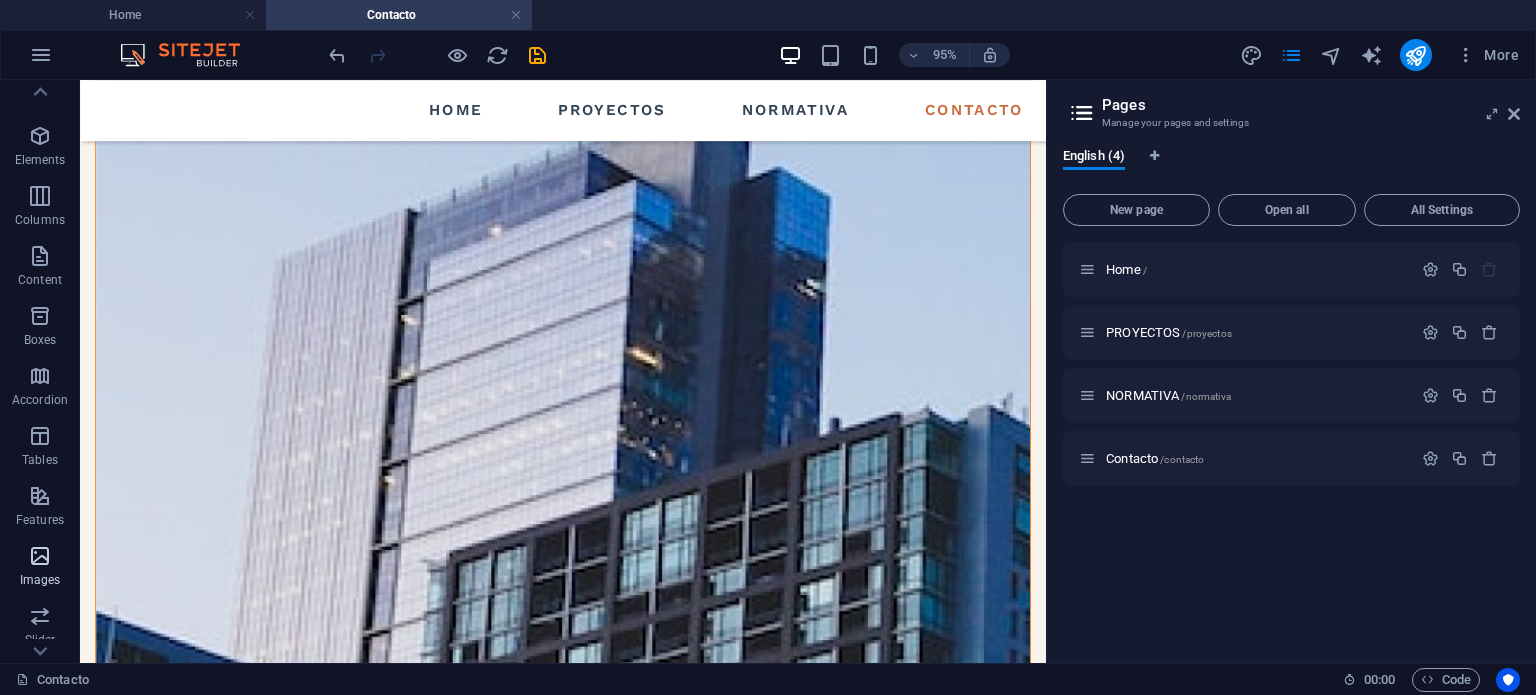 scroll, scrollTop: 0, scrollLeft: 0, axis: both 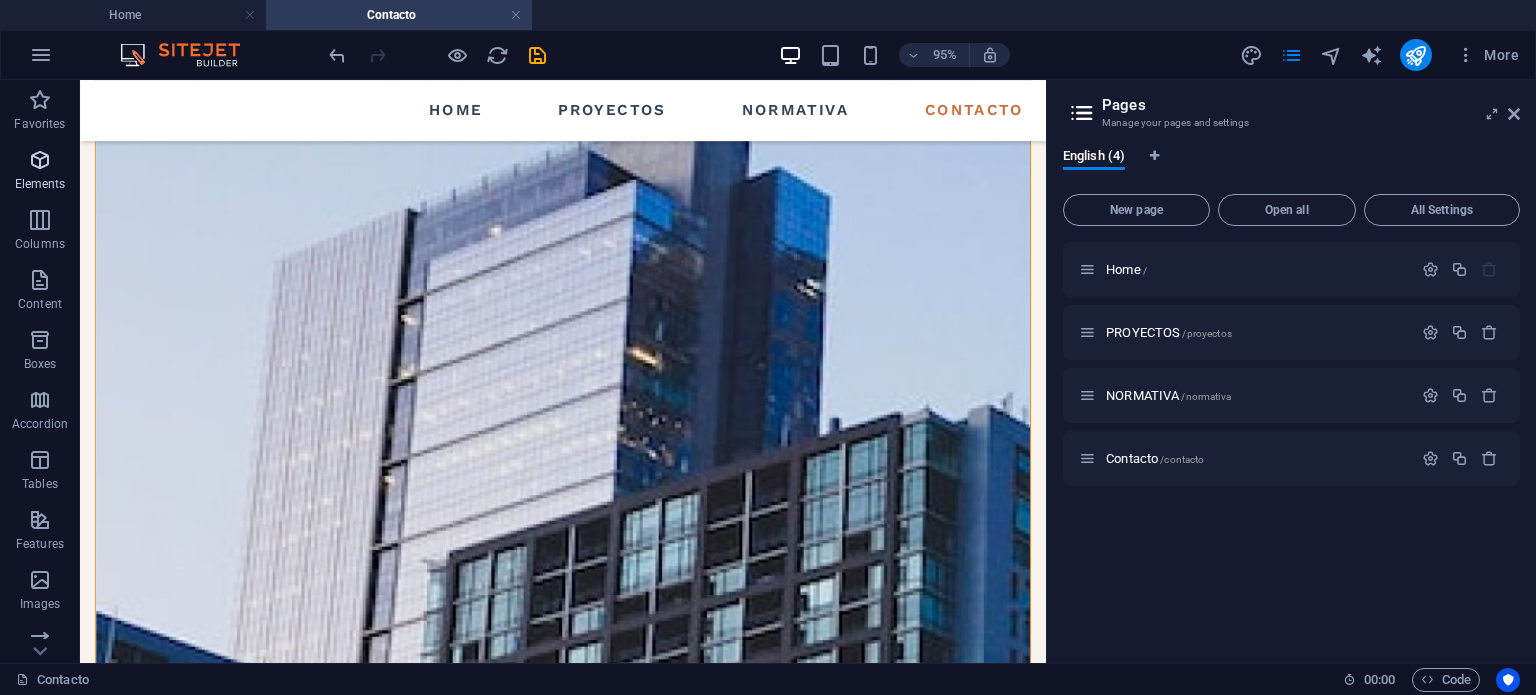 click on "Elements" at bounding box center [40, 184] 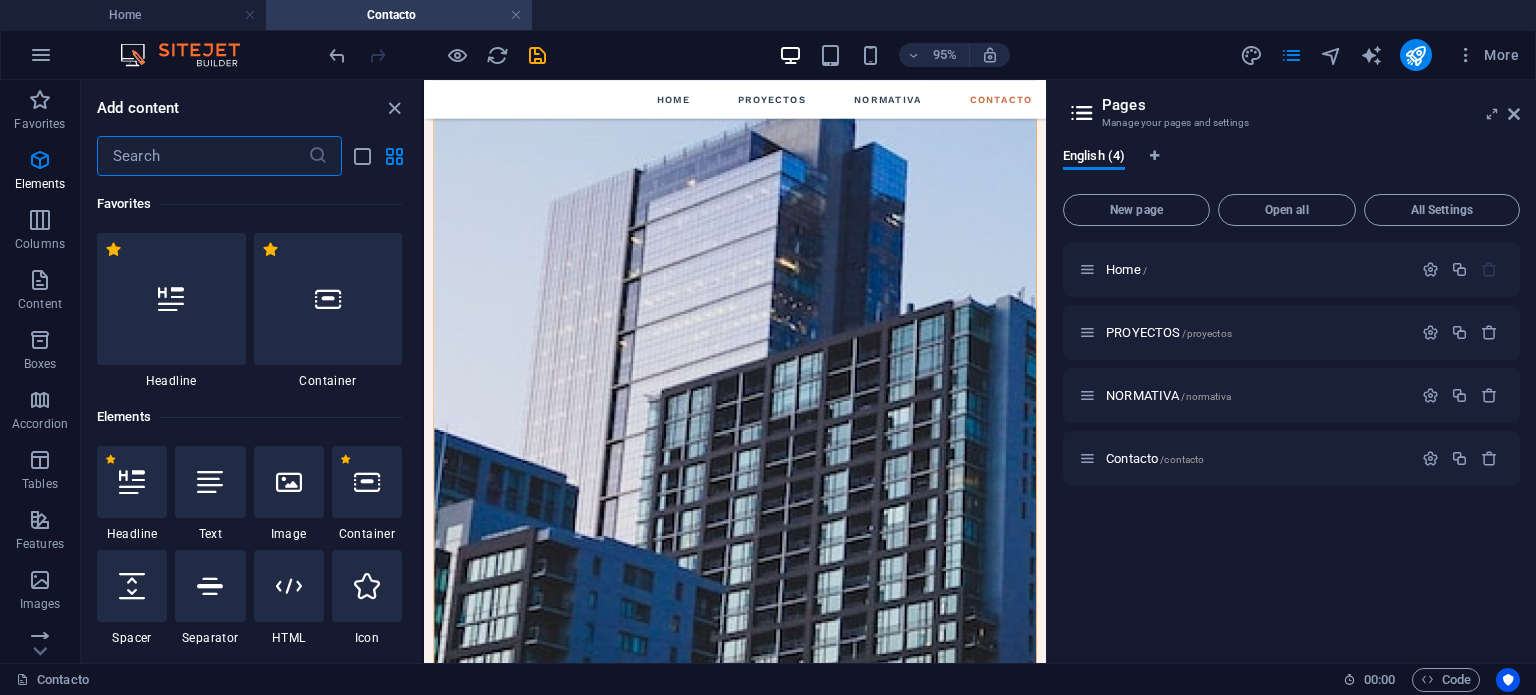 scroll, scrollTop: 641, scrollLeft: 0, axis: vertical 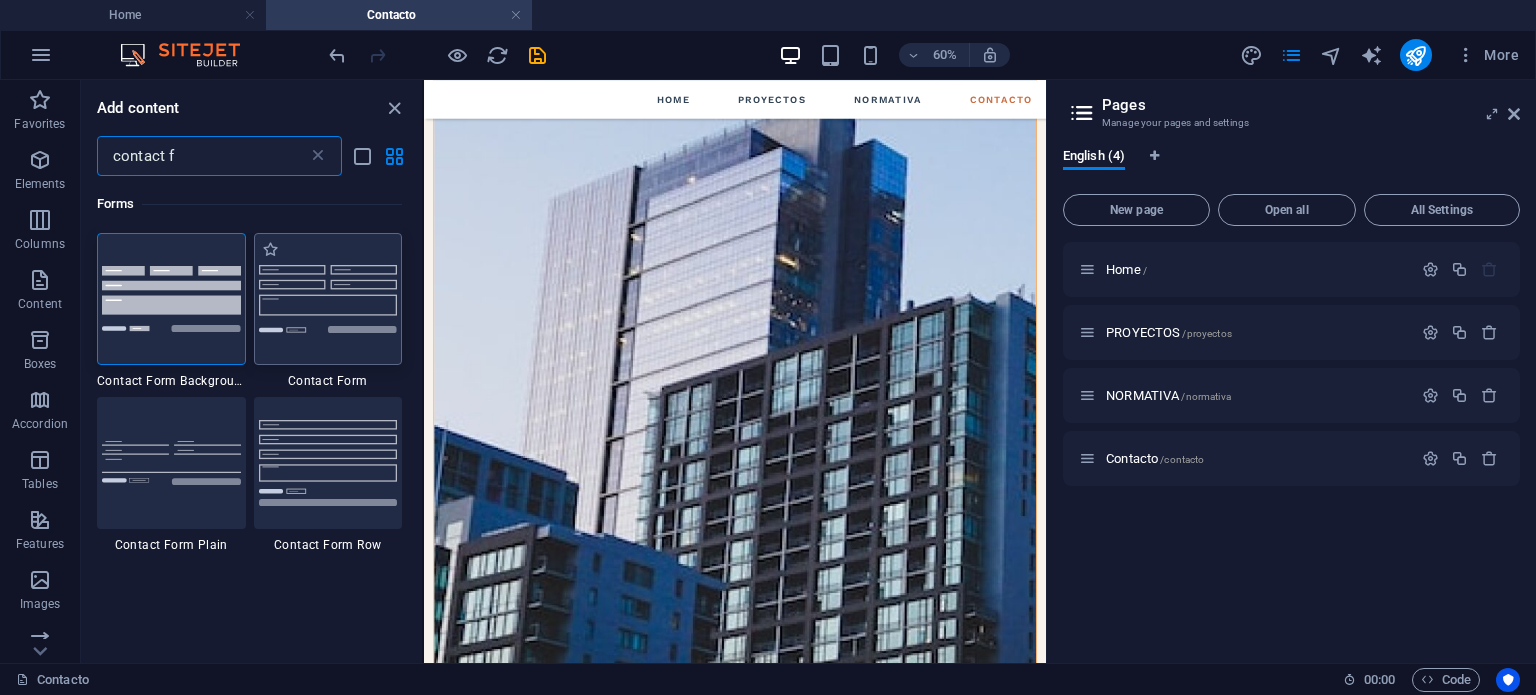 type on "contact f" 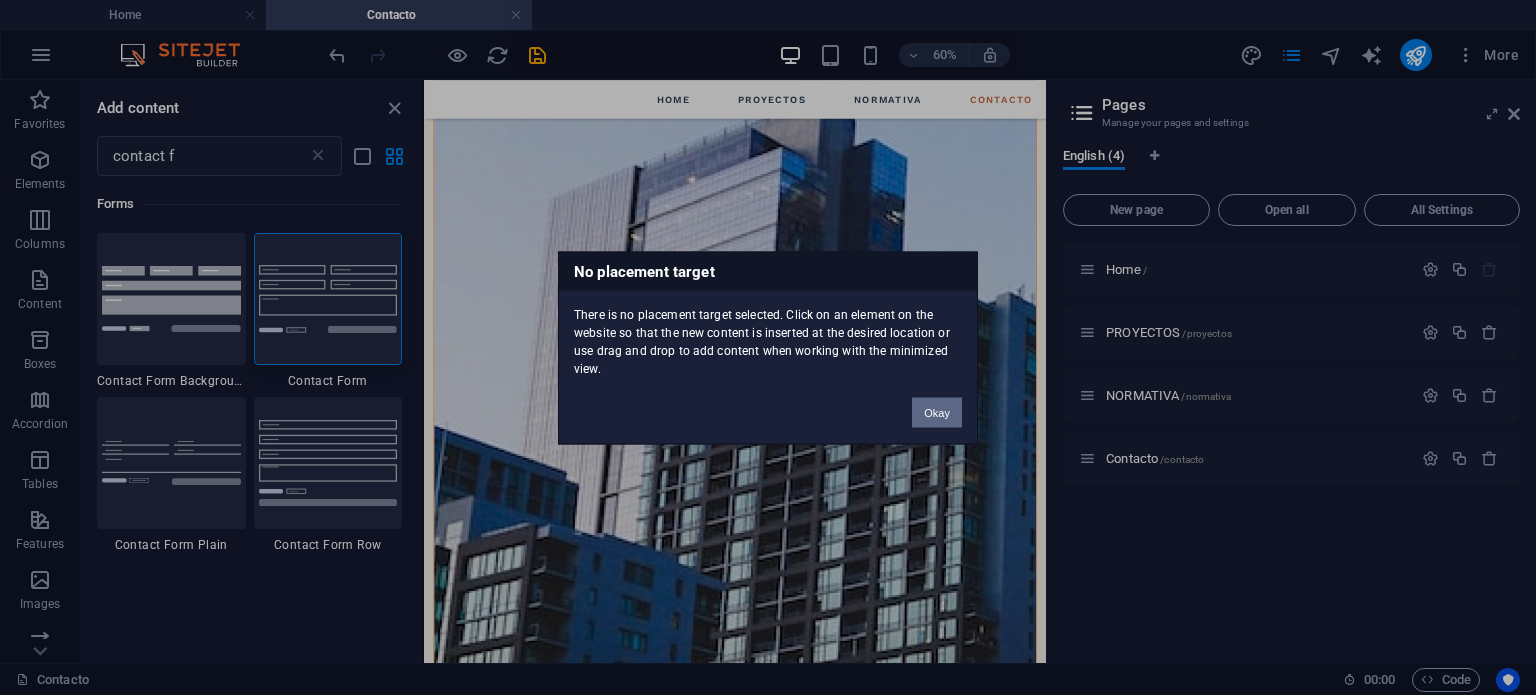click on "Okay" at bounding box center (937, 412) 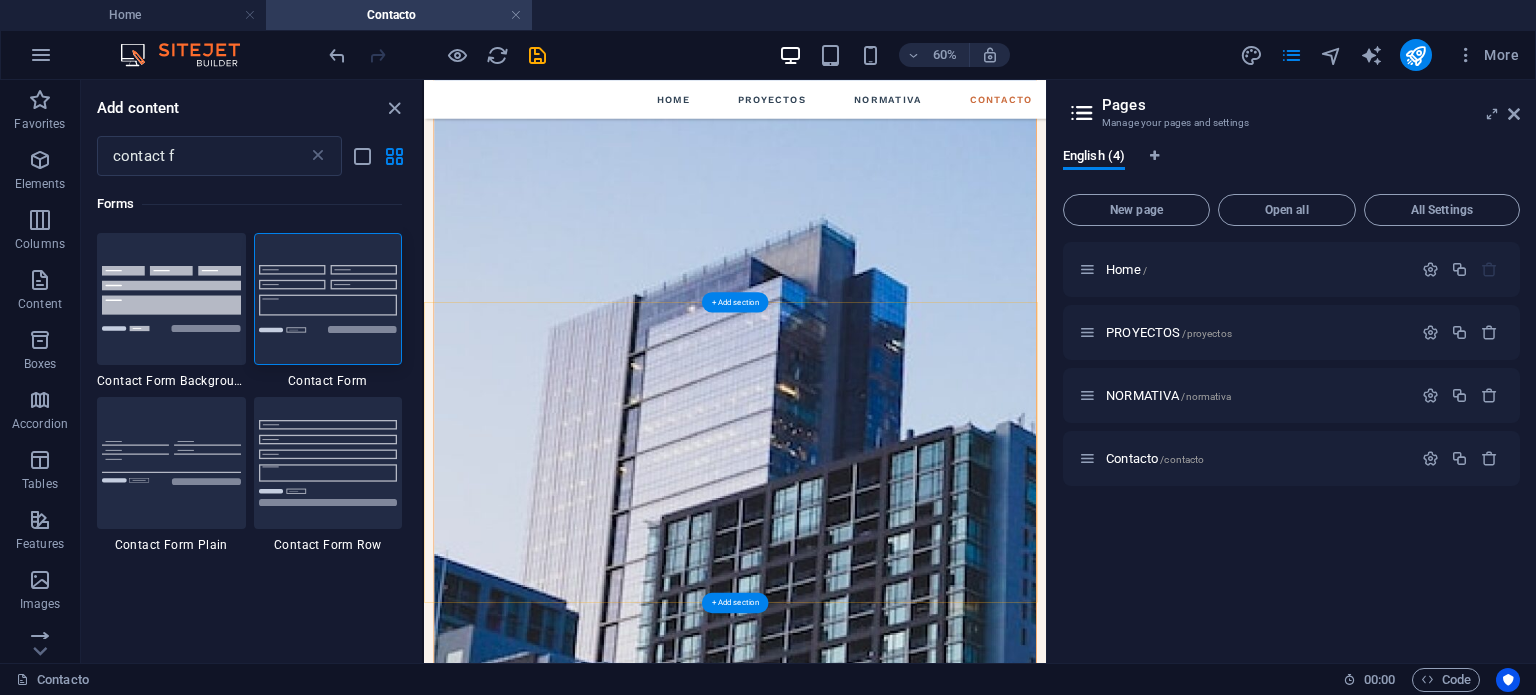 scroll, scrollTop: 424, scrollLeft: 0, axis: vertical 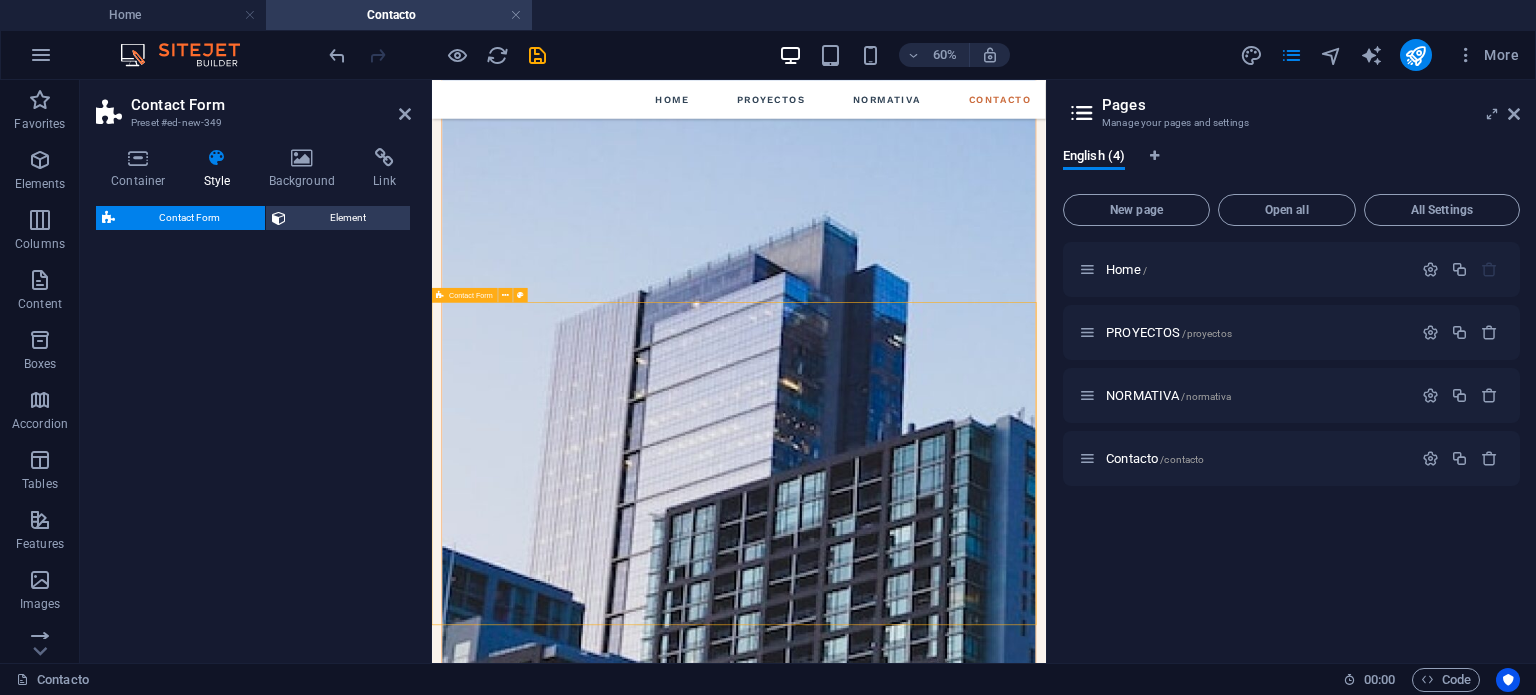 select on "rem" 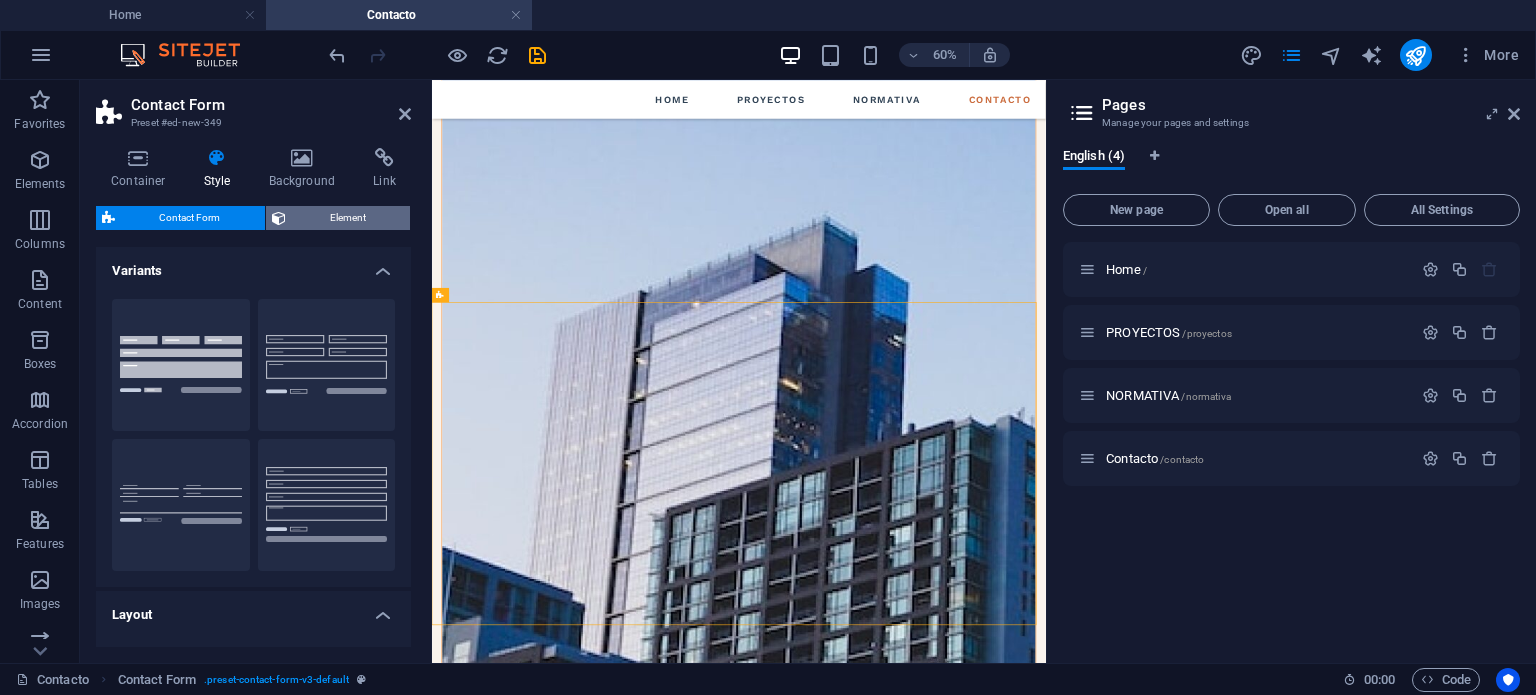 click on "Element" at bounding box center (348, 218) 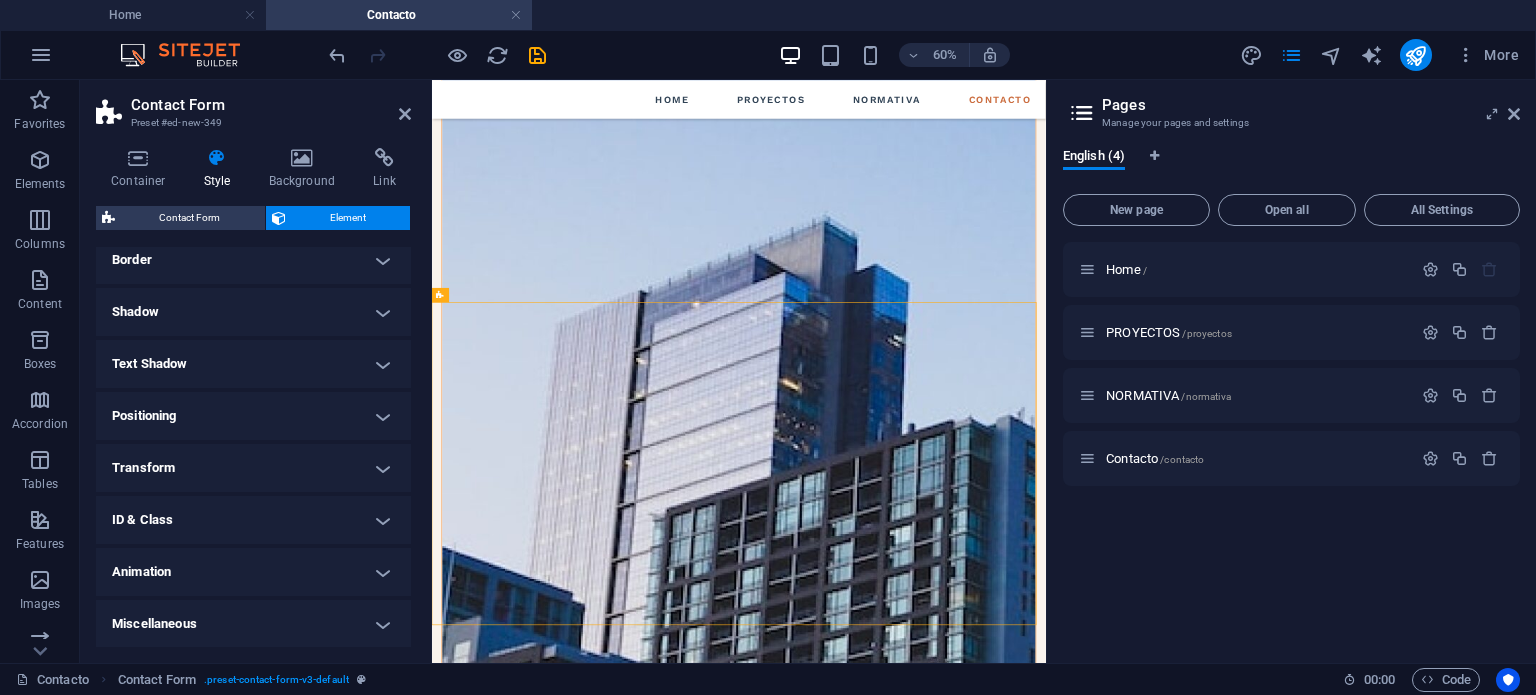 scroll, scrollTop: 0, scrollLeft: 0, axis: both 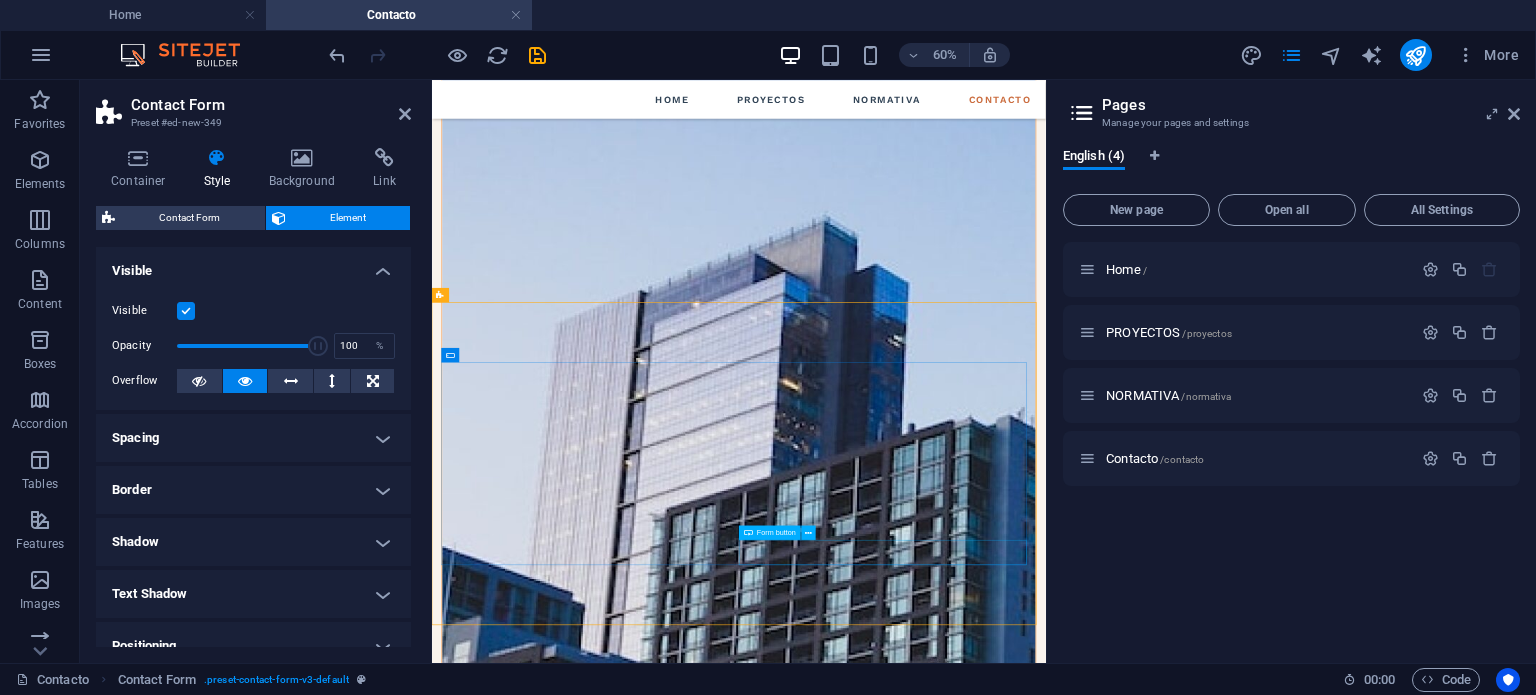 click on "Submit" at bounding box center [1196, 4106] 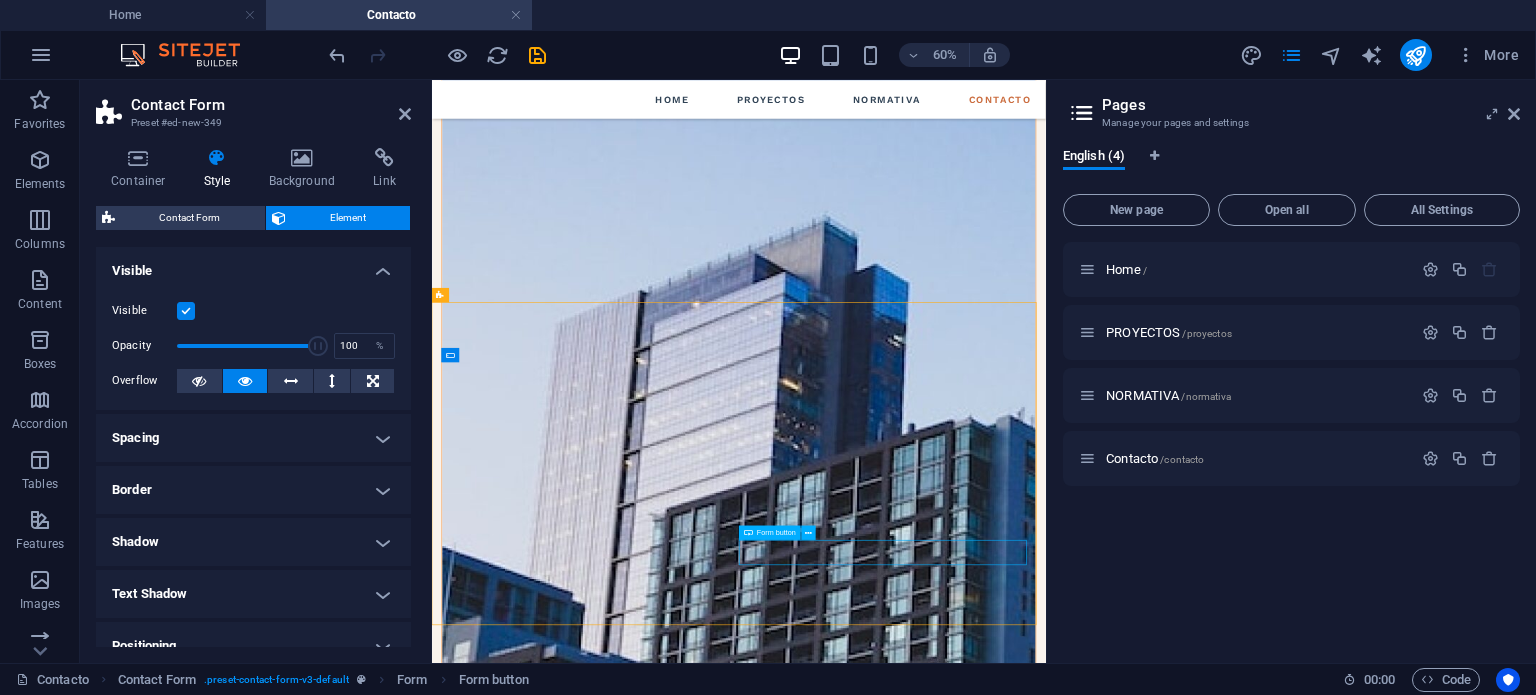 click on "Submit" at bounding box center [1196, 4106] 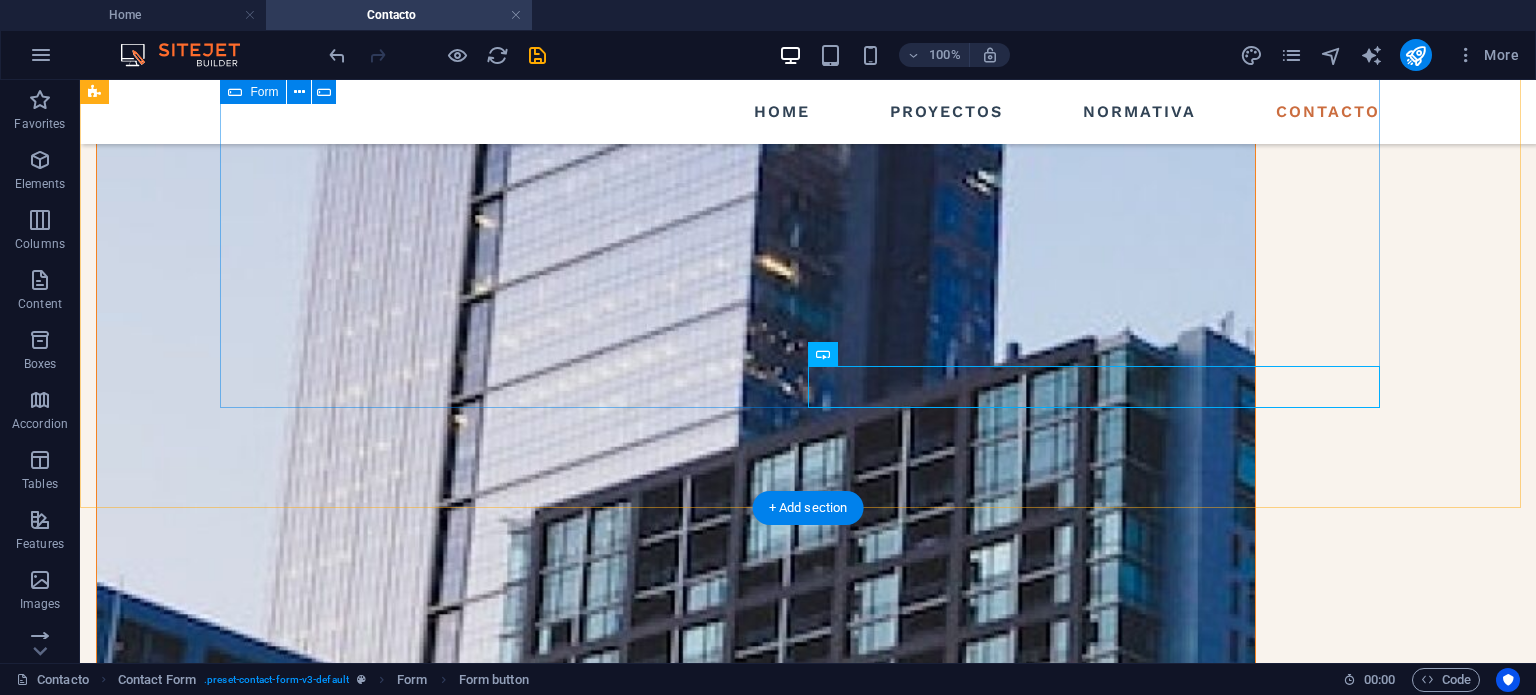 scroll, scrollTop: 549, scrollLeft: 0, axis: vertical 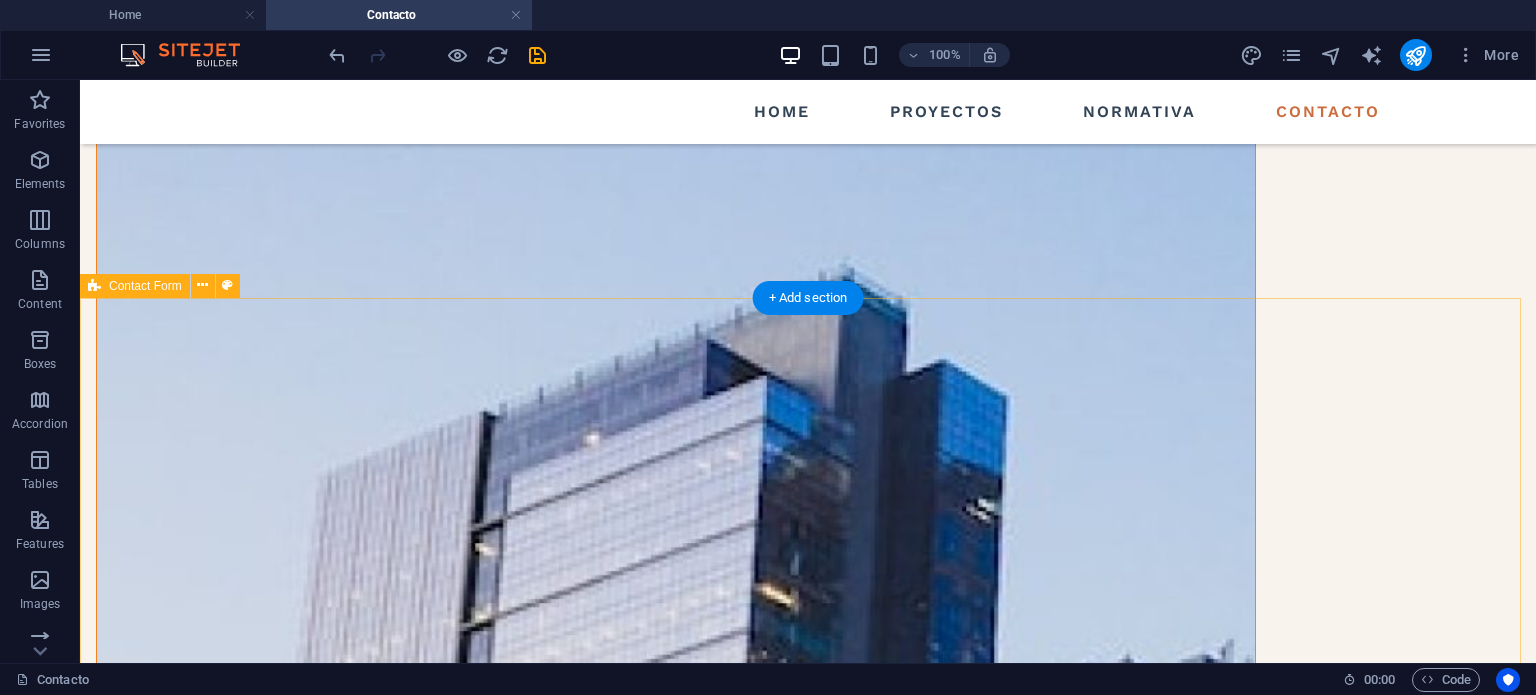 click on "{{ 'content.forms.privacy'|trans }} Unreadable? Load new Submit" at bounding box center [808, 4367] 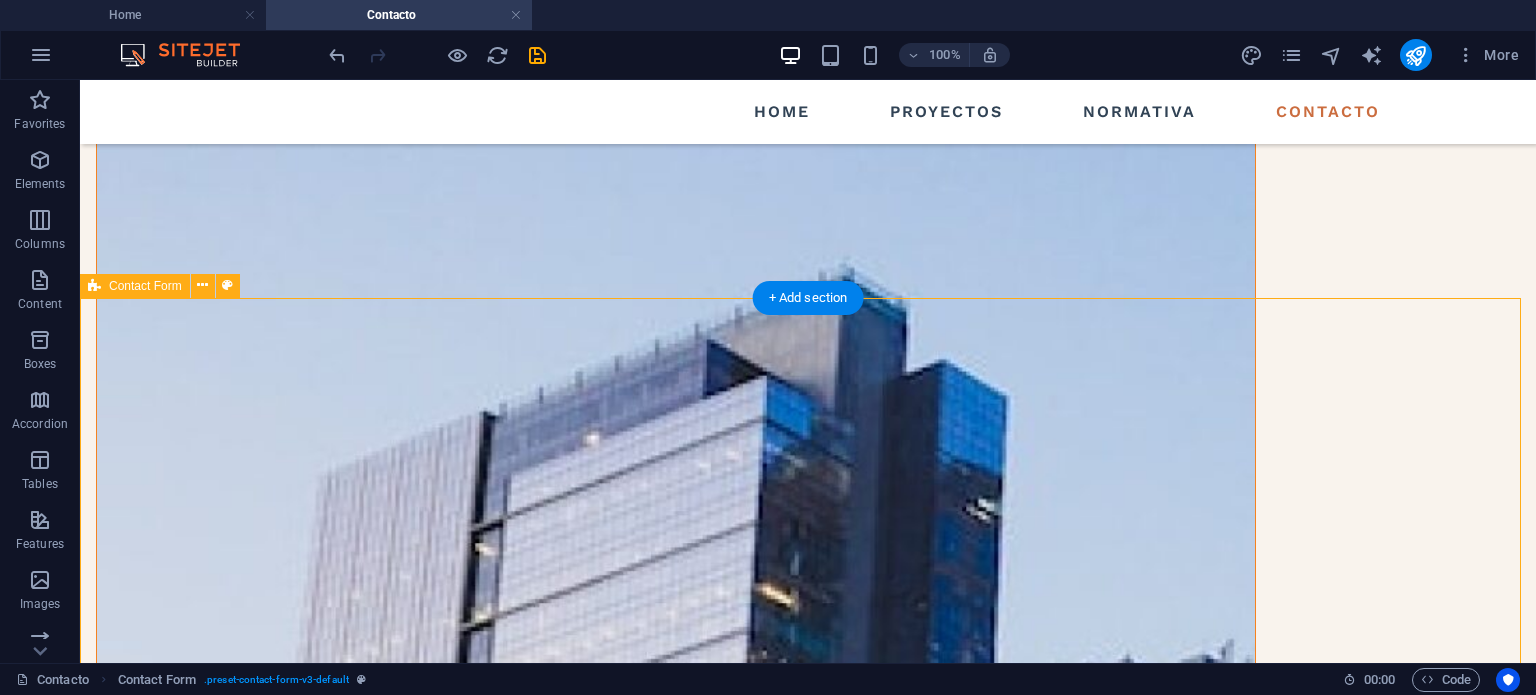 click on "{{ 'content.forms.privacy'|trans }} Unreadable? Load new Submit" at bounding box center (808, 4367) 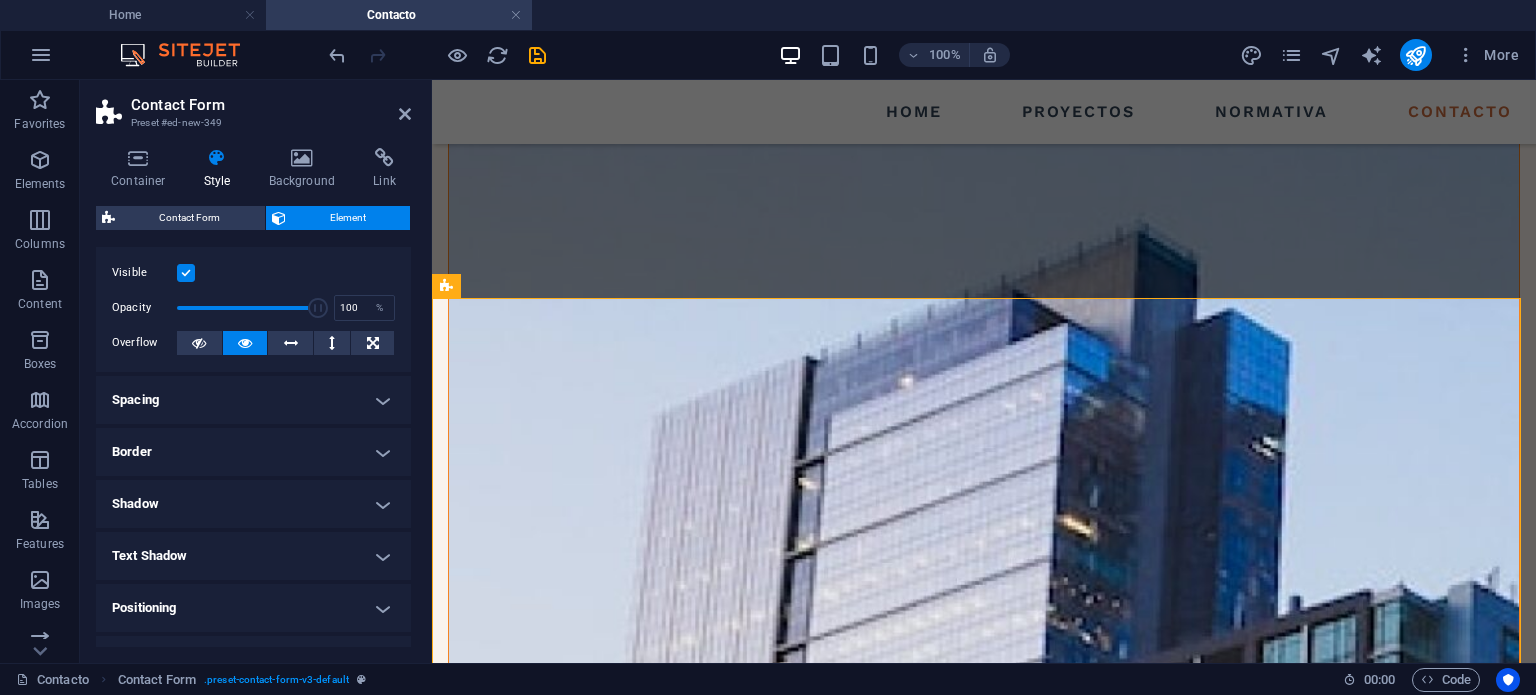 scroll, scrollTop: 72, scrollLeft: 0, axis: vertical 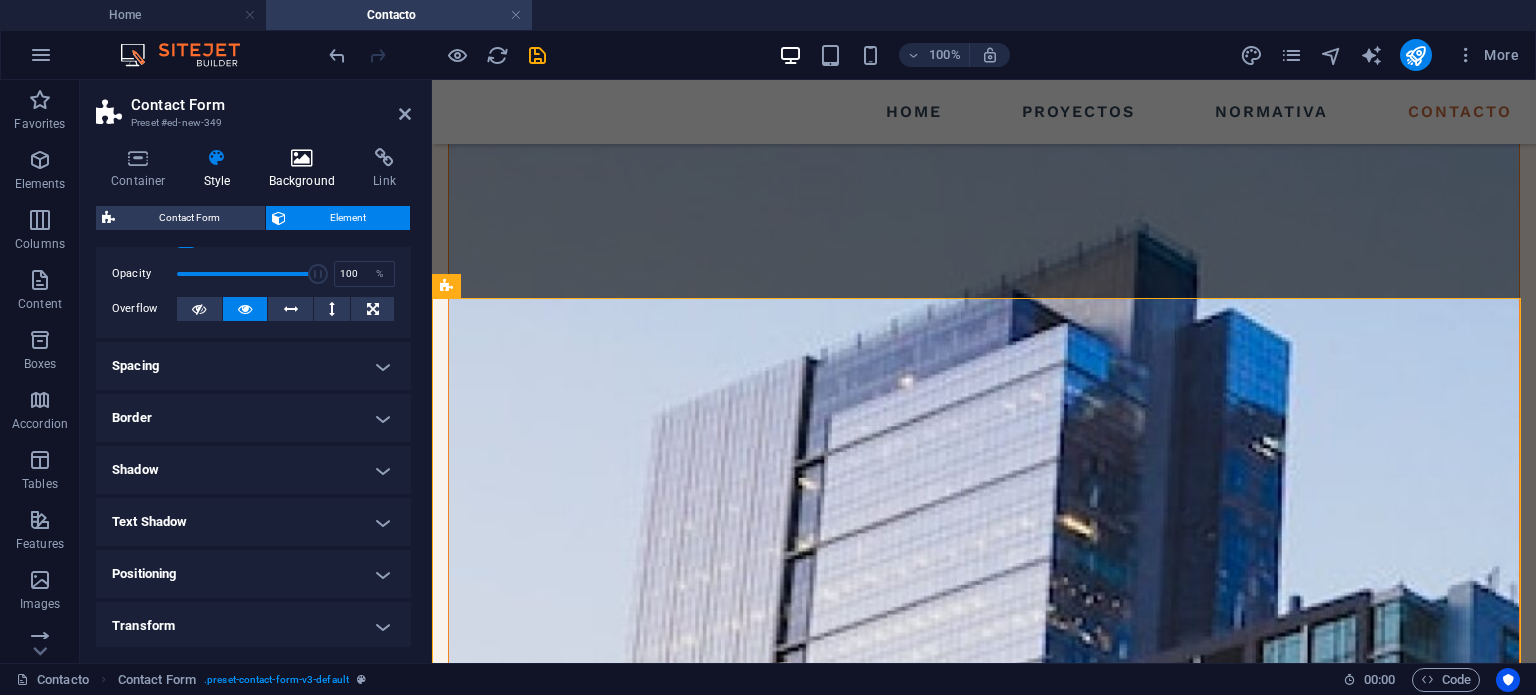 click on "Background" at bounding box center [306, 169] 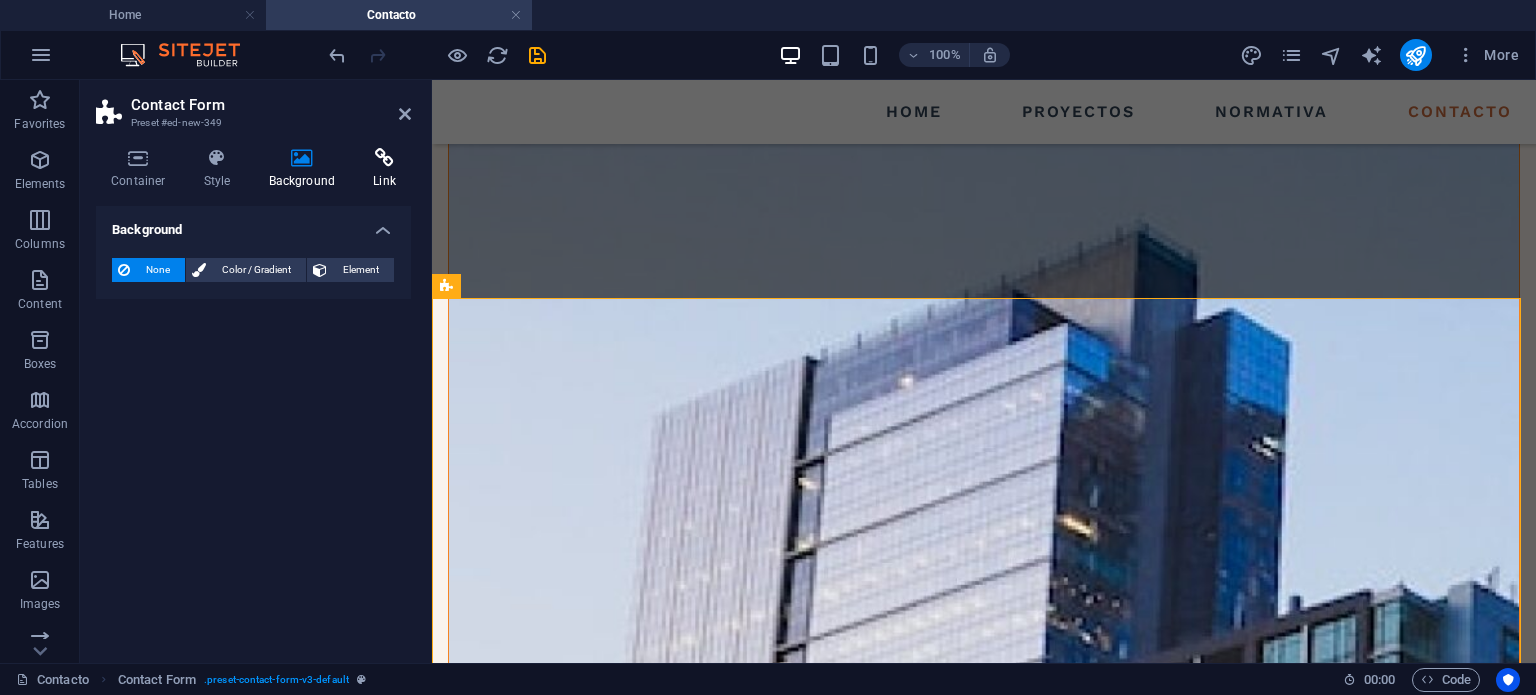 click on "Link" at bounding box center [384, 169] 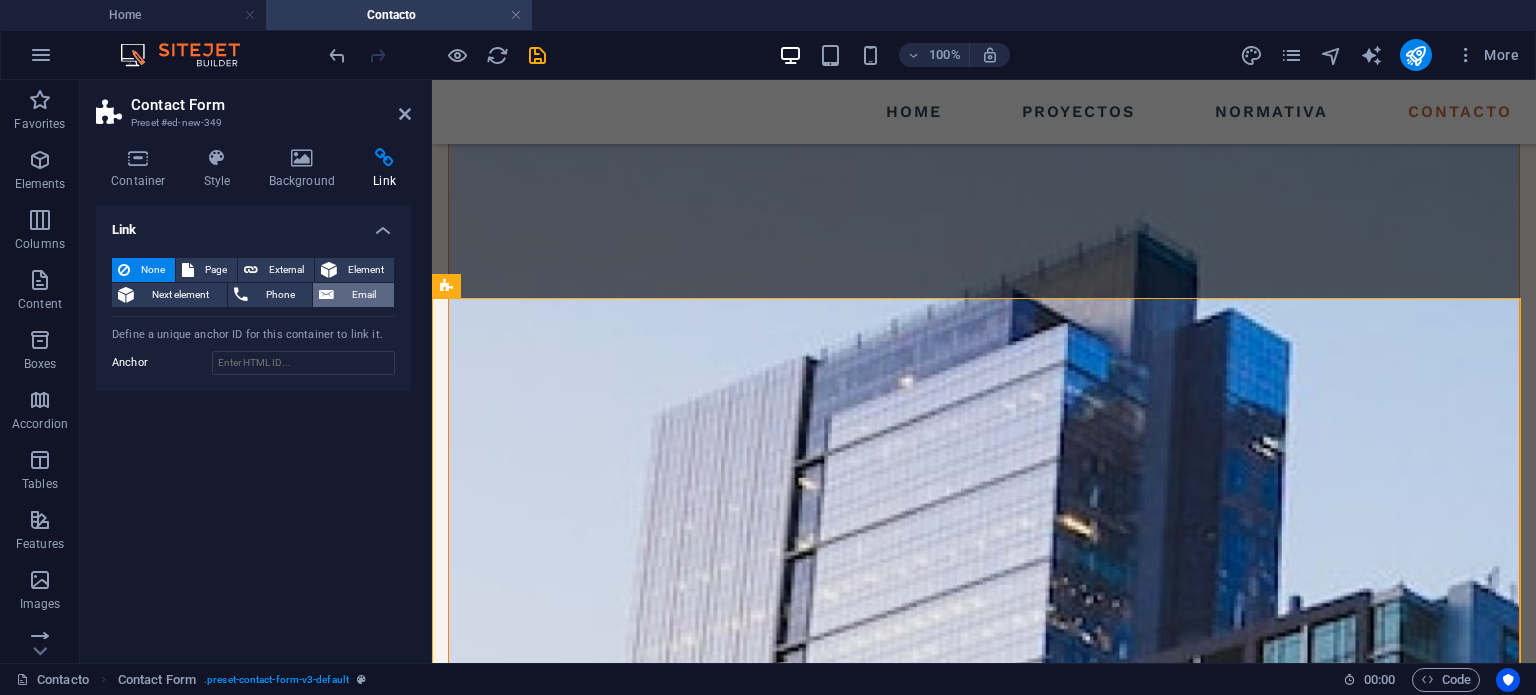 click on "Email" at bounding box center [364, 295] 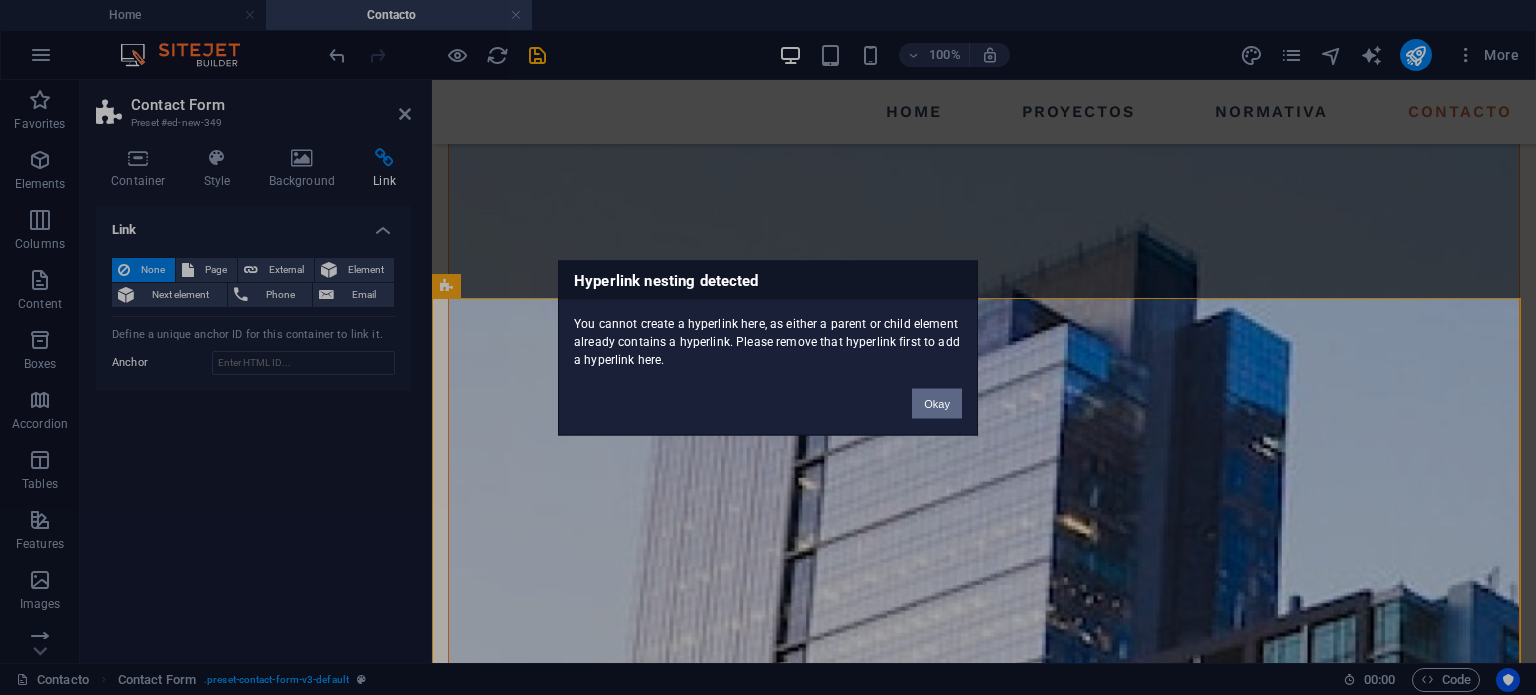 click on "Okay" at bounding box center [937, 403] 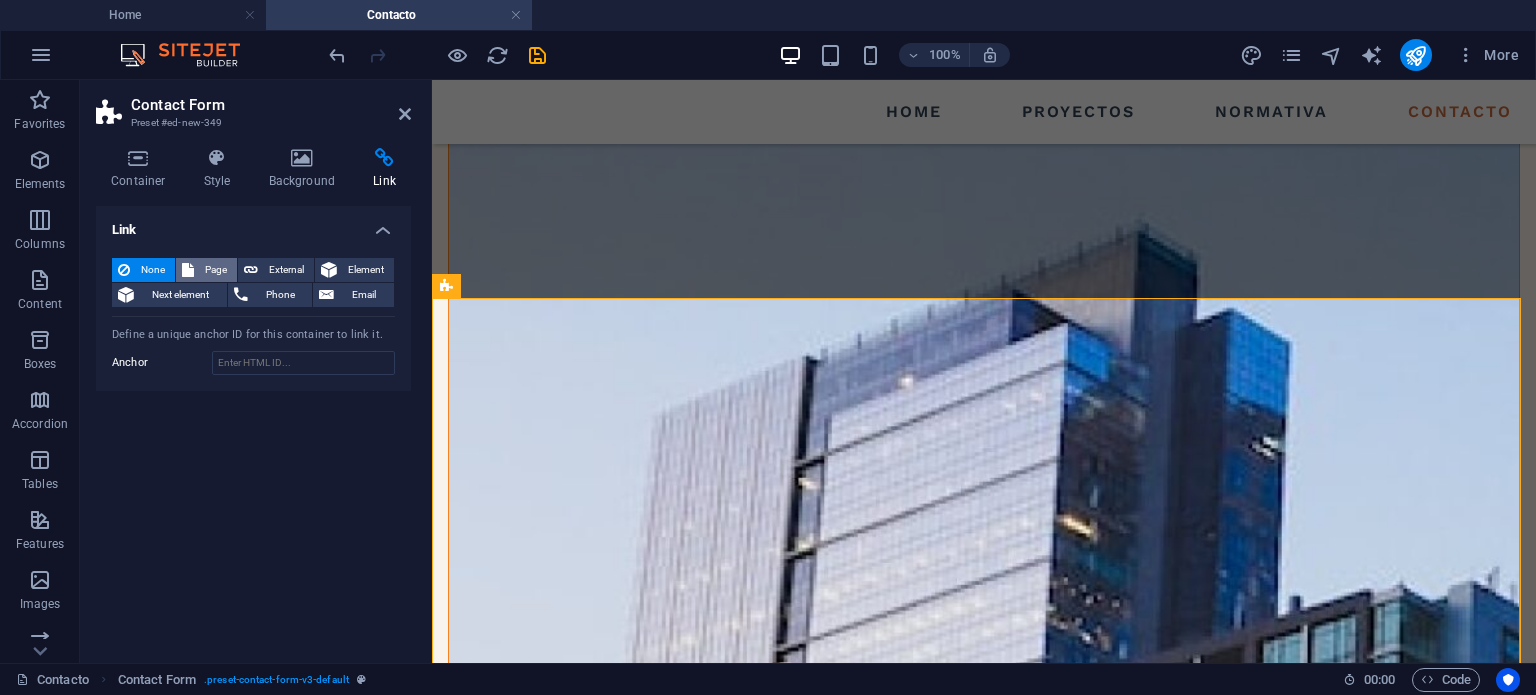 click on "Page" at bounding box center [206, 270] 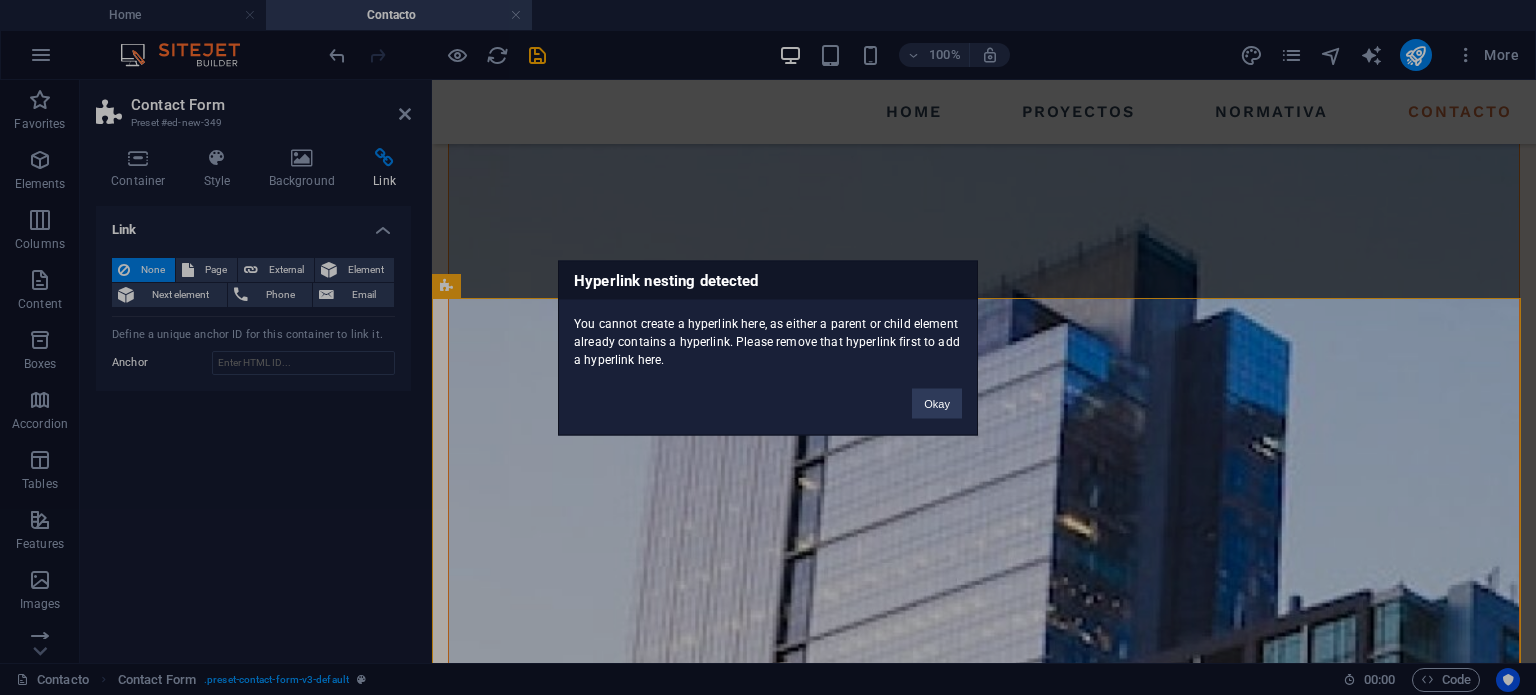 type 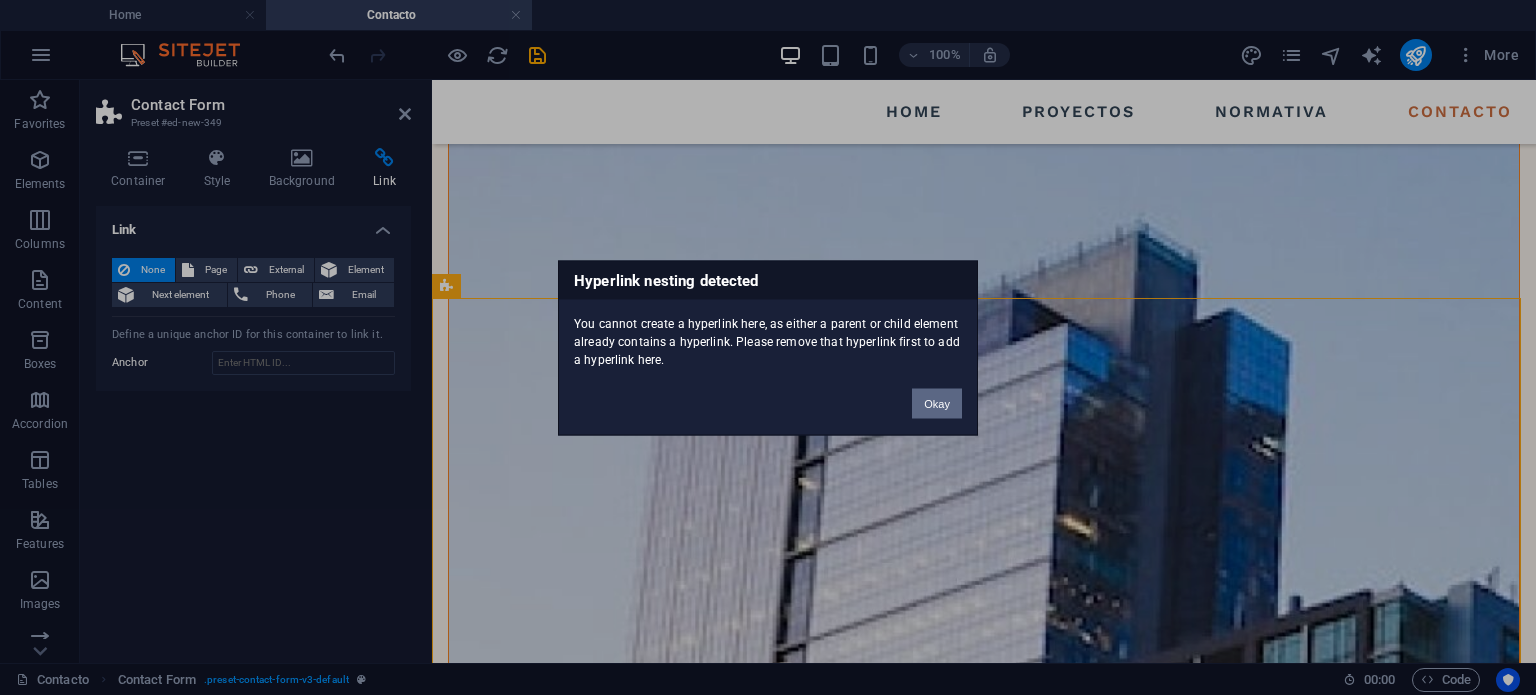 click on "Okay" at bounding box center [937, 403] 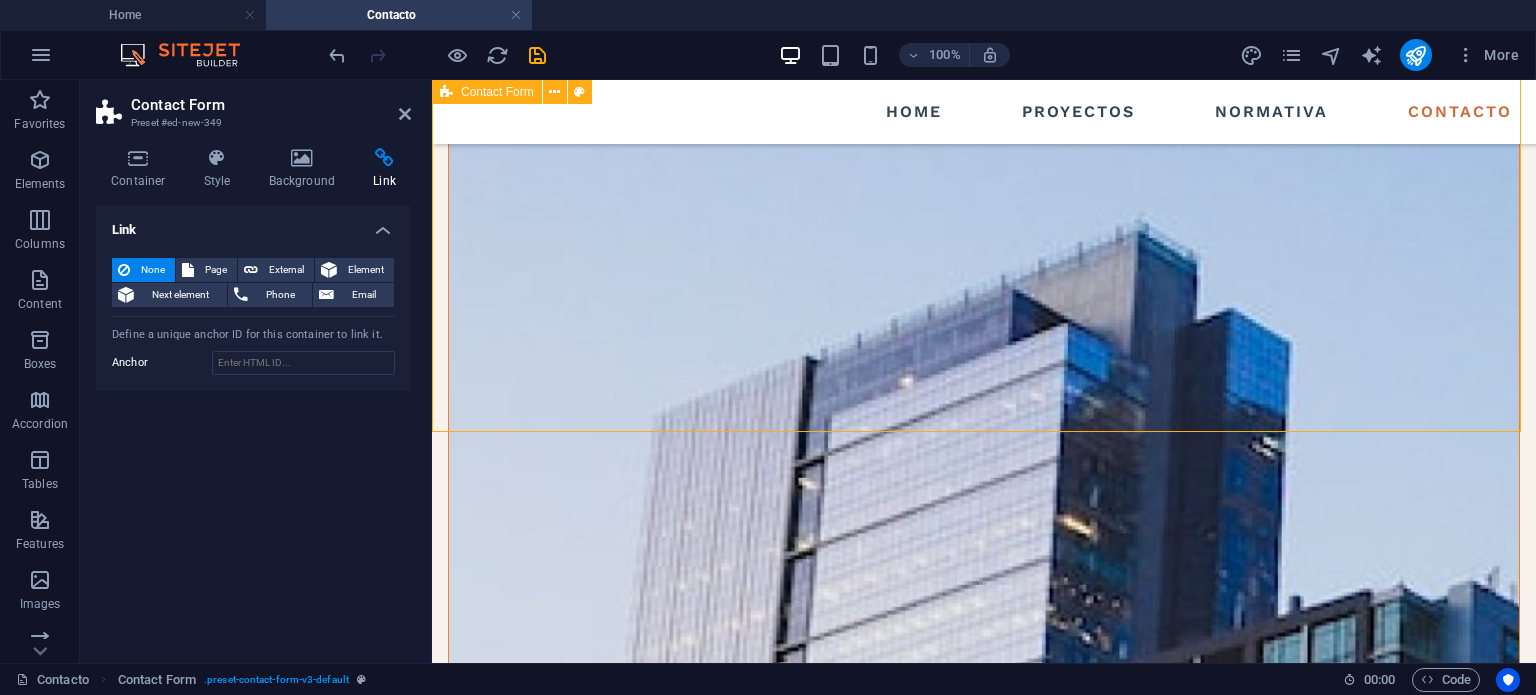 scroll, scrollTop: 960, scrollLeft: 0, axis: vertical 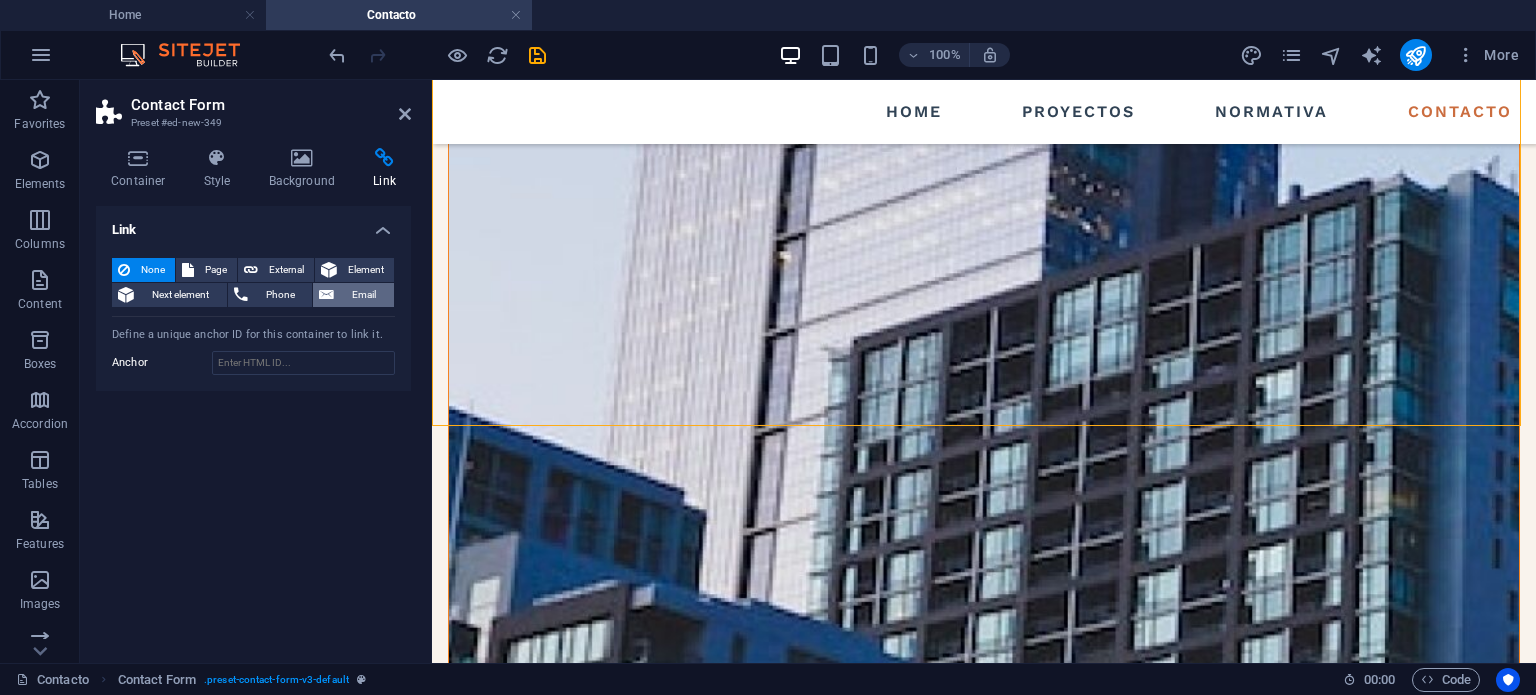 click on "Email" at bounding box center [364, 295] 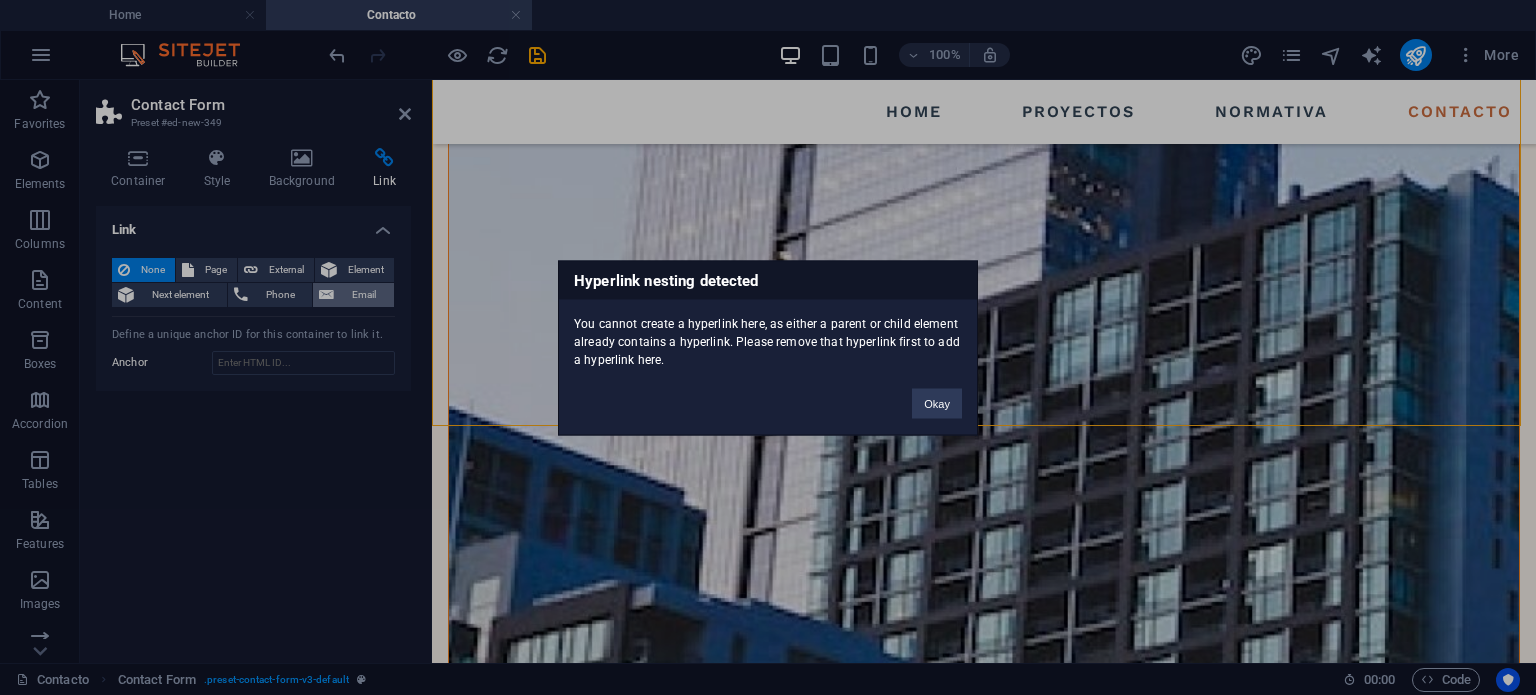 type 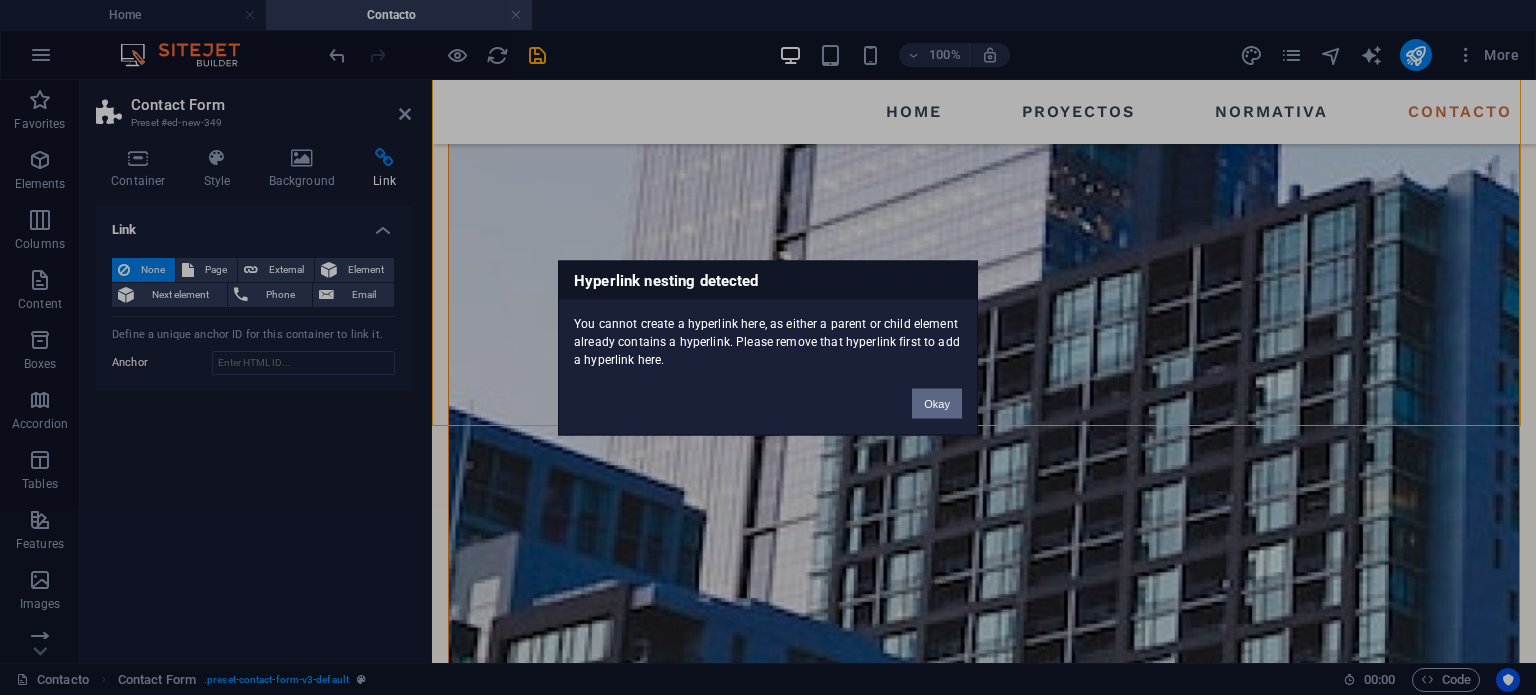 click on "Okay" at bounding box center (937, 403) 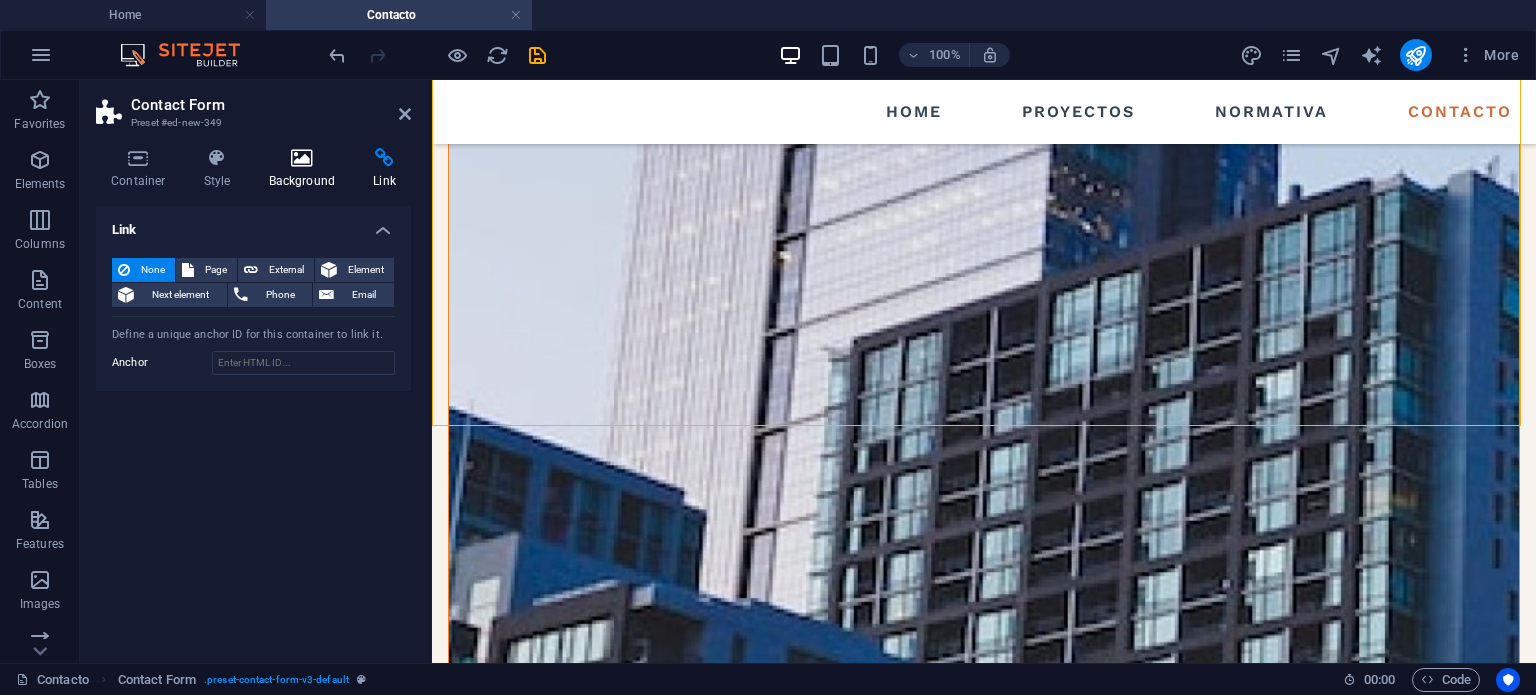 click on "Background" at bounding box center (306, 169) 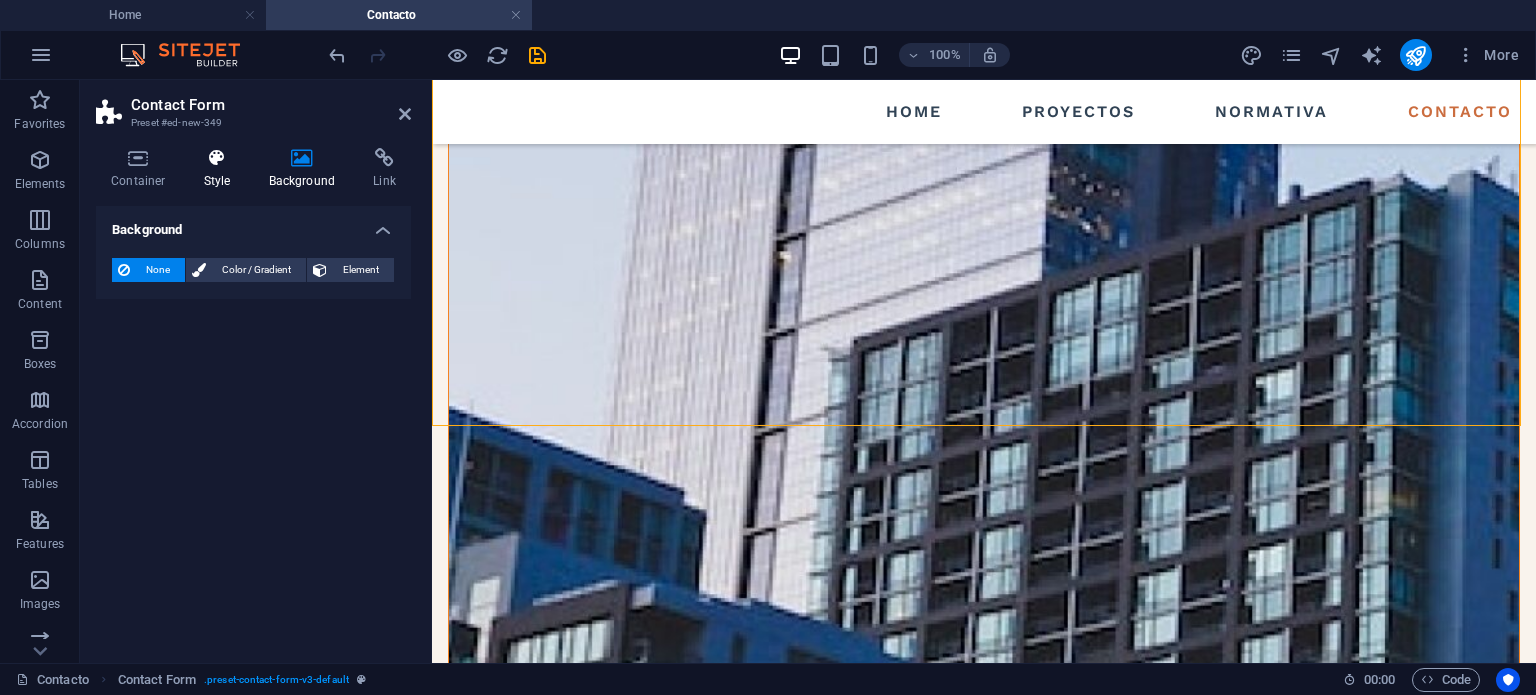 click at bounding box center (217, 158) 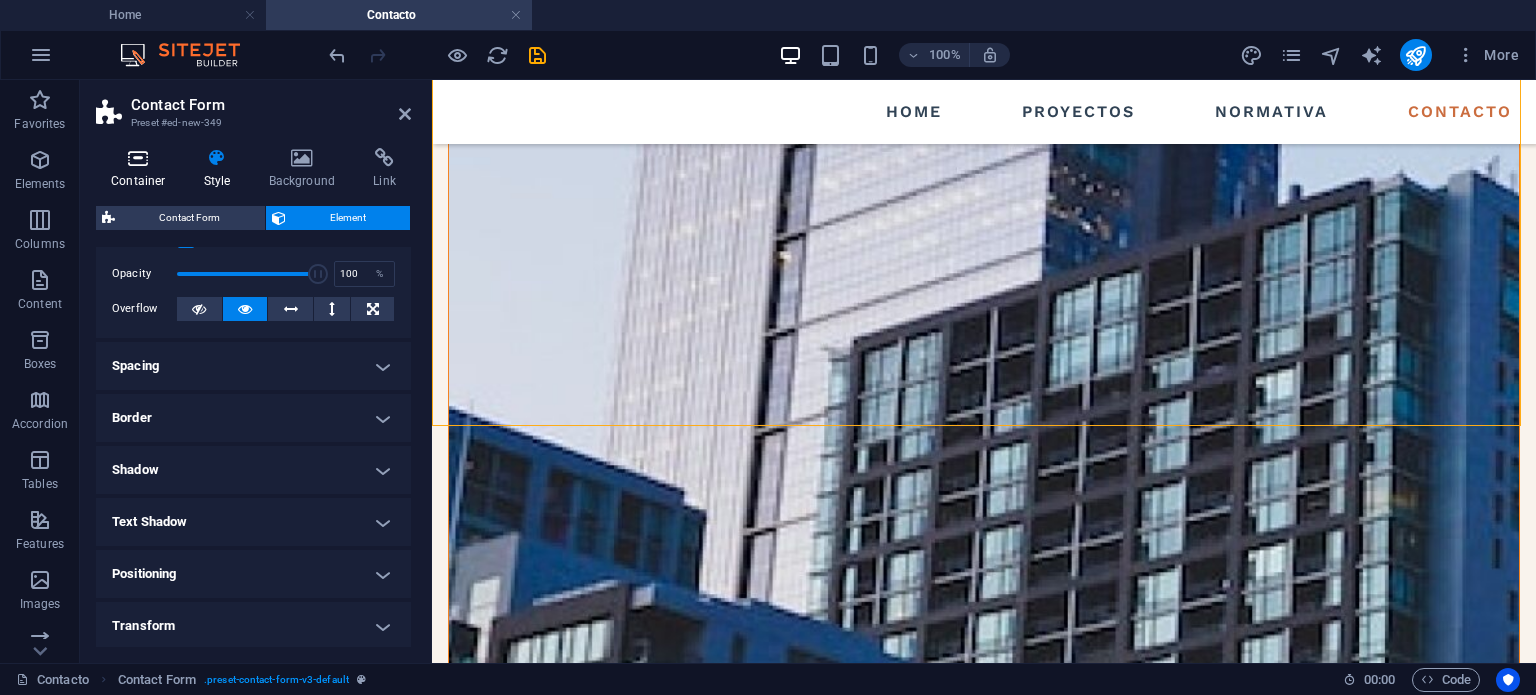 click at bounding box center [138, 158] 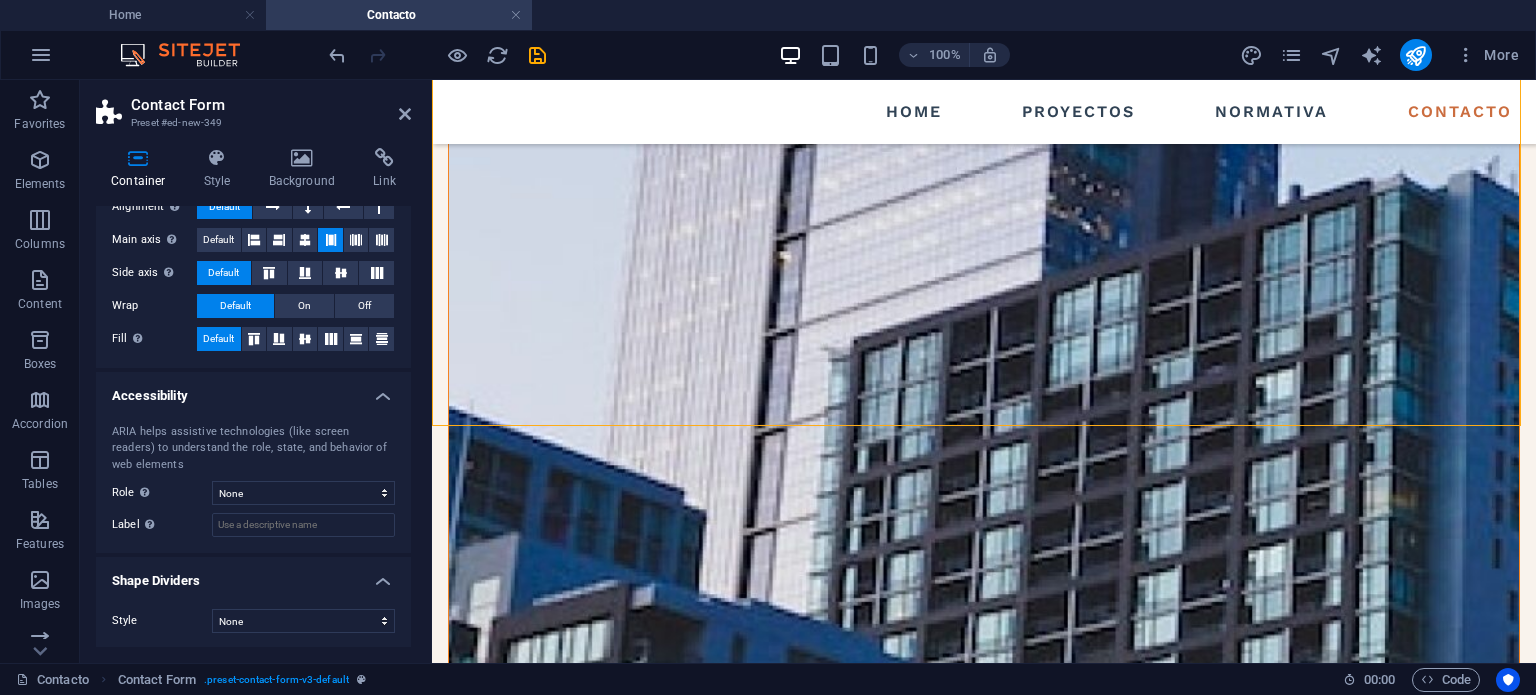 scroll, scrollTop: 0, scrollLeft: 0, axis: both 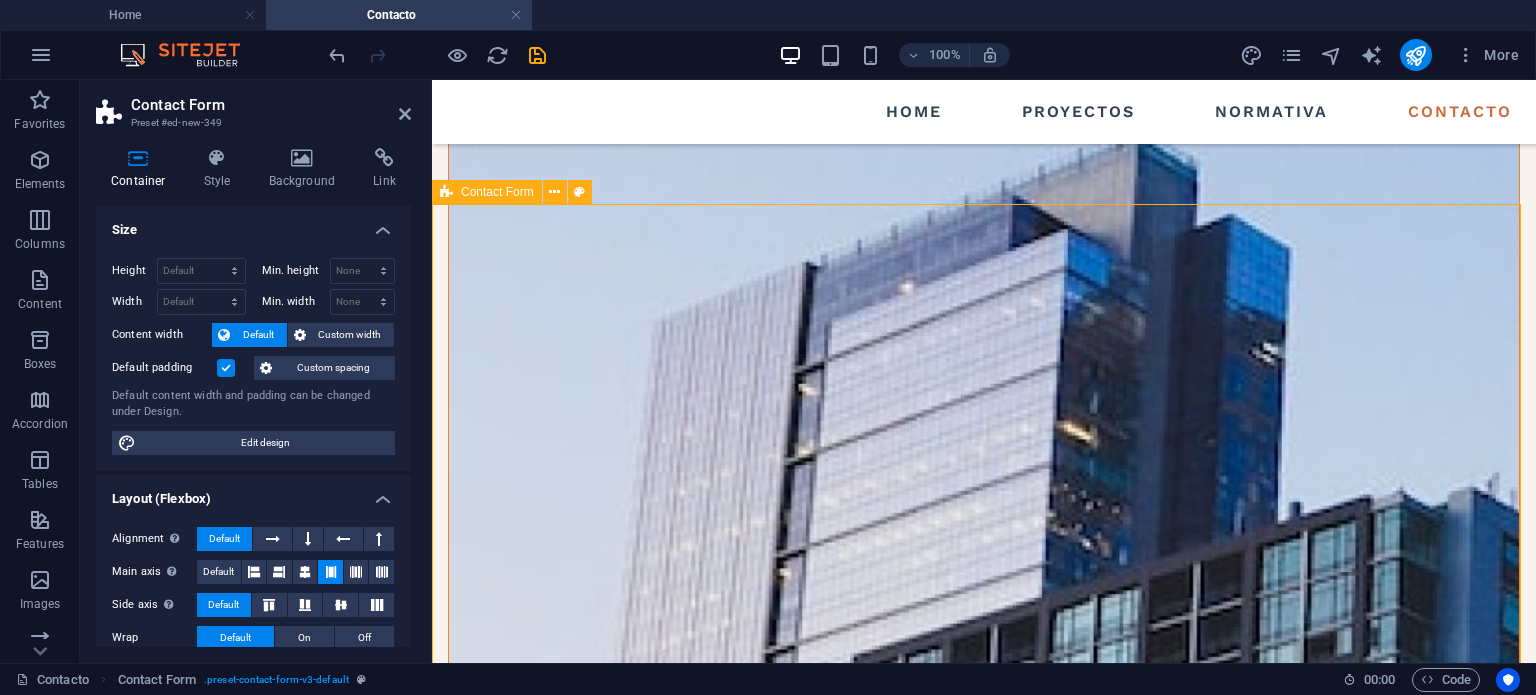 click on "Contact Form" at bounding box center (497, 192) 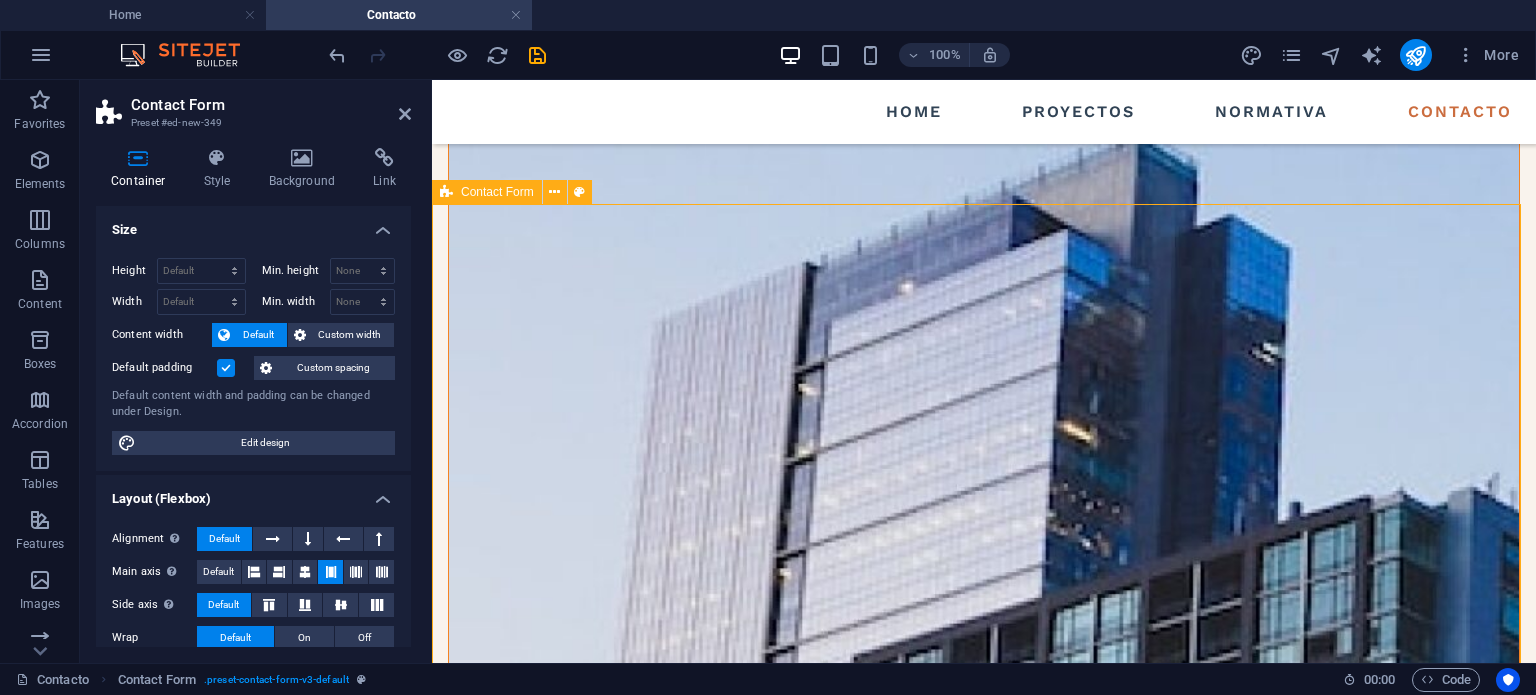 click on "Contact Form" at bounding box center [497, 192] 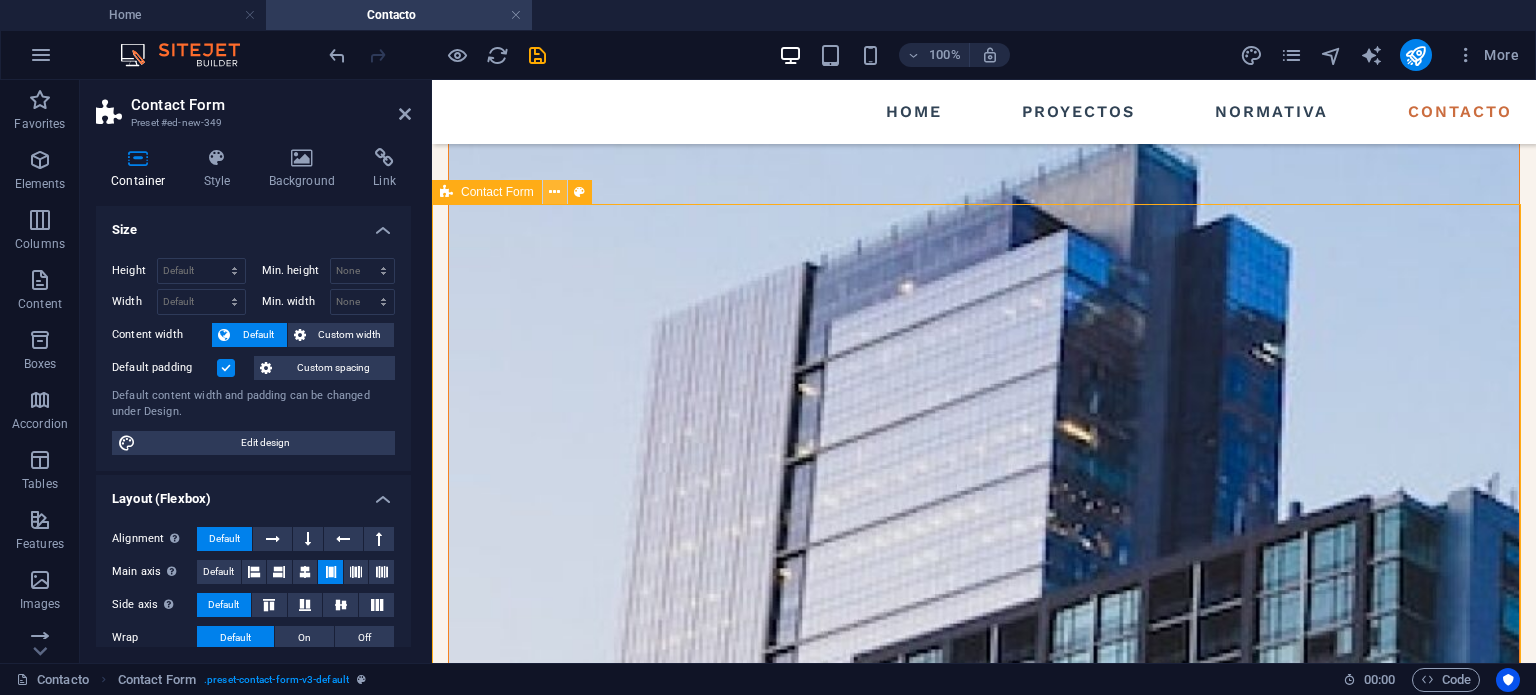 click at bounding box center (554, 192) 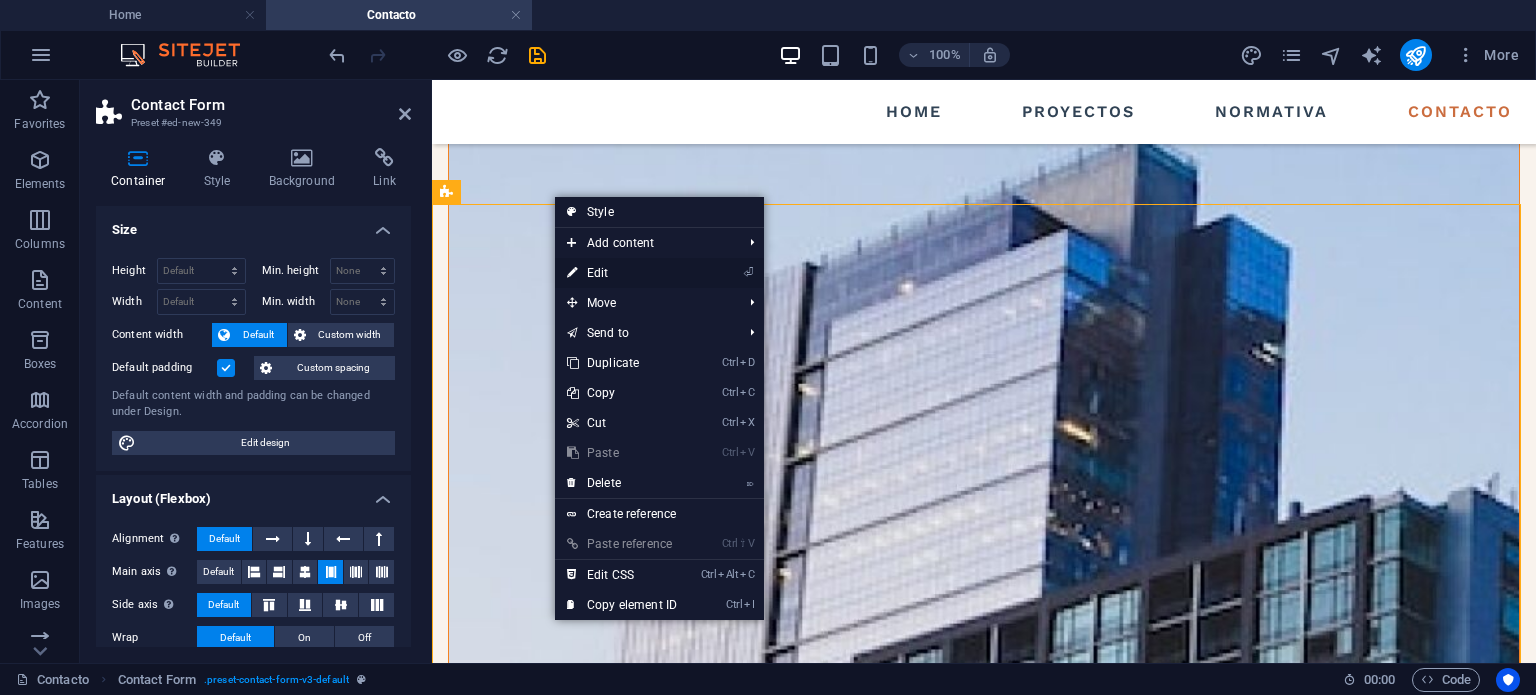 click on "⏎  Edit" at bounding box center [622, 273] 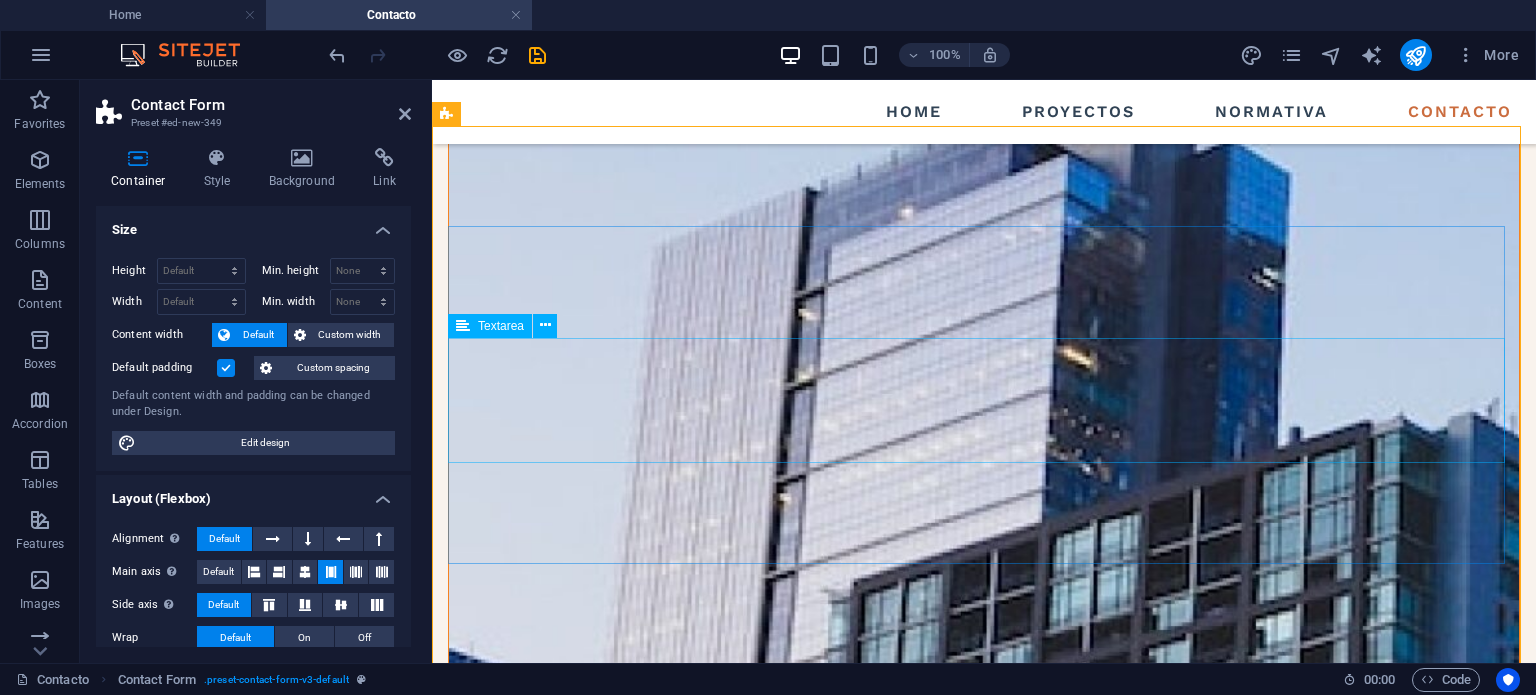 scroll, scrollTop: 726, scrollLeft: 0, axis: vertical 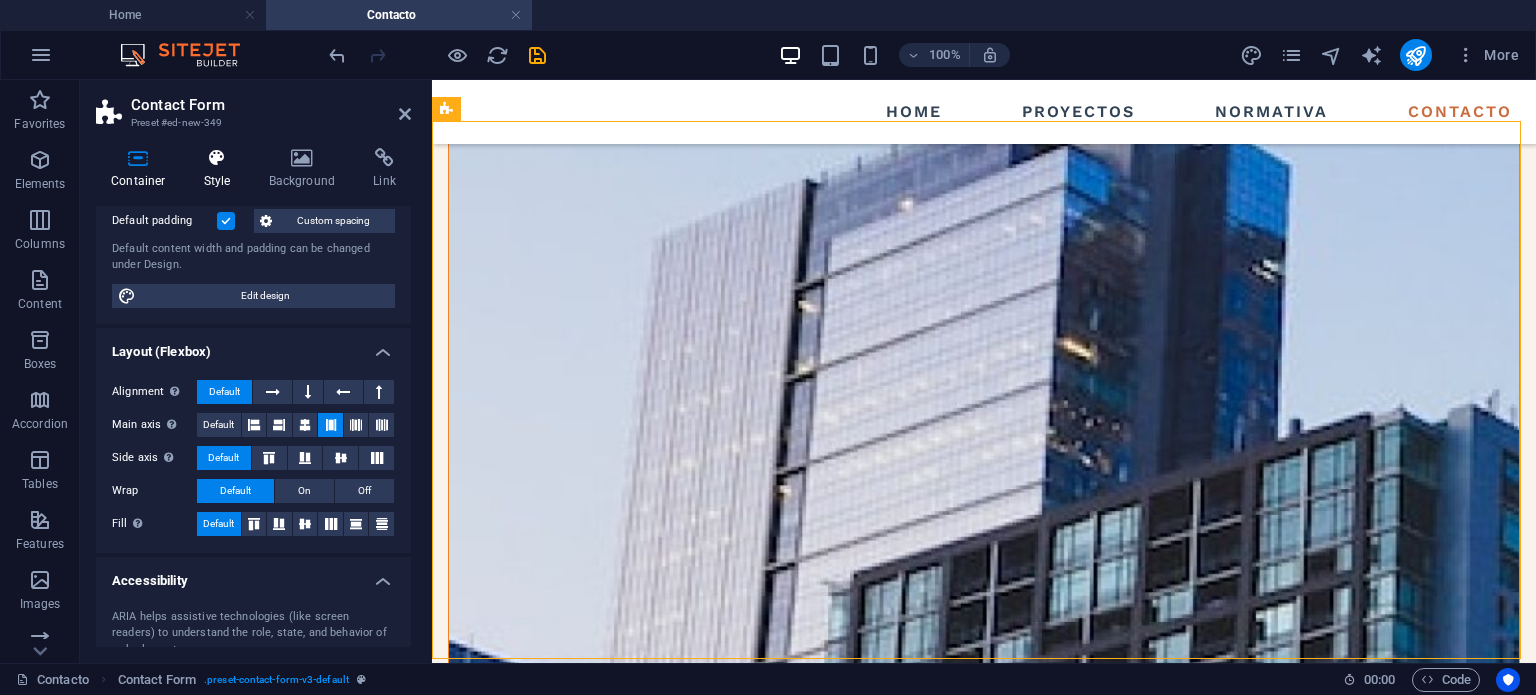 click on "Style" at bounding box center (221, 169) 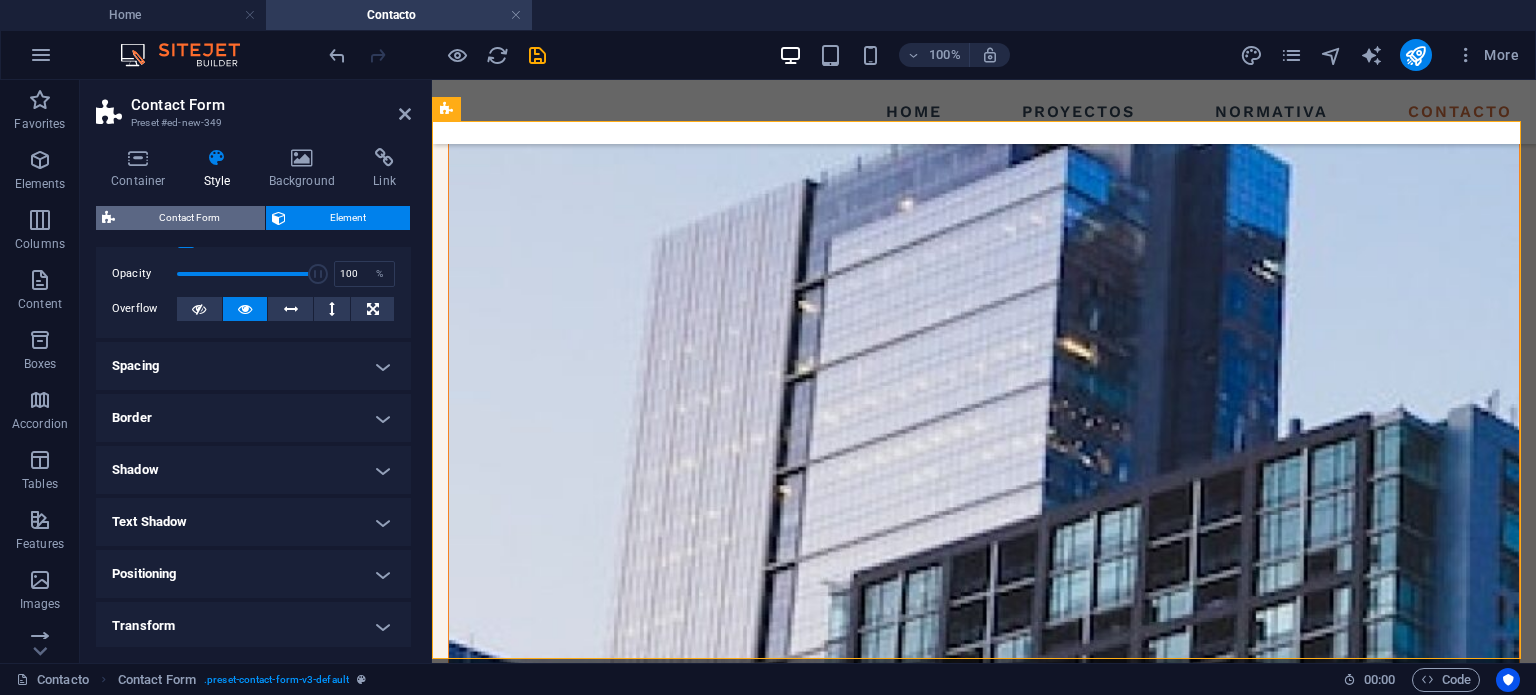 click on "Contact Form" at bounding box center [190, 218] 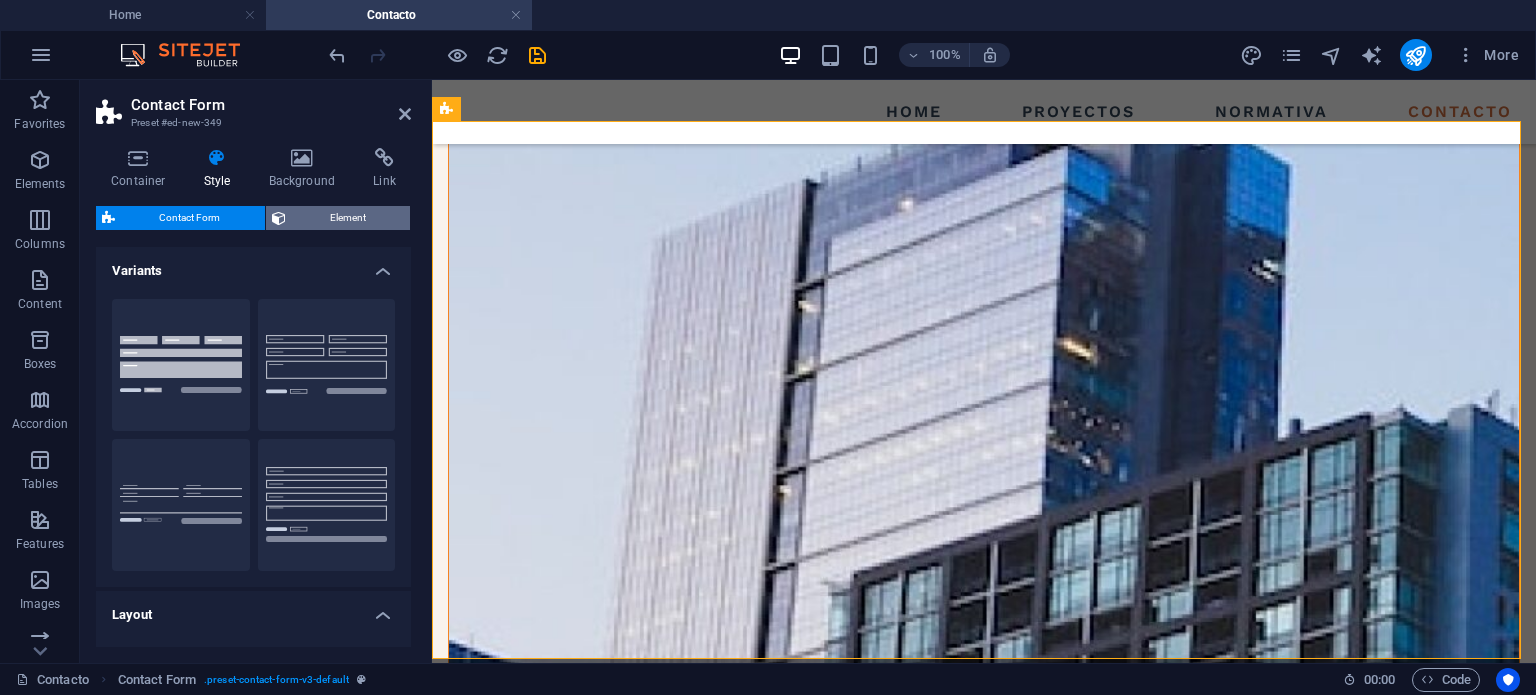 click on "Element" at bounding box center [348, 218] 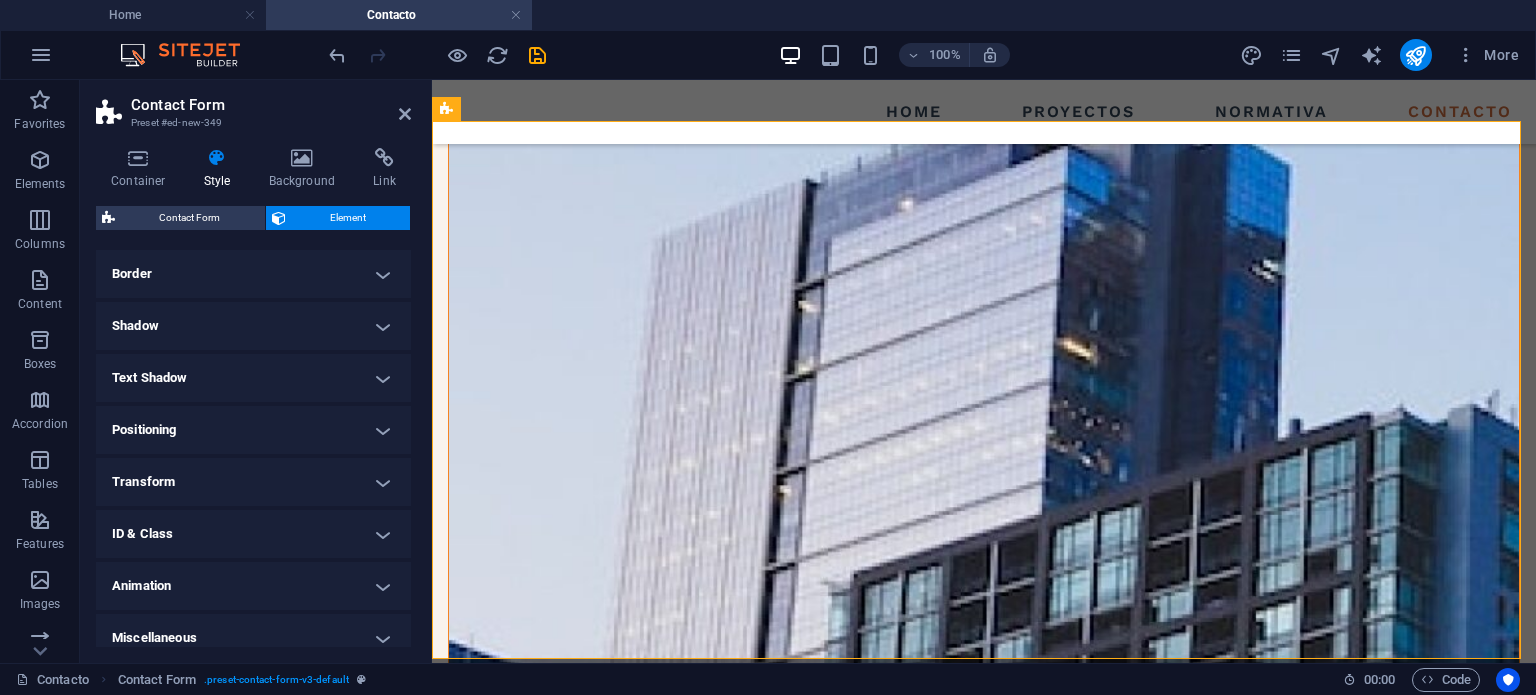 scroll, scrollTop: 230, scrollLeft: 0, axis: vertical 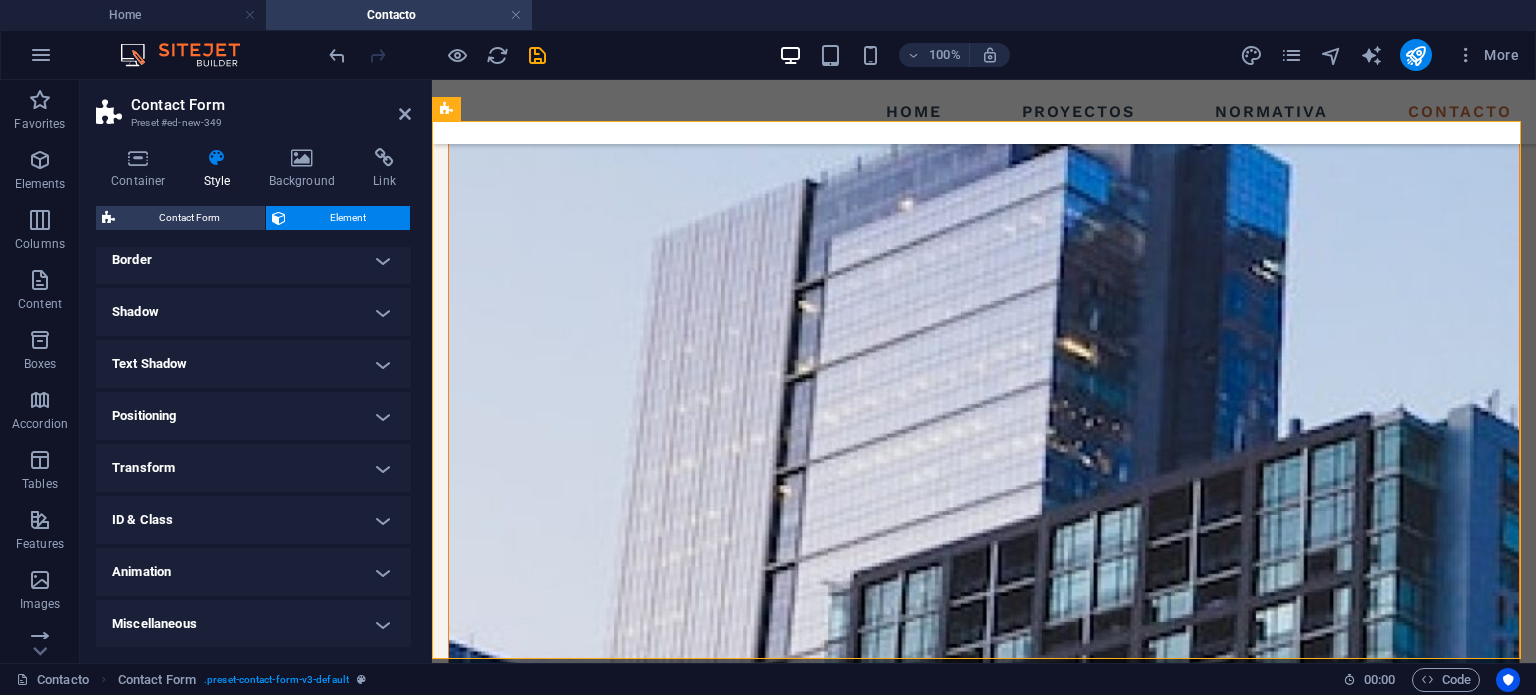 click on "Positioning" at bounding box center [253, 416] 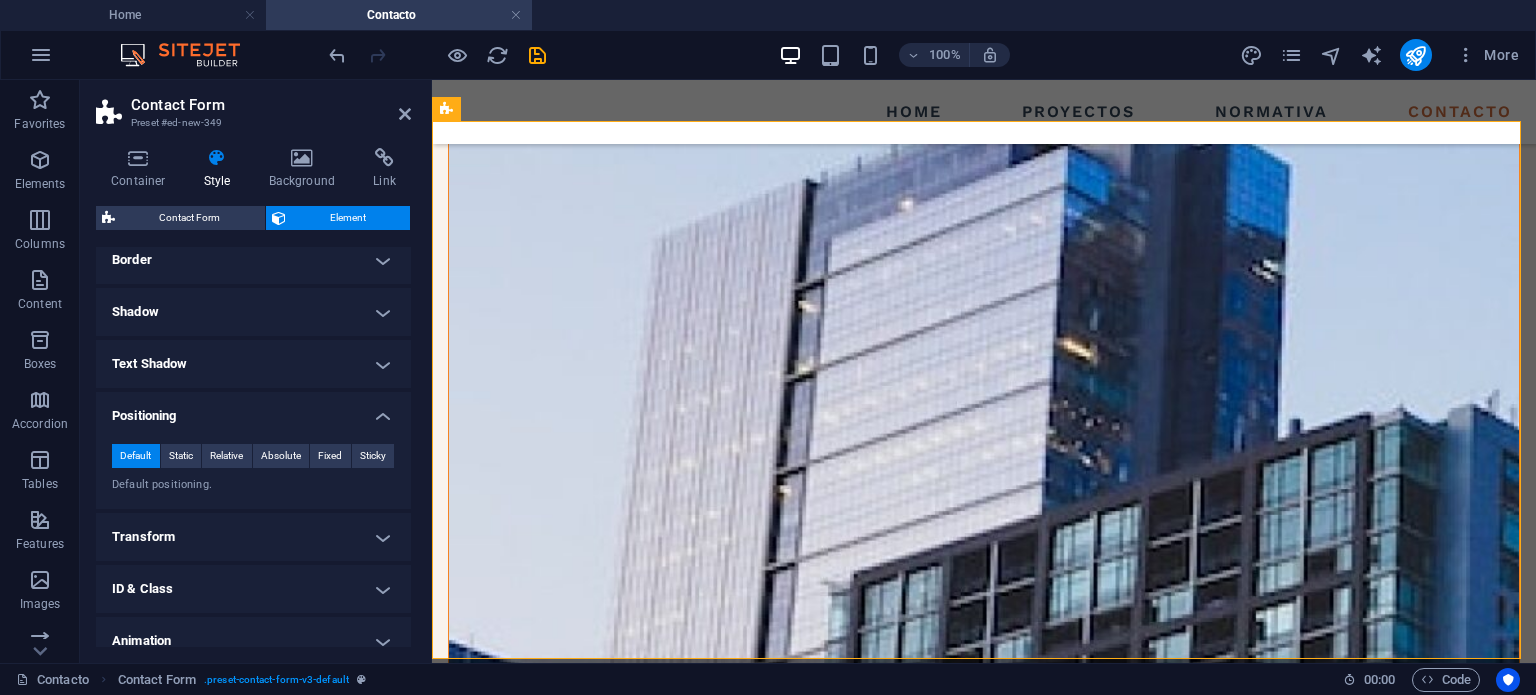 click on "Positioning" at bounding box center [253, 410] 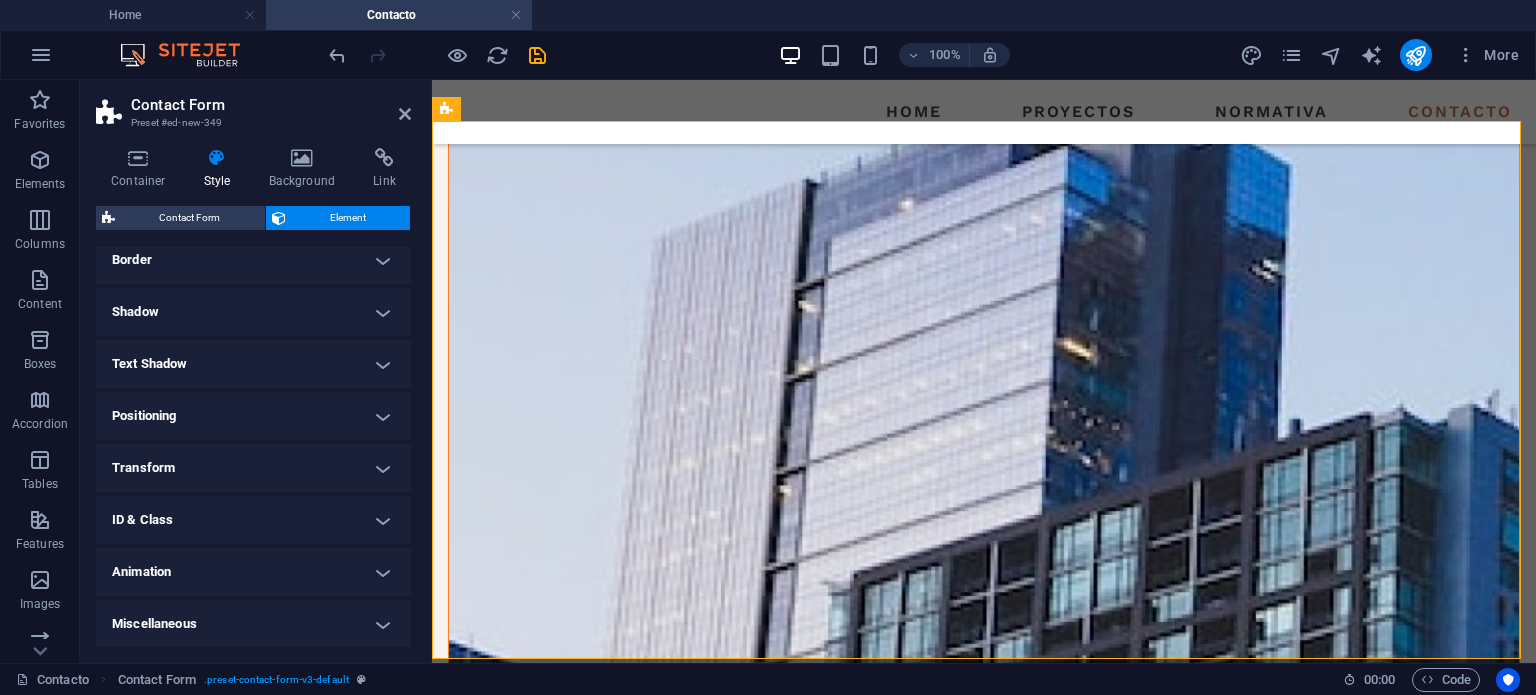 click on "Miscellaneous" at bounding box center [253, 624] 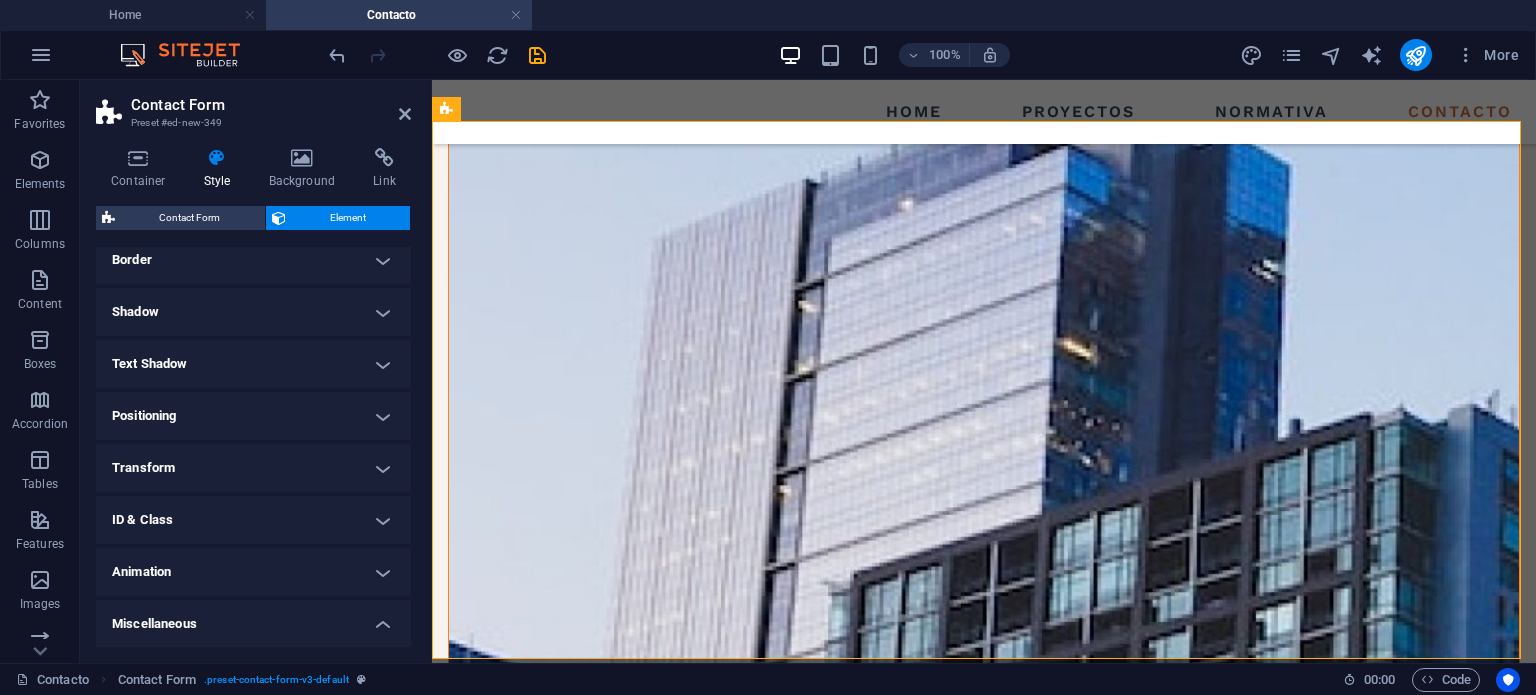 scroll, scrollTop: 353, scrollLeft: 0, axis: vertical 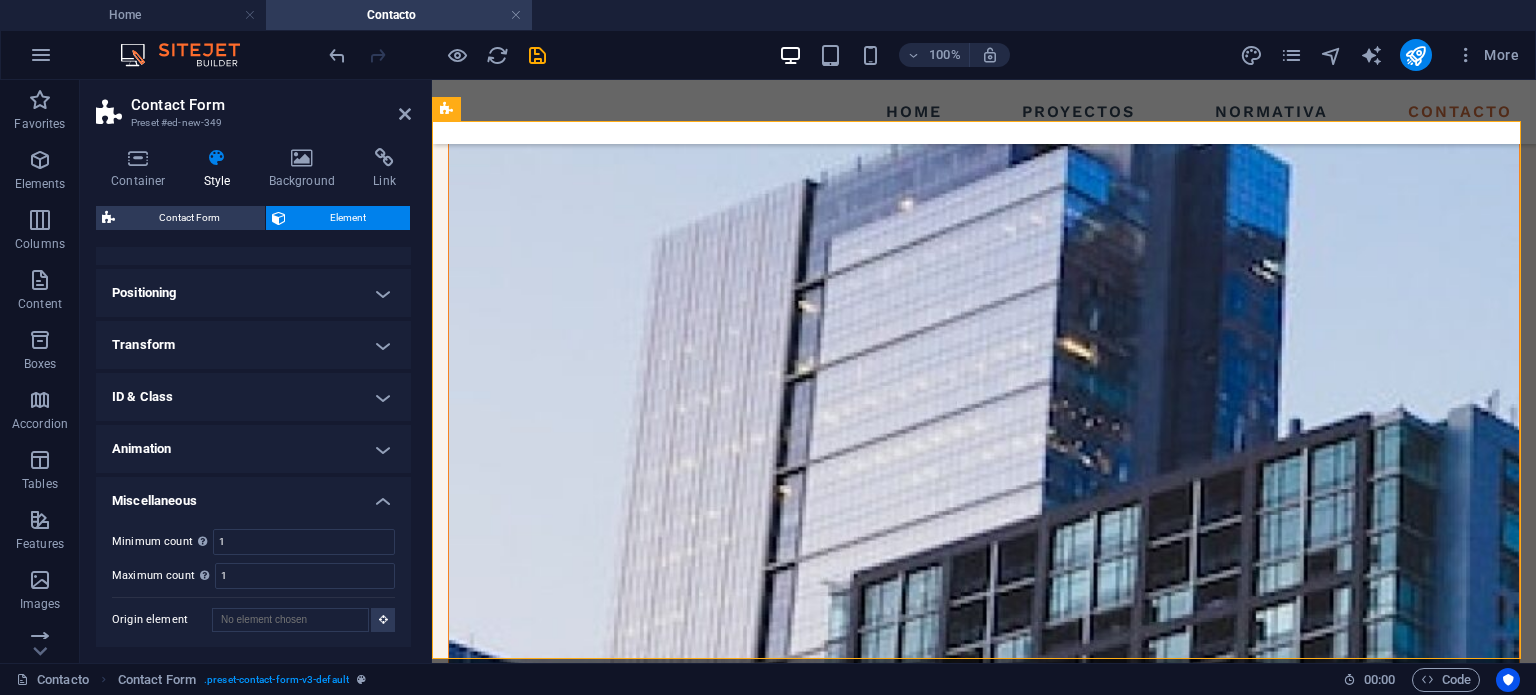 click on "Miscellaneous" at bounding box center [253, 495] 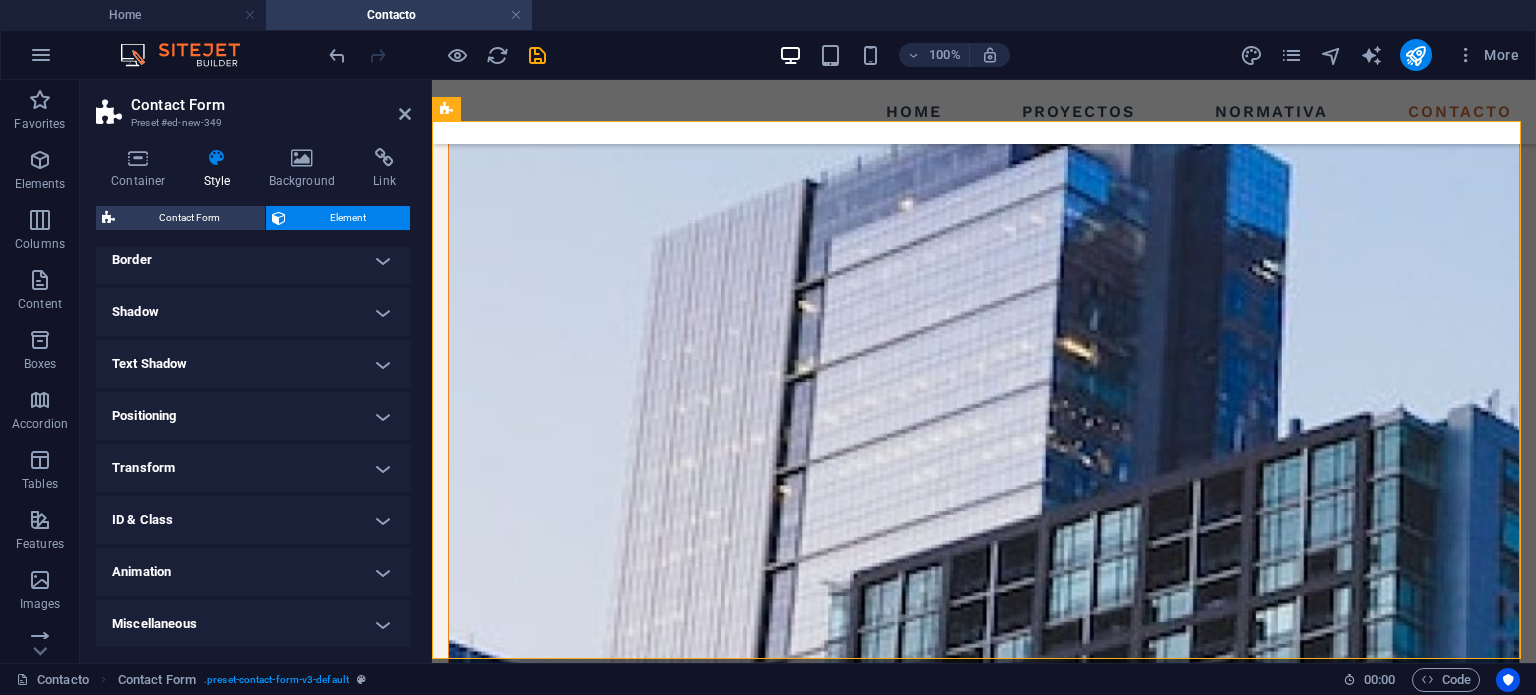 scroll, scrollTop: 0, scrollLeft: 0, axis: both 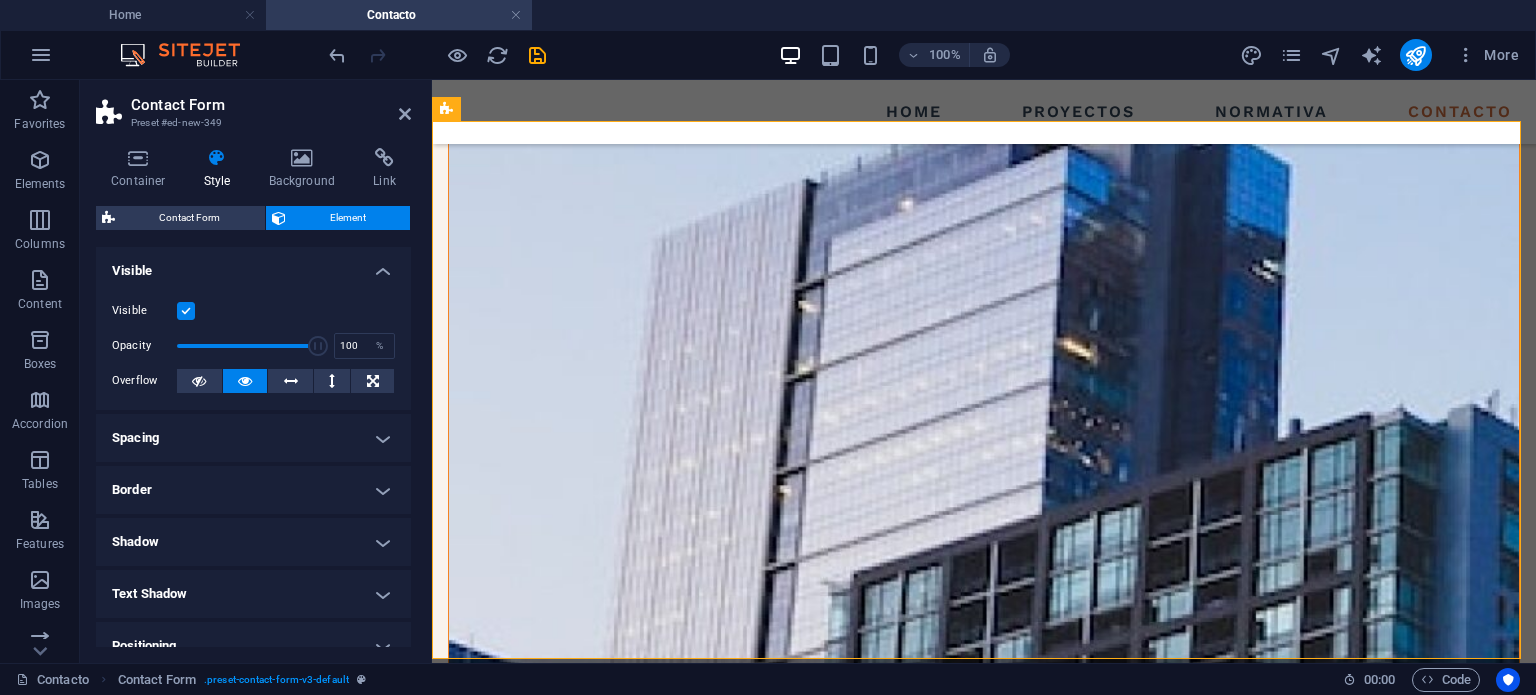 click on "Spacing" at bounding box center [253, 438] 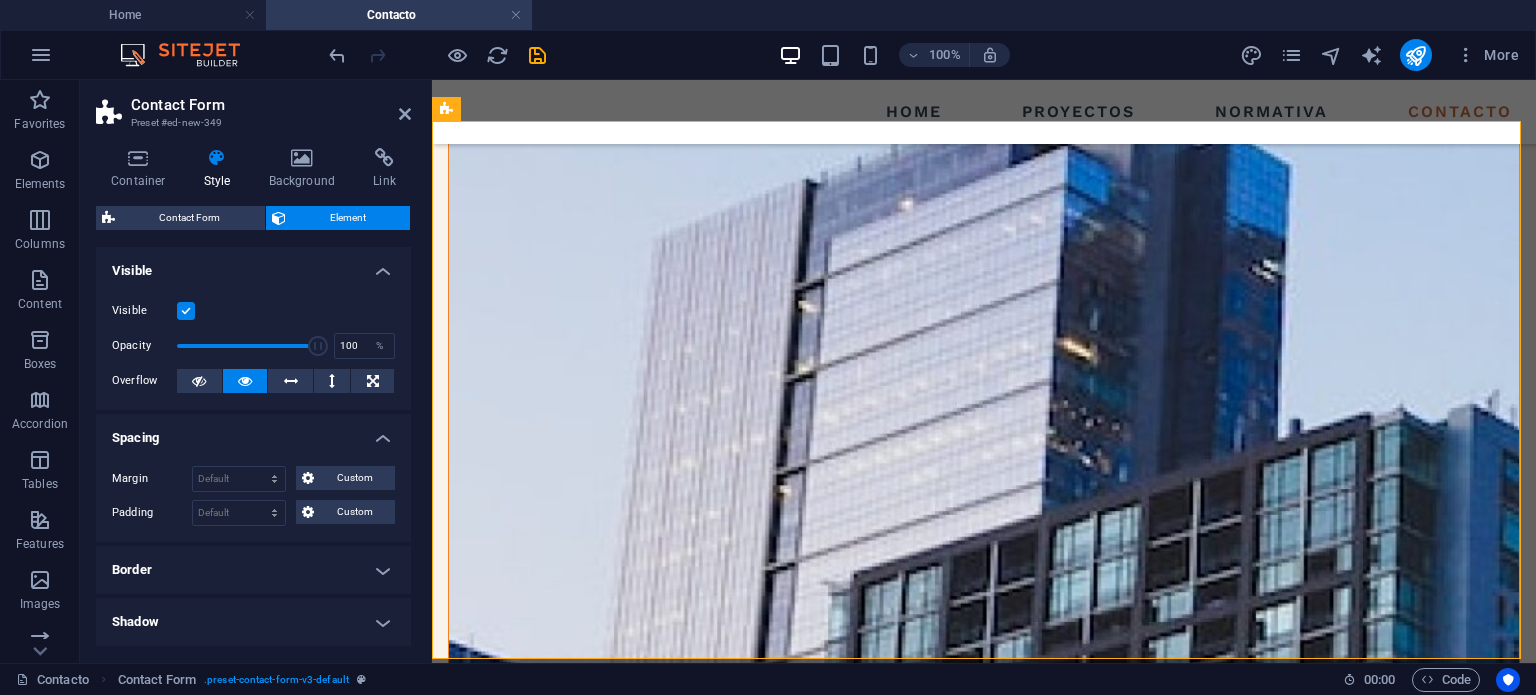 click on "Spacing" at bounding box center (253, 432) 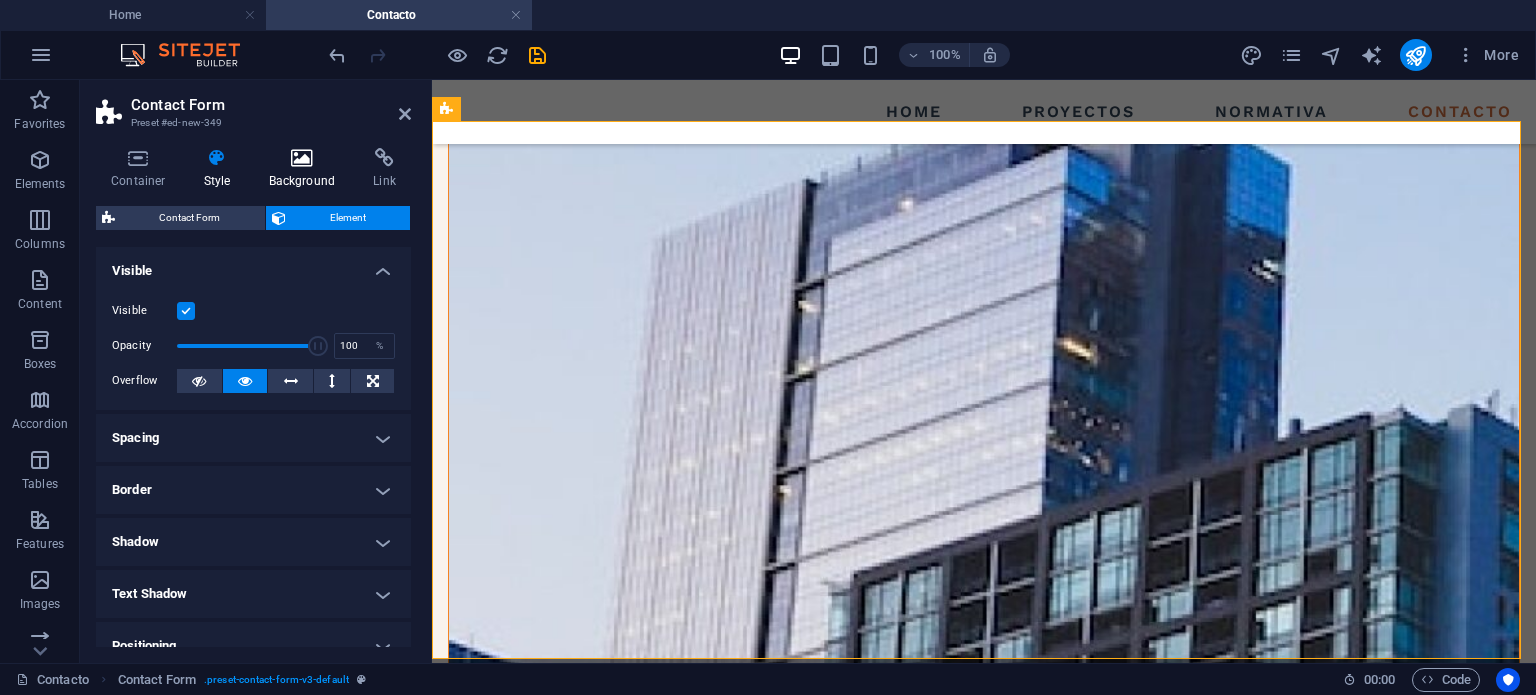 click on "Background" at bounding box center [306, 169] 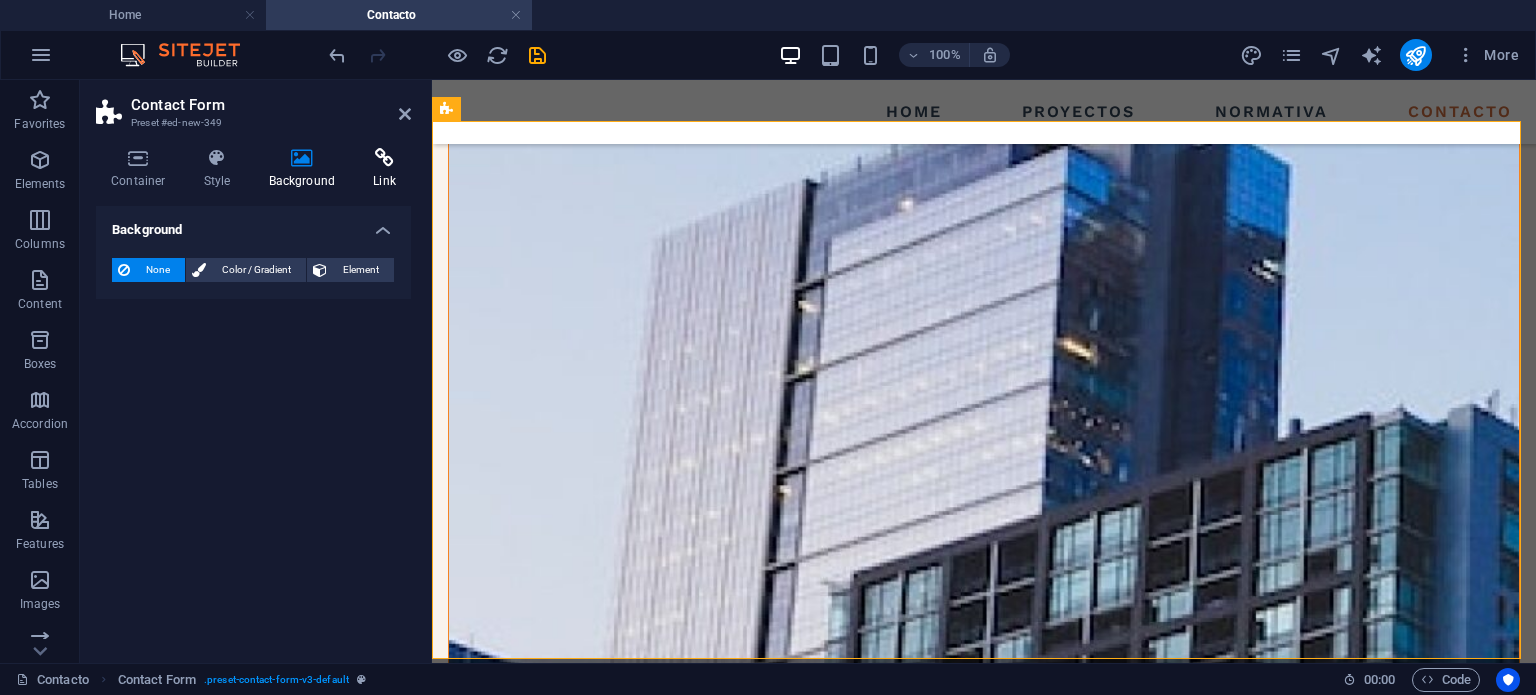 click at bounding box center [384, 158] 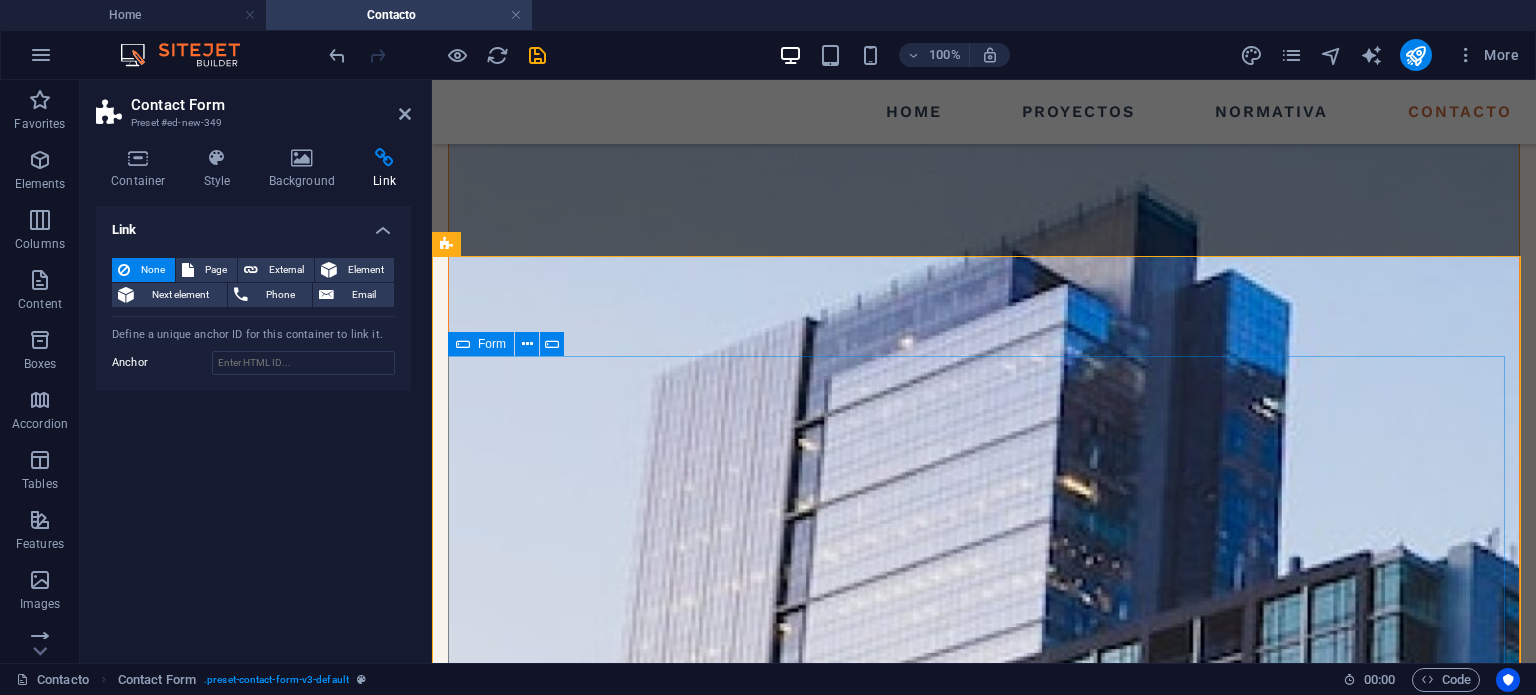 scroll, scrollTop: 587, scrollLeft: 0, axis: vertical 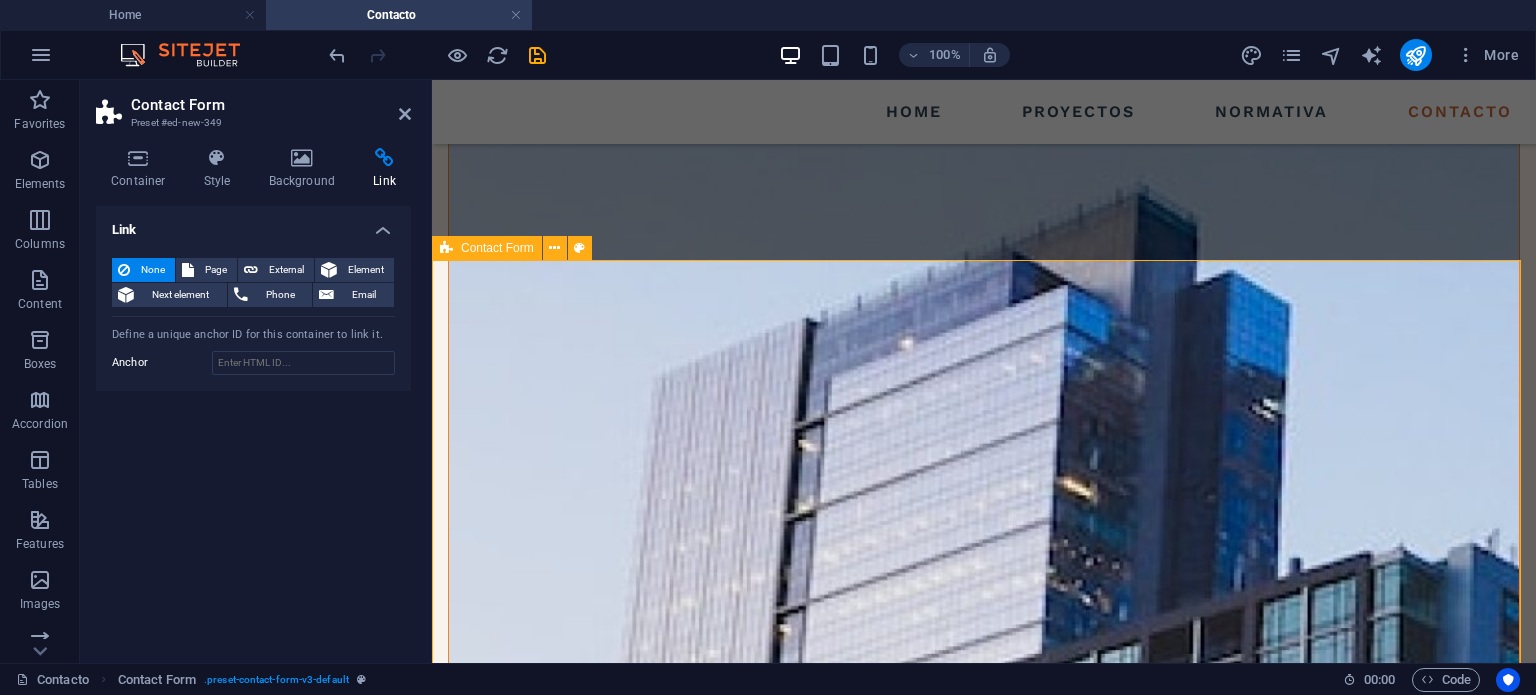 click on "Contact Form" at bounding box center [497, 248] 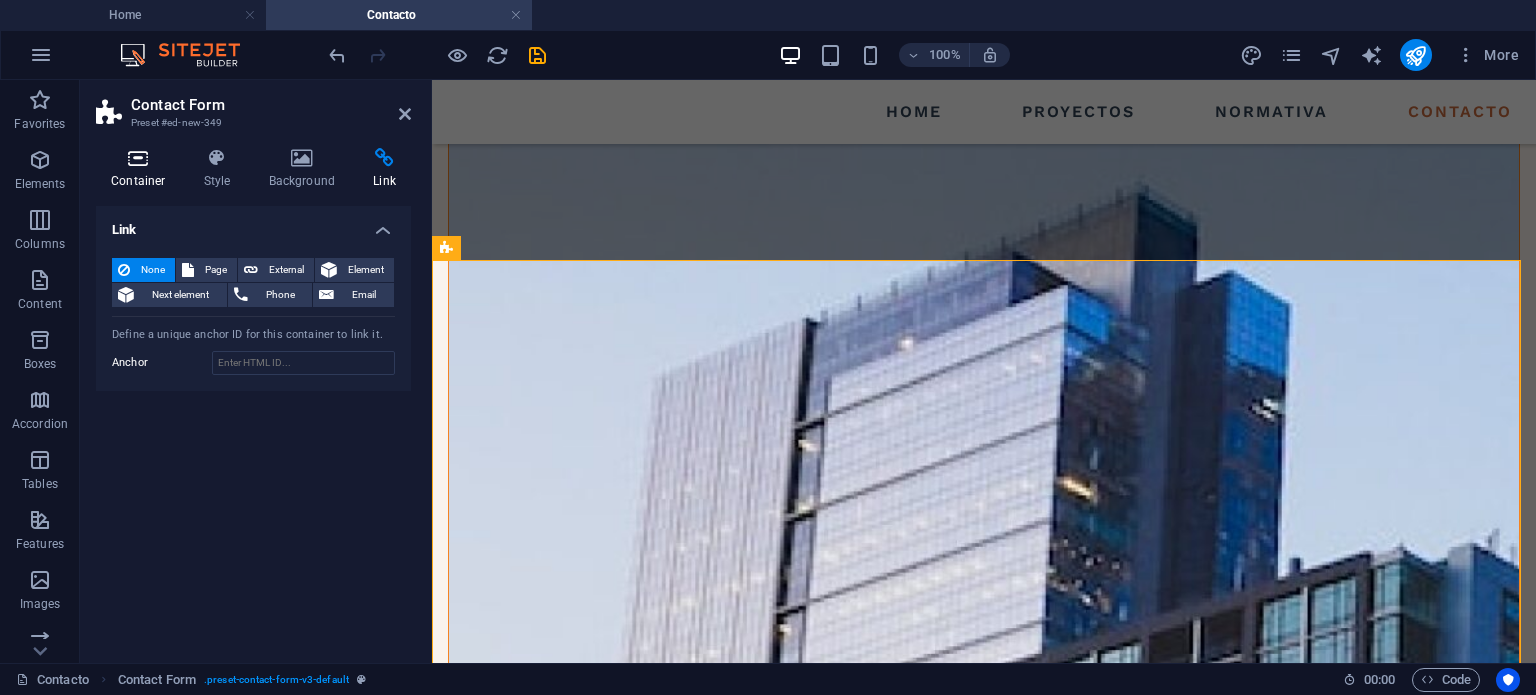 click on "Container" at bounding box center (142, 169) 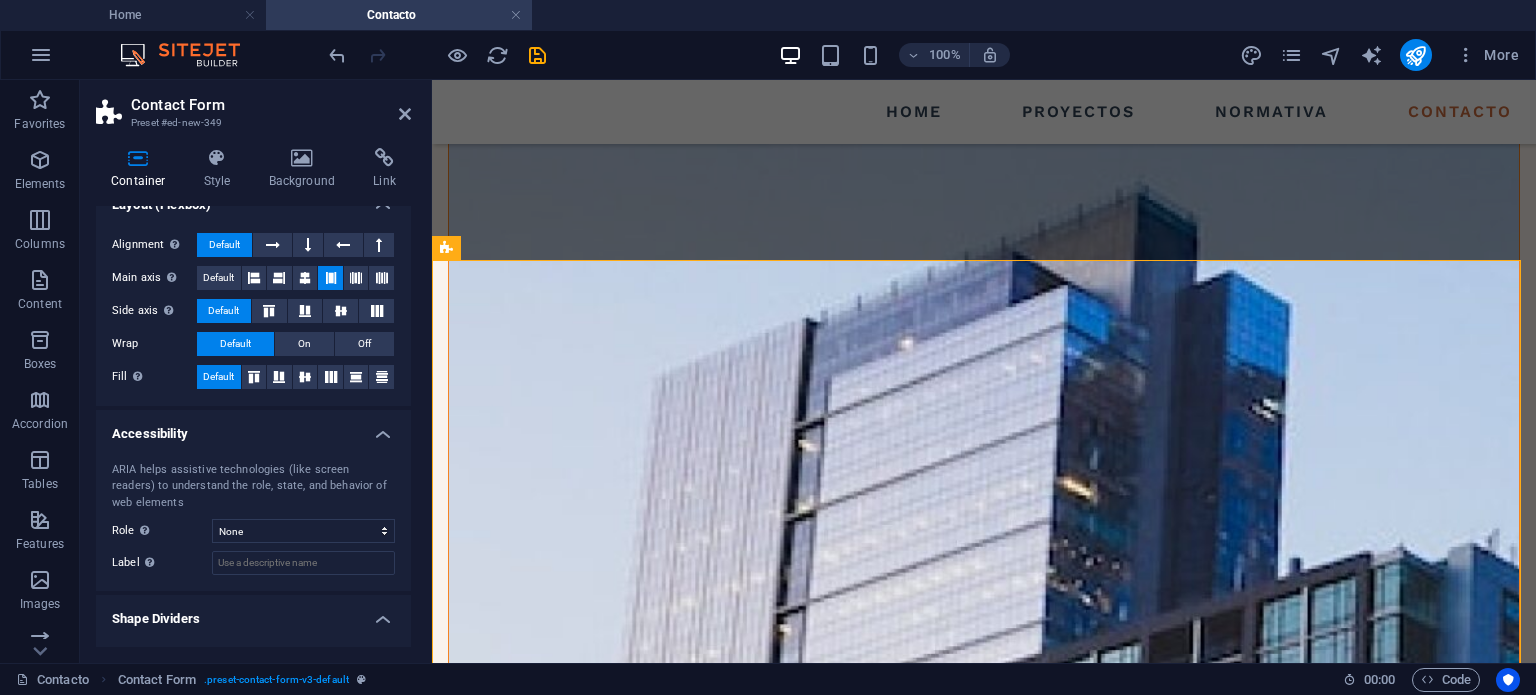 scroll, scrollTop: 303, scrollLeft: 0, axis: vertical 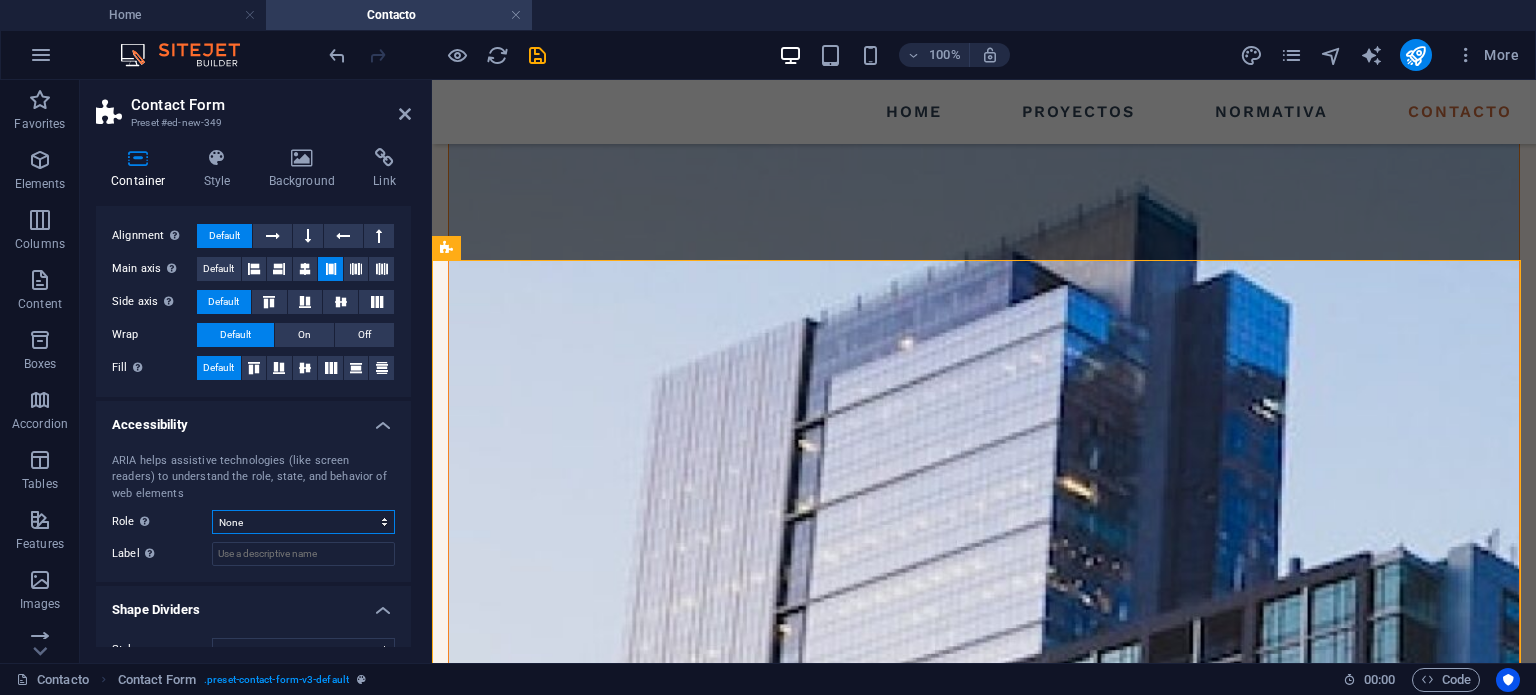 click on "None Alert Article Banner Comment Complementary Dialog Footer Header Marquee Presentation Region Section Separator Status Timer" at bounding box center (303, 522) 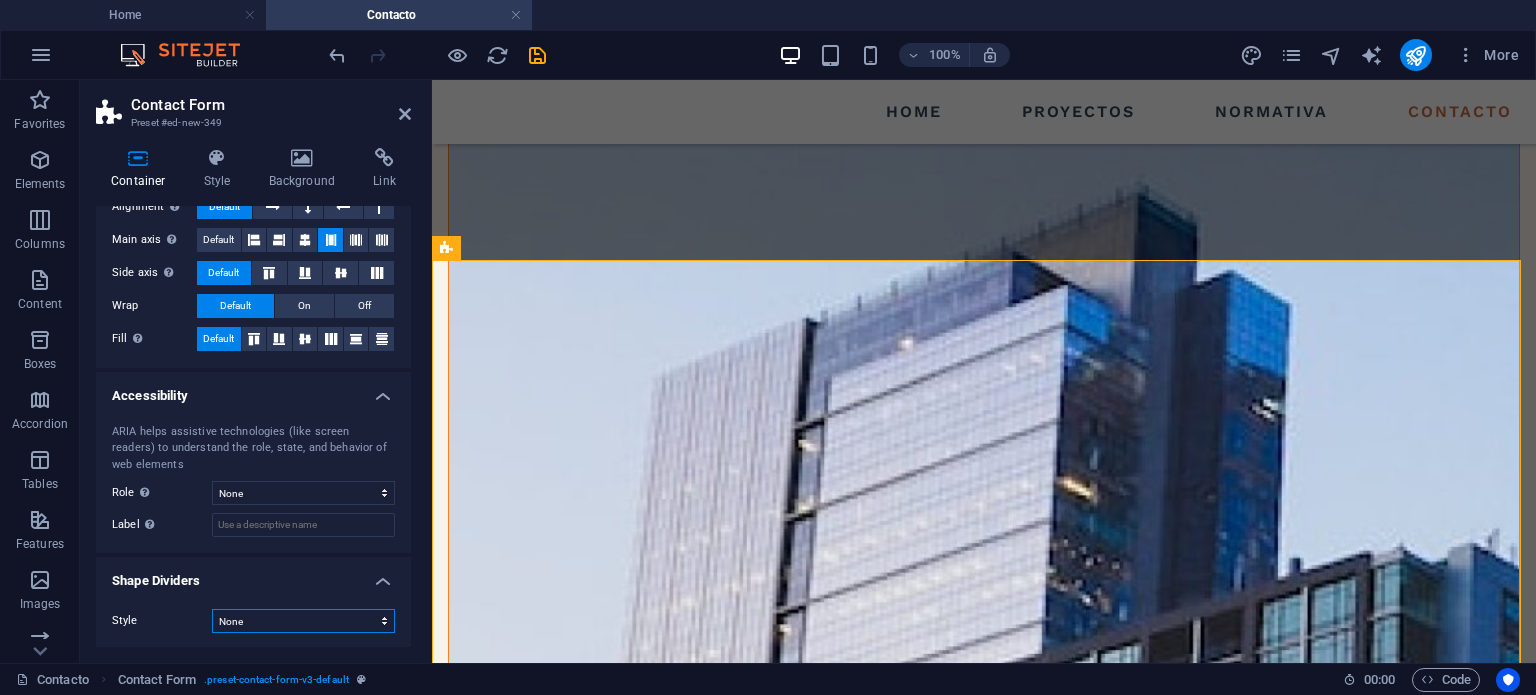 click on "None Triangle Square Diagonal Polygon 1 Polygon 2 Zigzag Multiple Zigzags Waves Multiple Waves Half Circle Circle Circle Shadow Blocks Hexagons Clouds Multiple Clouds Fan Pyramids Book Paint Drip Fire Shredded Paper Arrow" at bounding box center [303, 621] 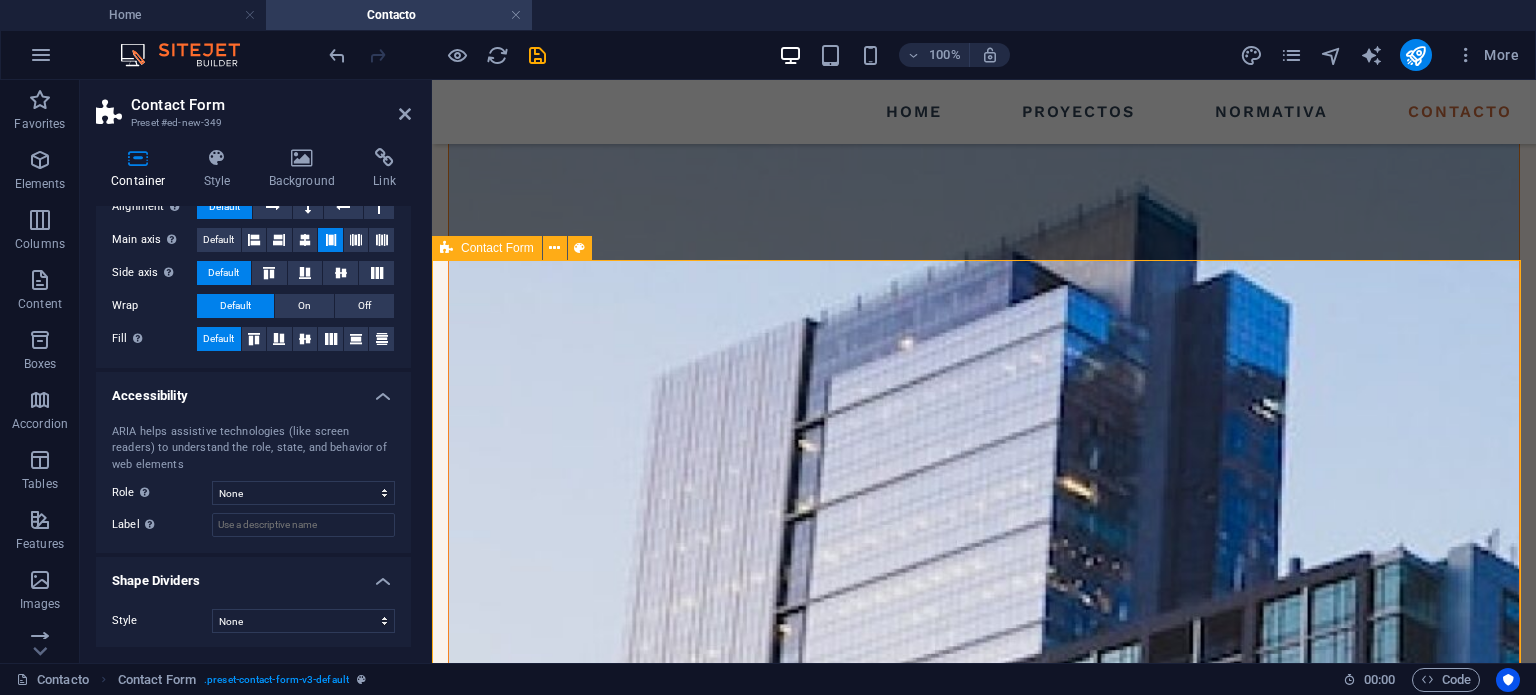 click on "{{ 'content.forms.privacy'|trans }} Unreadable? Load new Submit" at bounding box center [984, 4046] 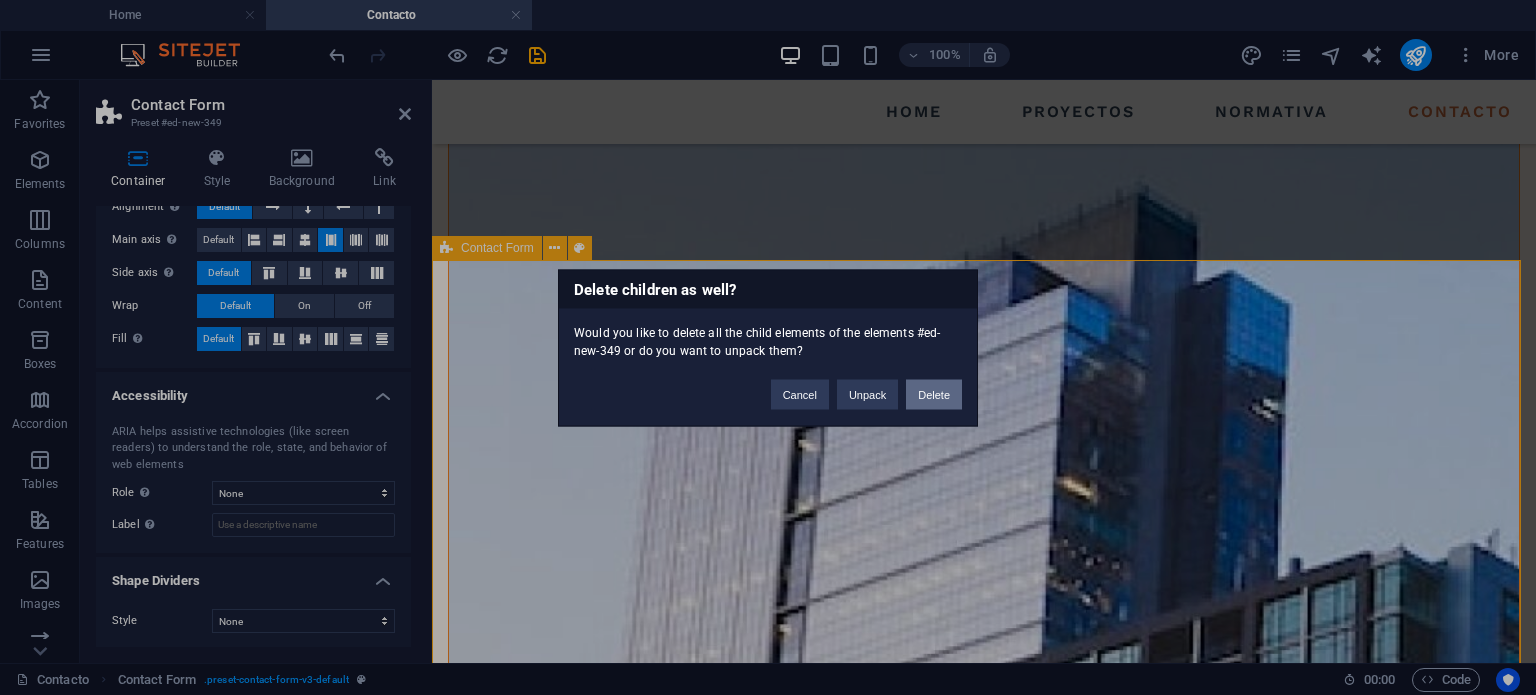 type 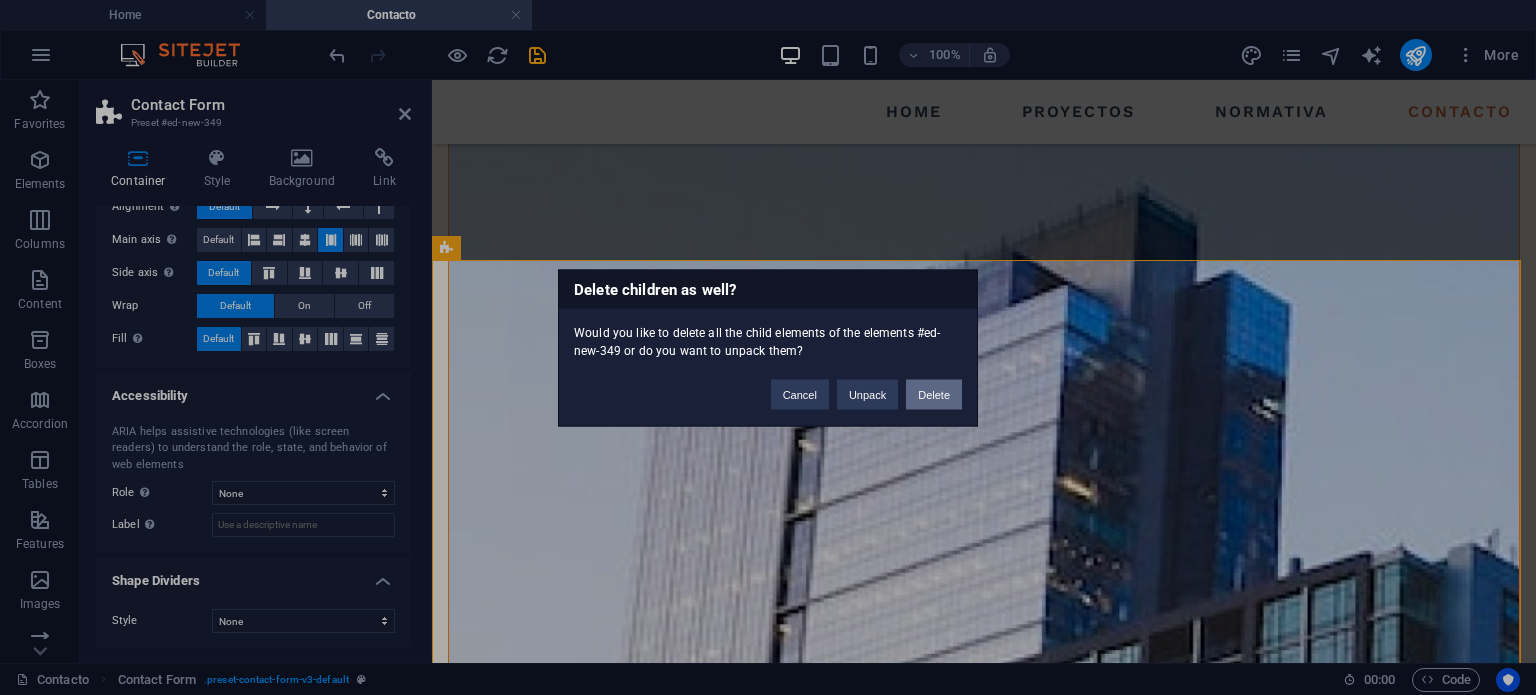 click on "Delete" at bounding box center [934, 394] 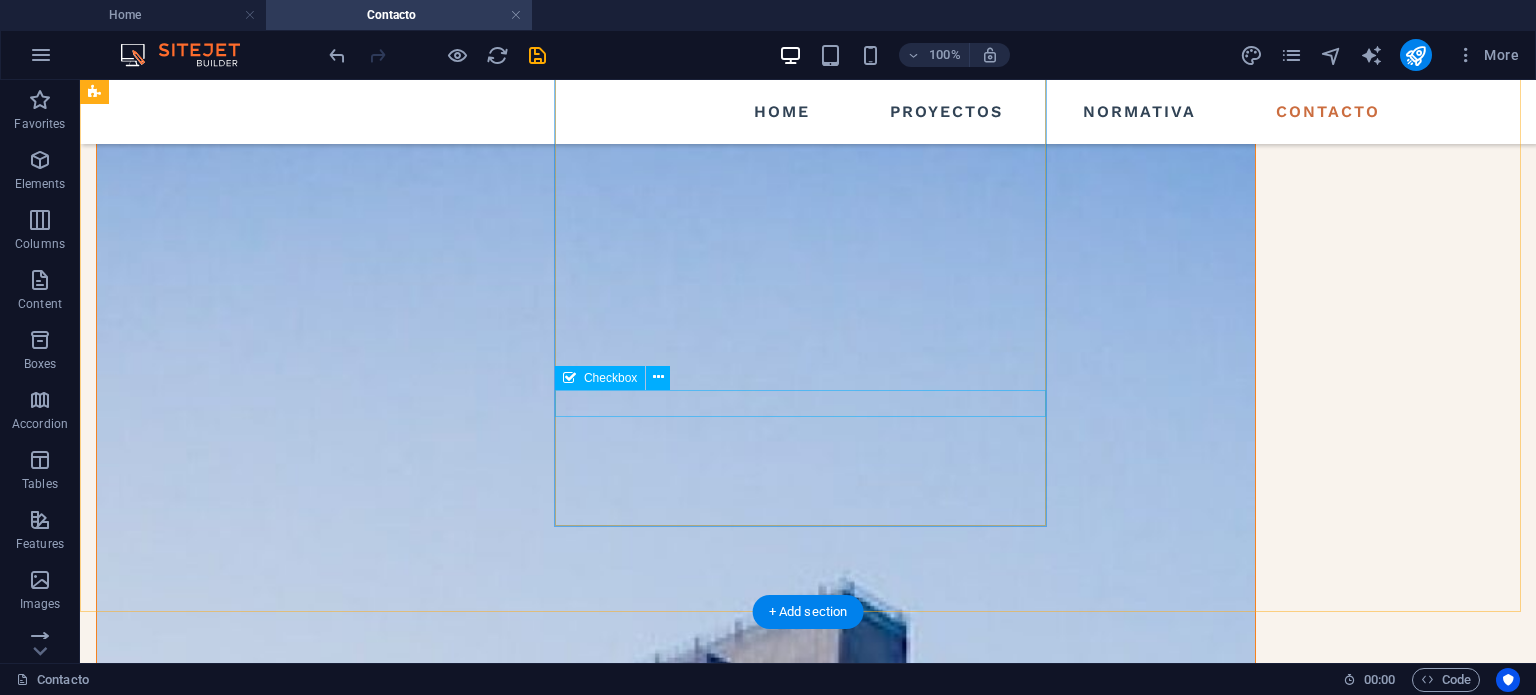 scroll, scrollTop: 169, scrollLeft: 0, axis: vertical 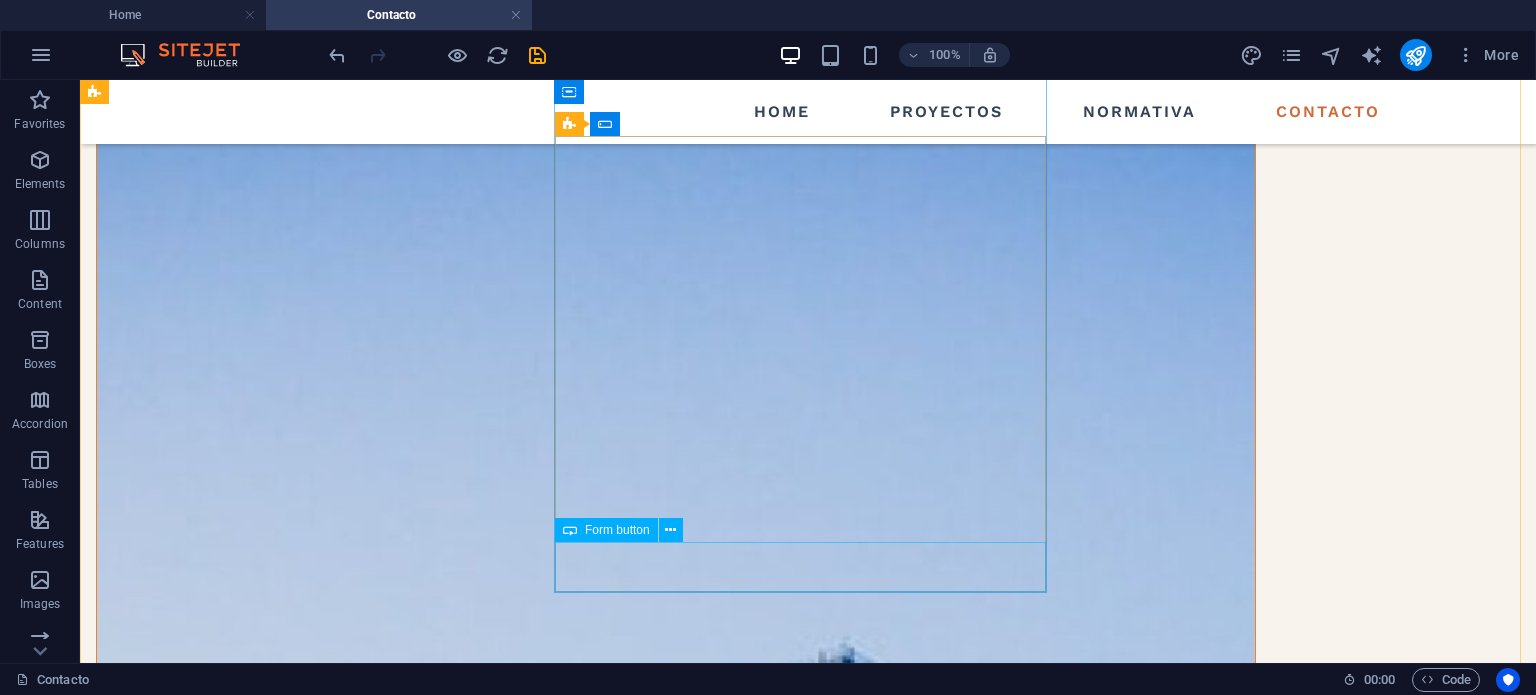 click on "Form button" at bounding box center (617, 530) 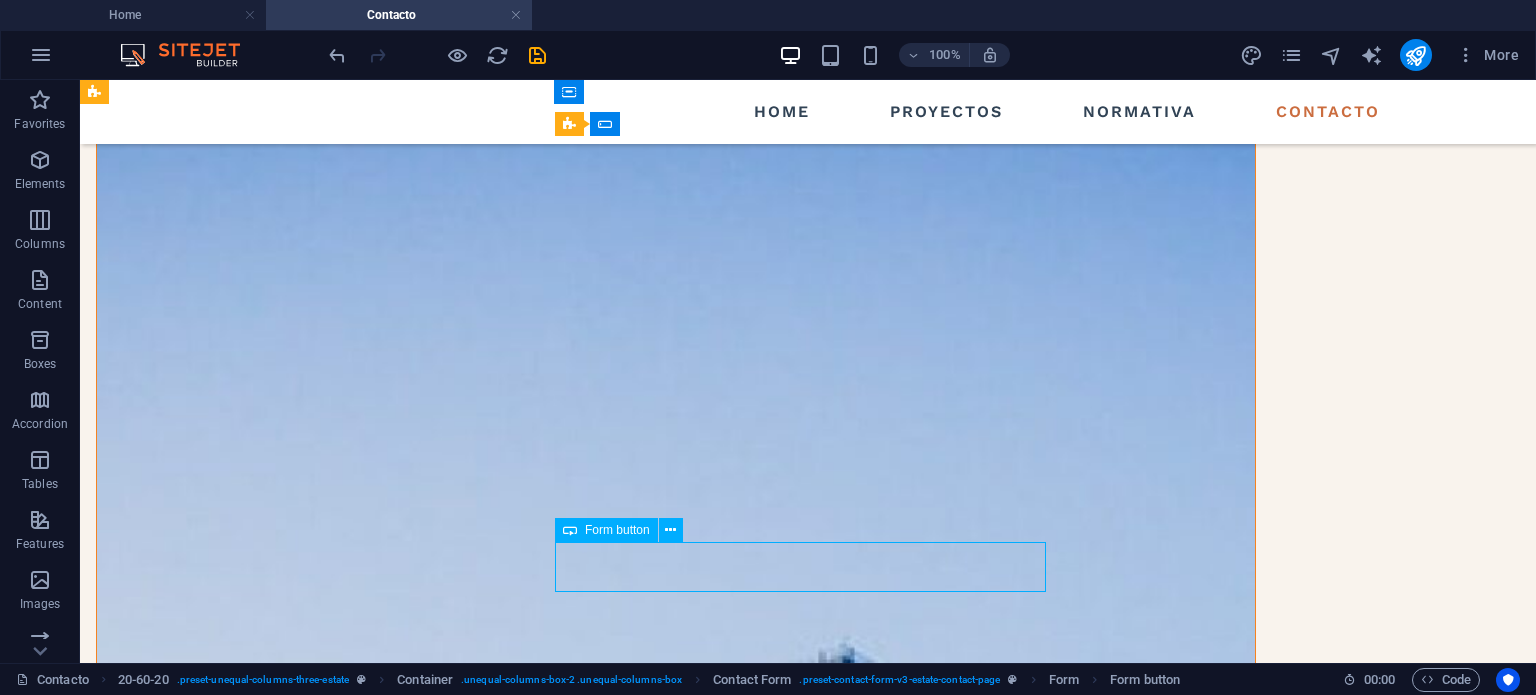 click on "Form button" at bounding box center (617, 530) 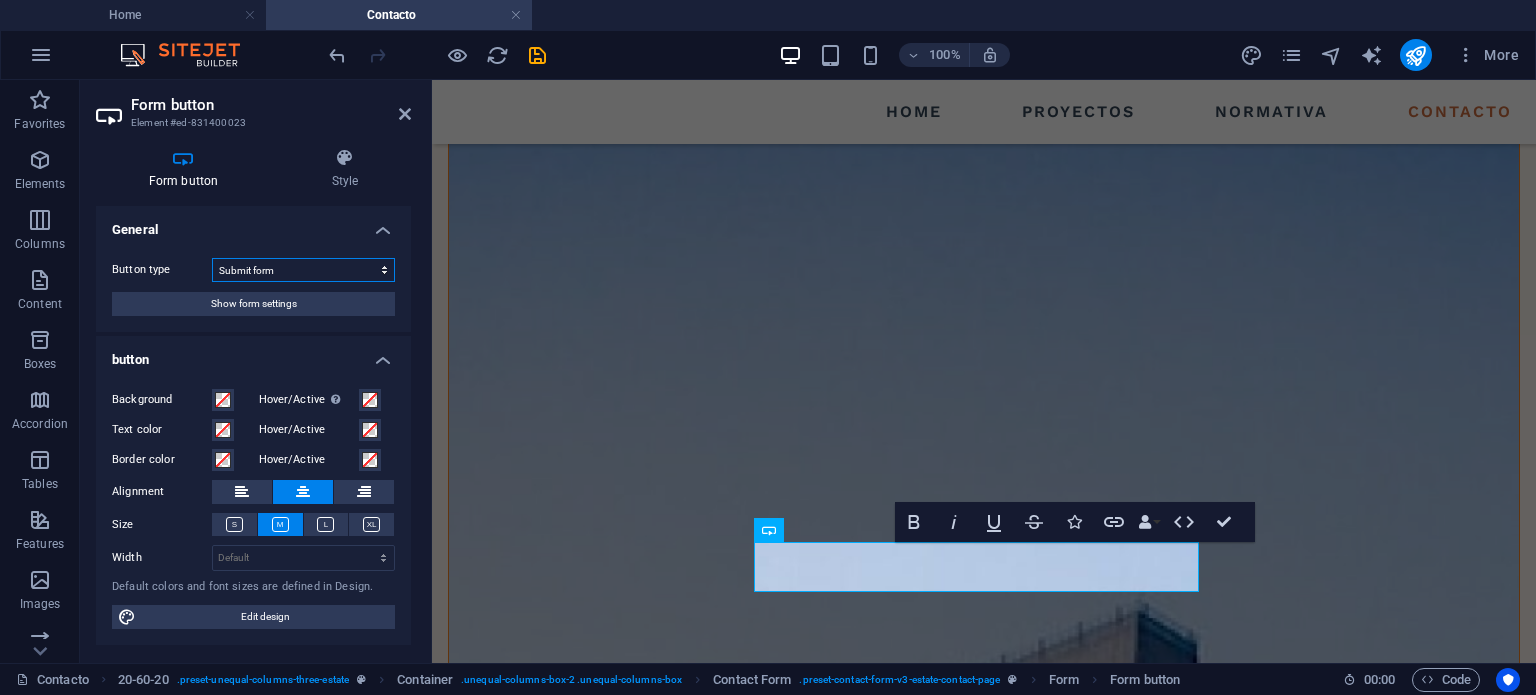 click on "Submit form Reset form No action" at bounding box center (303, 270) 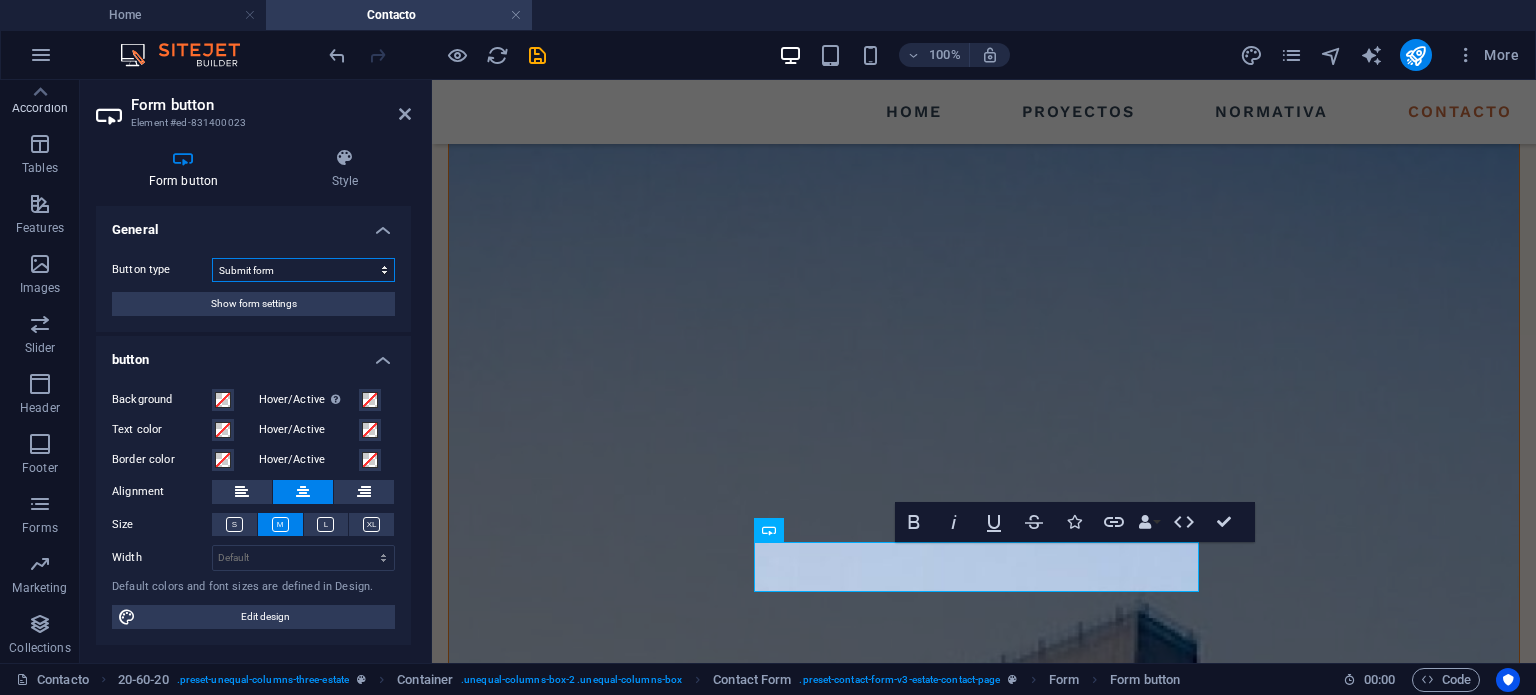 scroll, scrollTop: 0, scrollLeft: 0, axis: both 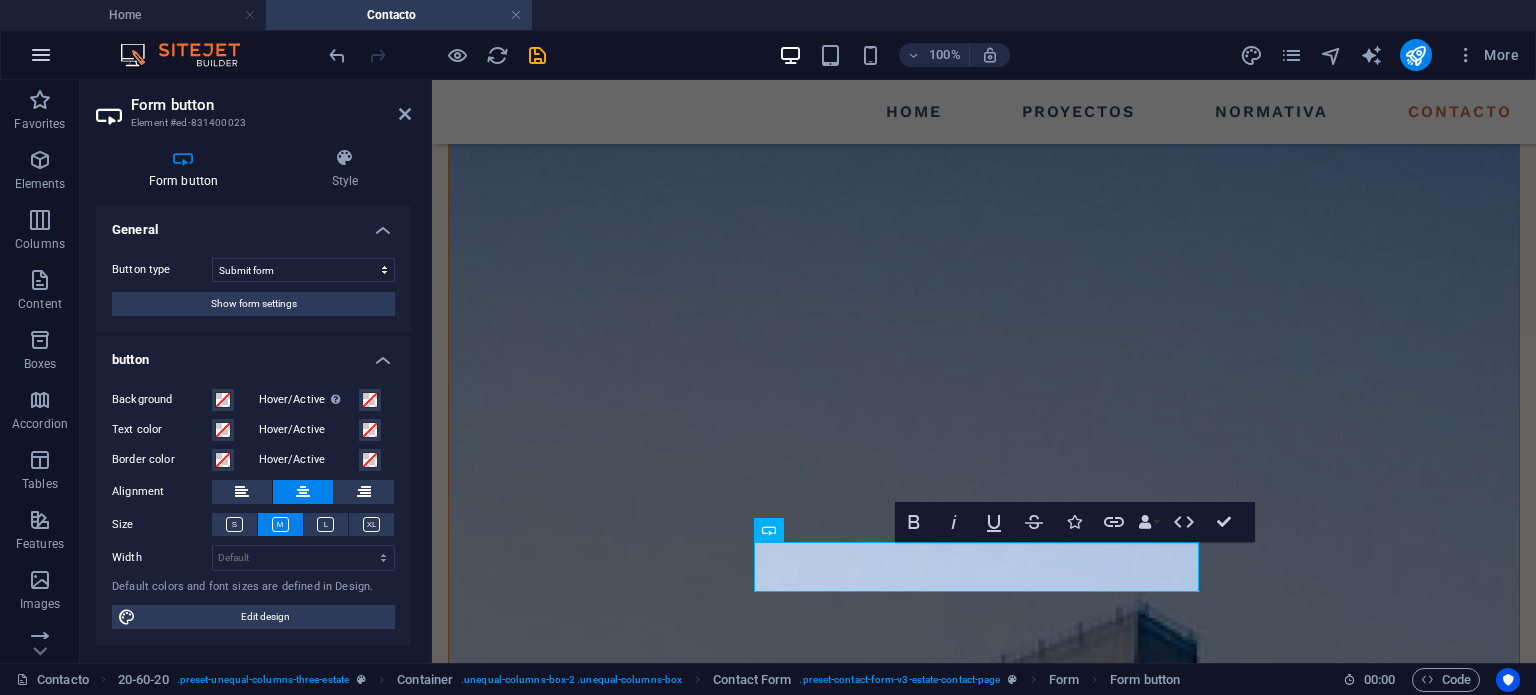 click at bounding box center [41, 55] 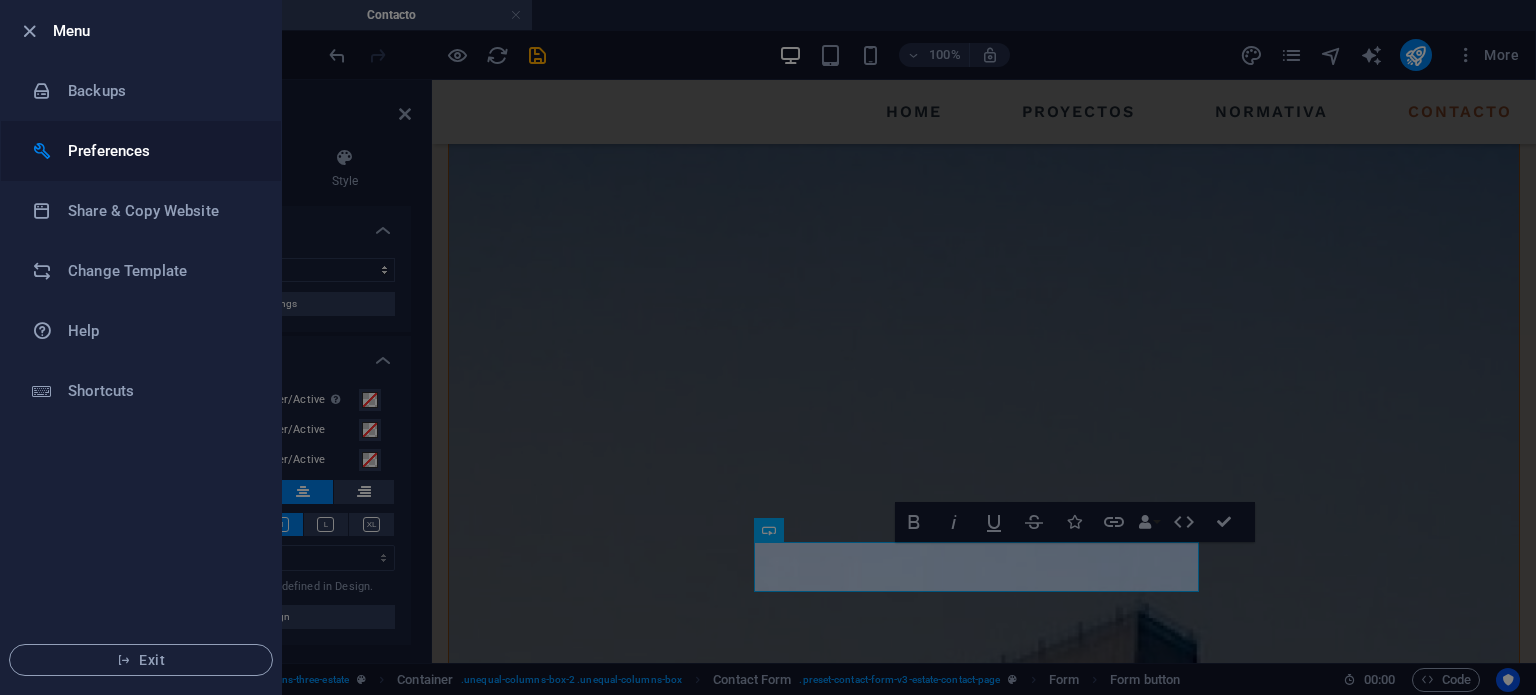 click on "Preferences" at bounding box center [160, 151] 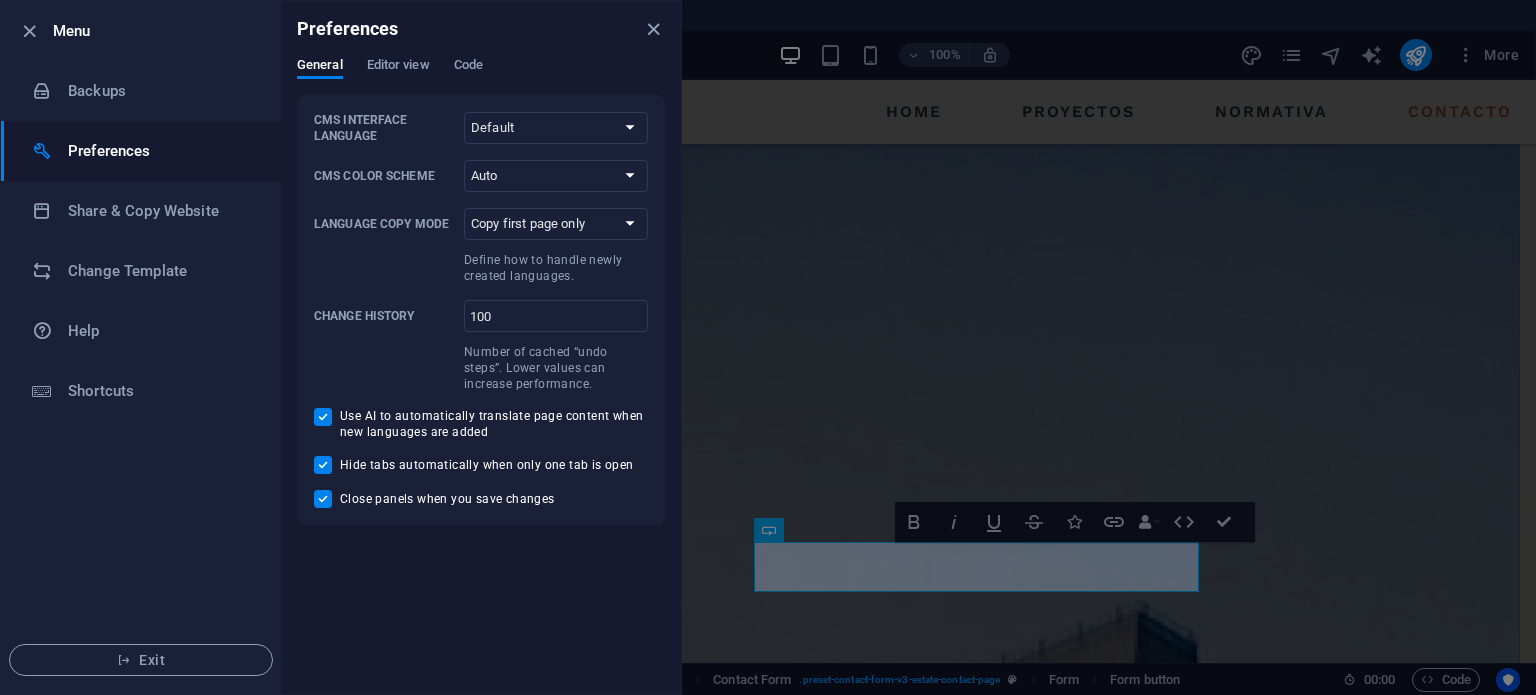 type 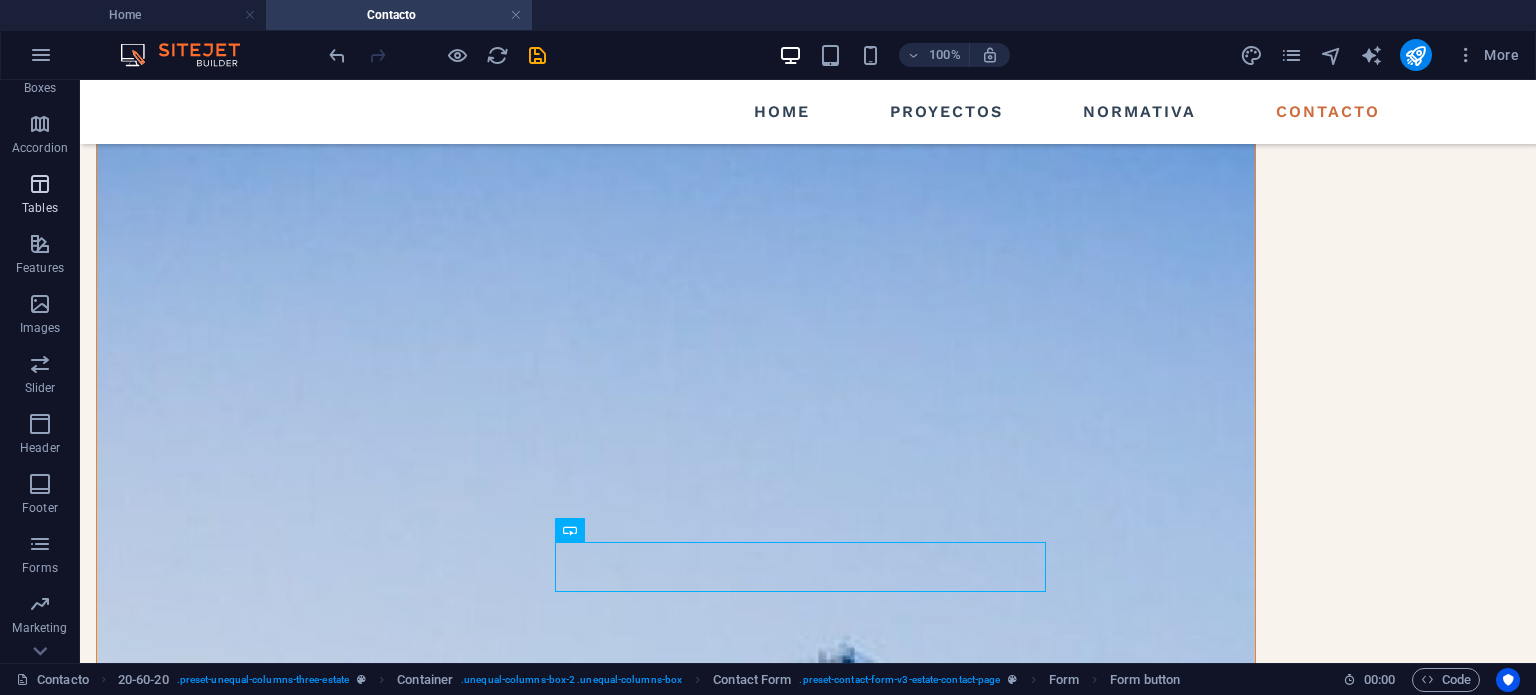 scroll, scrollTop: 316, scrollLeft: 0, axis: vertical 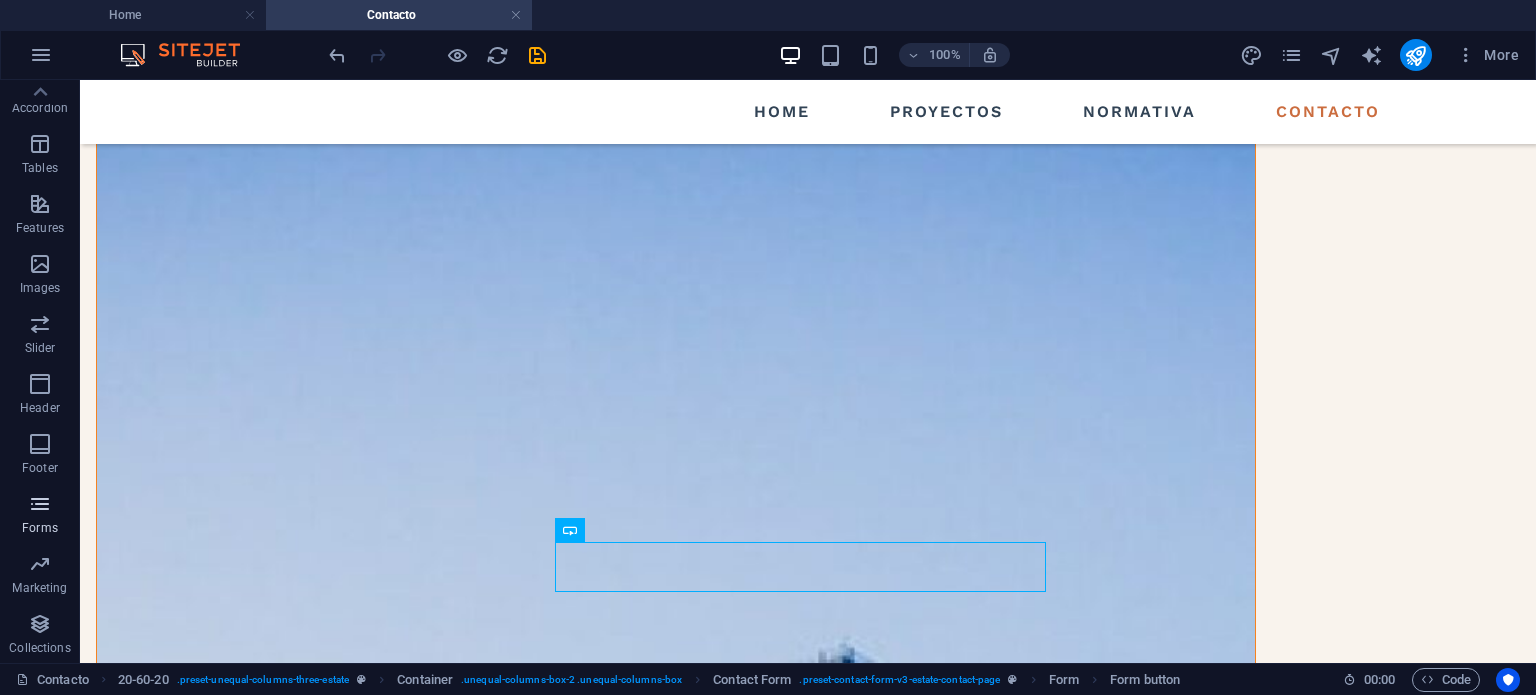 click on "Forms" at bounding box center [40, 528] 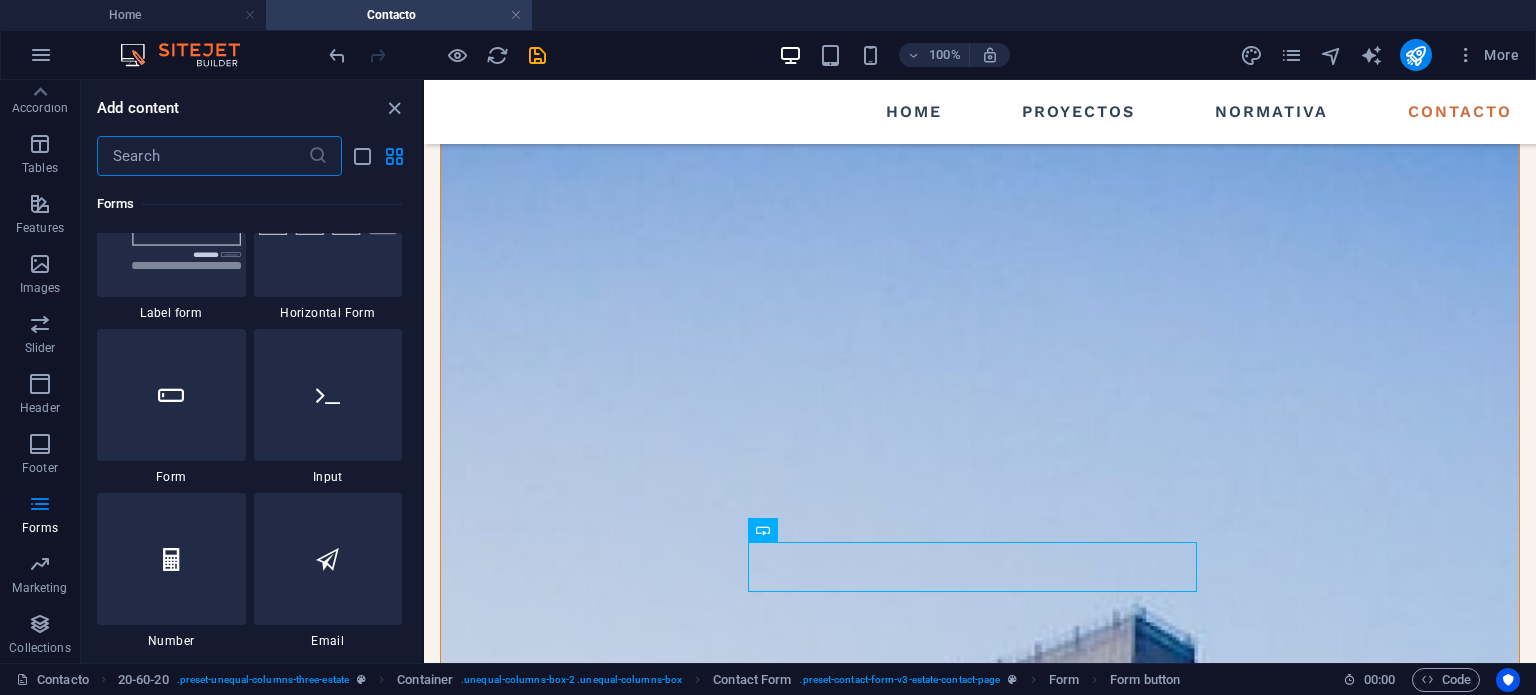 scroll, scrollTop: 14999, scrollLeft: 0, axis: vertical 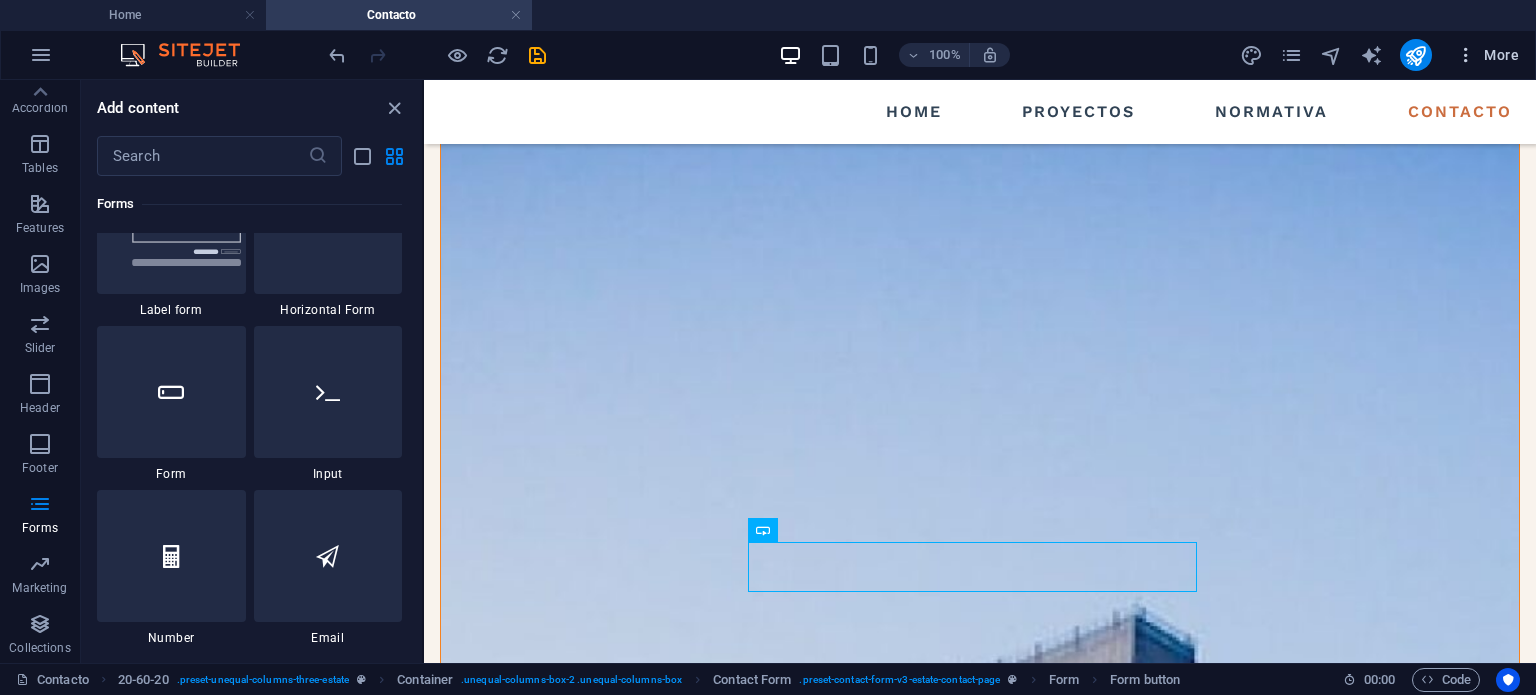 click on "More" at bounding box center [1487, 55] 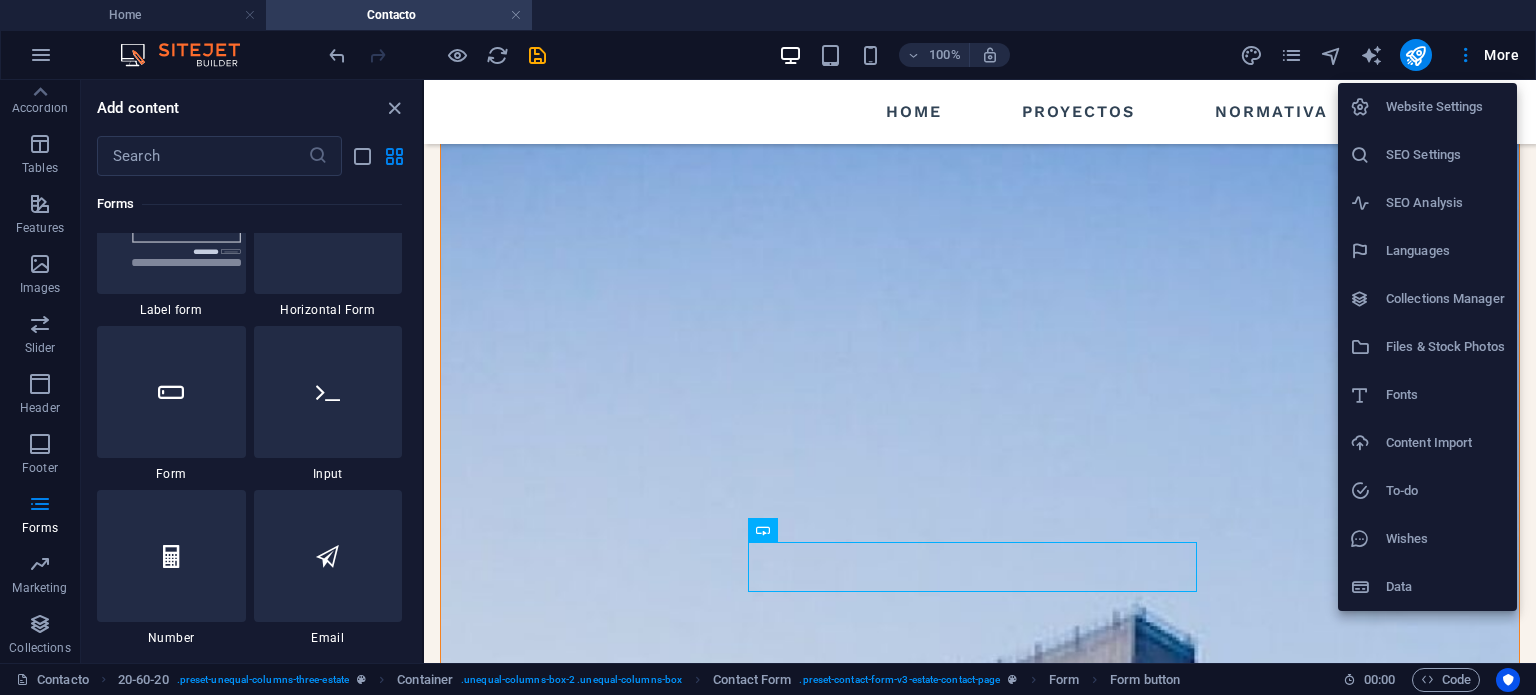 click on "Website Settings" at bounding box center (1445, 107) 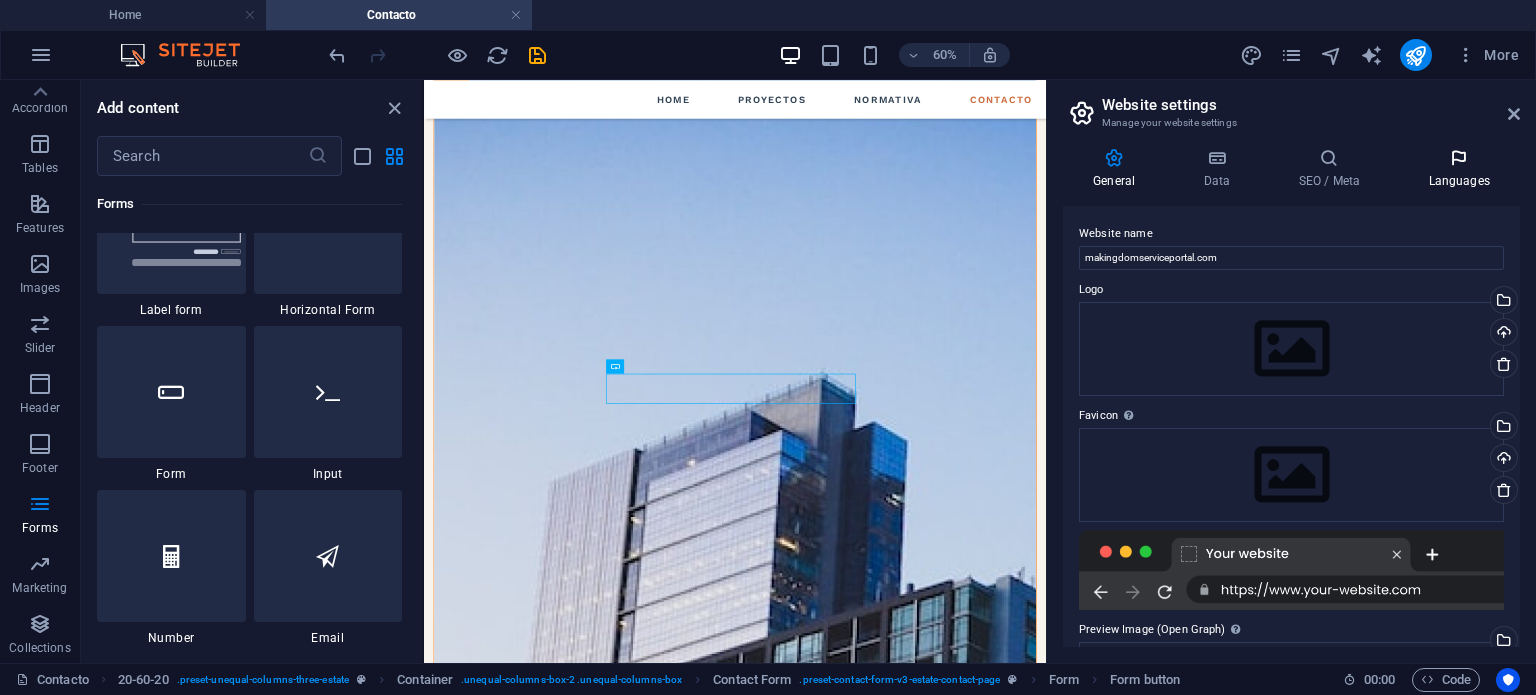 click on "Languages" at bounding box center (1459, 169) 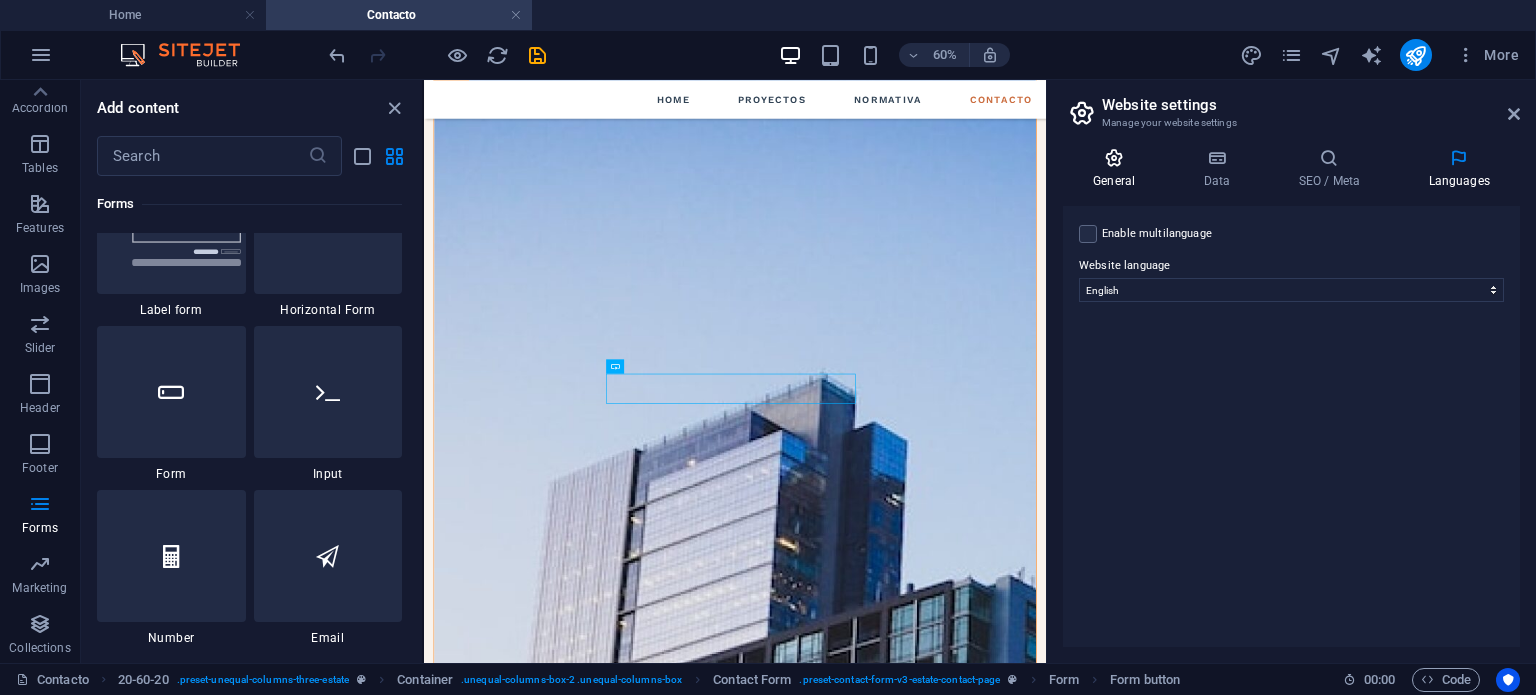 click on "General" at bounding box center (1118, 169) 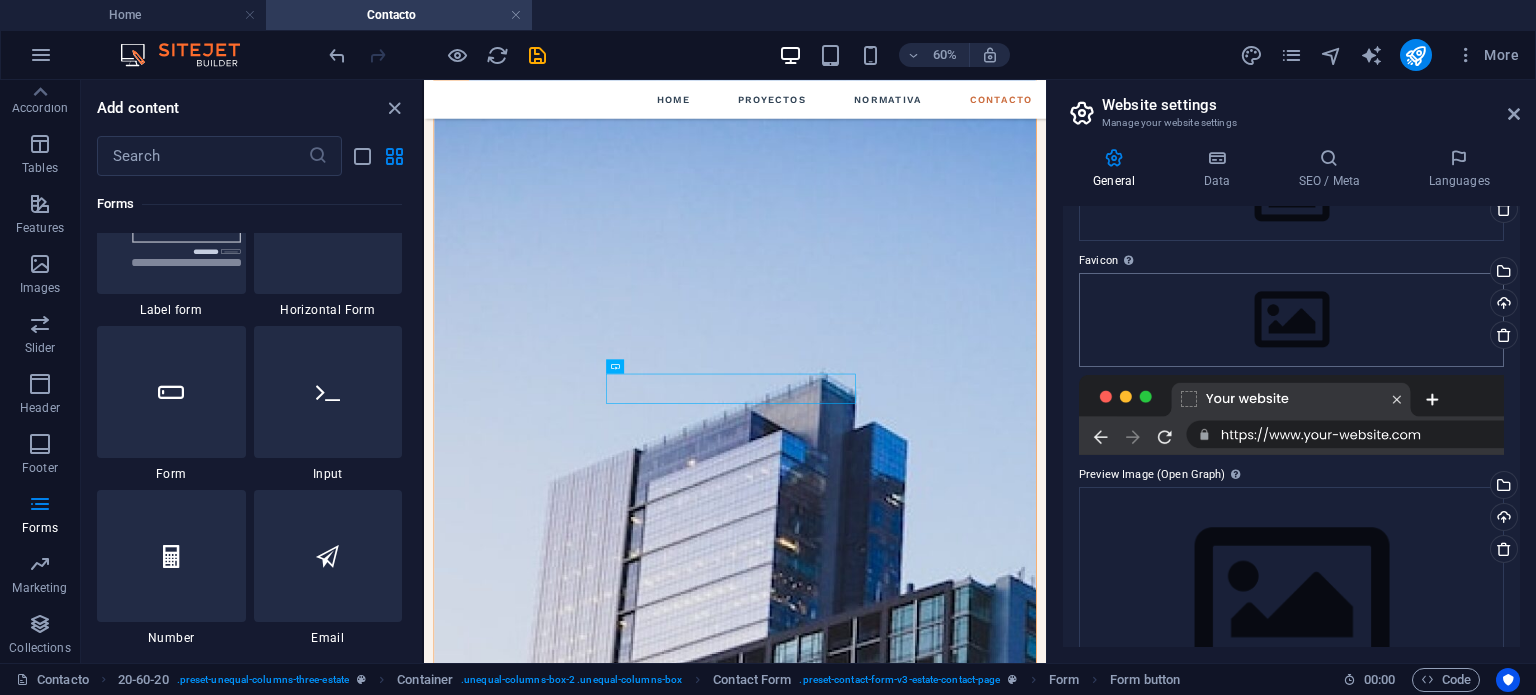 scroll, scrollTop: 0, scrollLeft: 0, axis: both 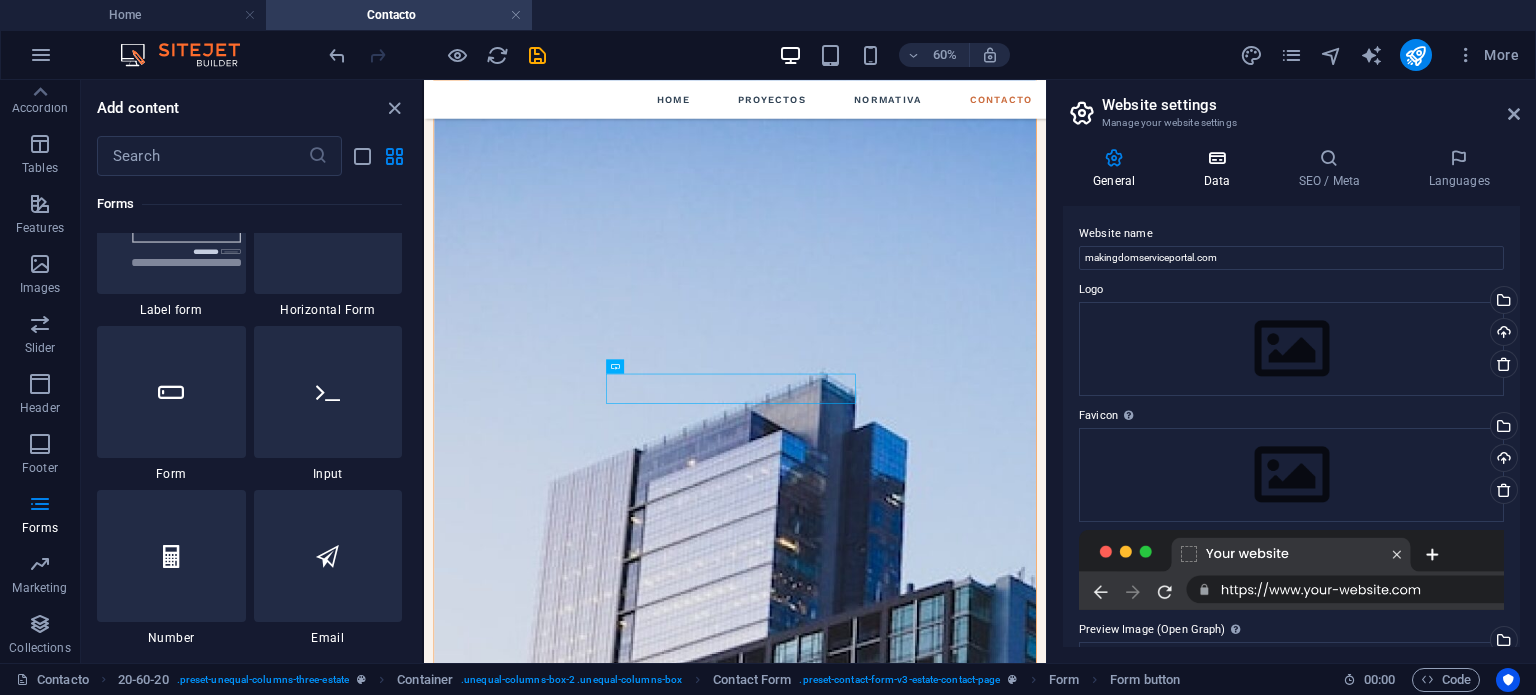 click on "Data" at bounding box center (1220, 169) 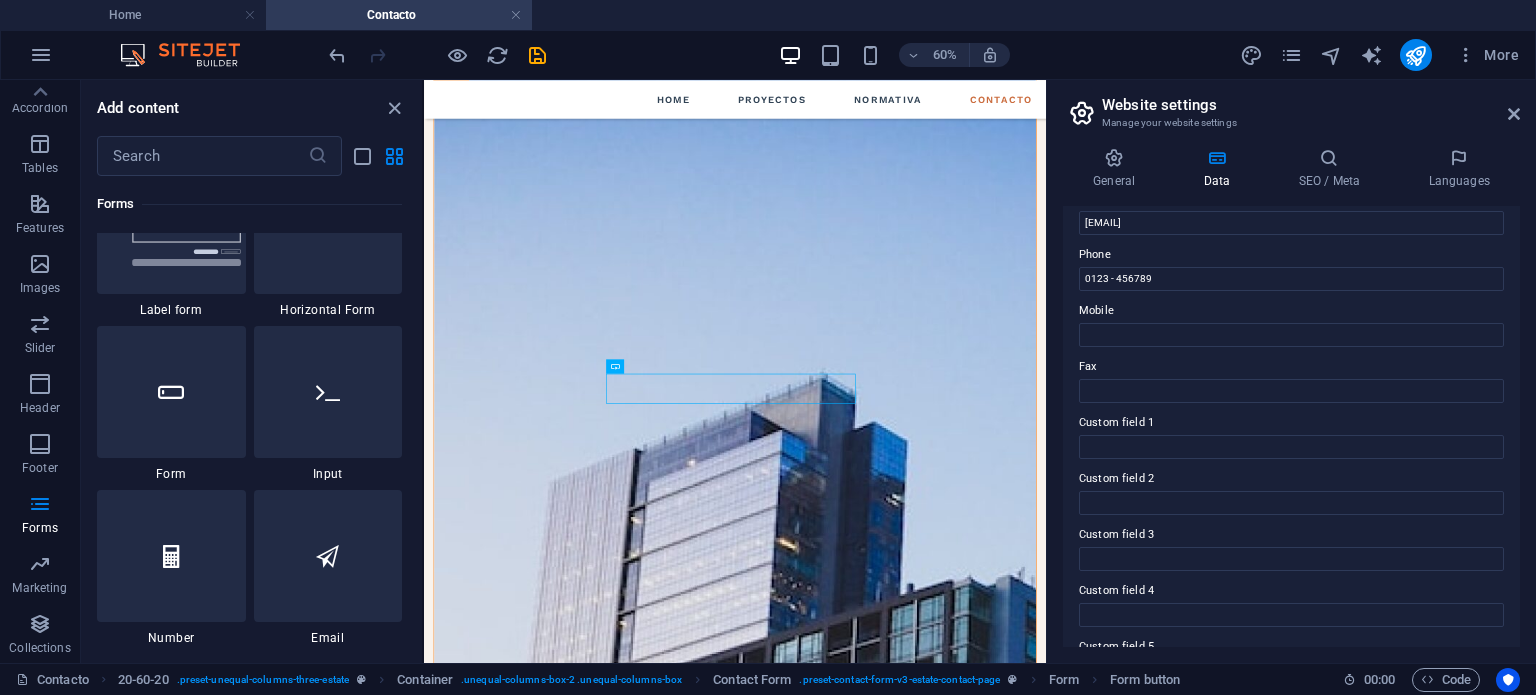 scroll, scrollTop: 519, scrollLeft: 0, axis: vertical 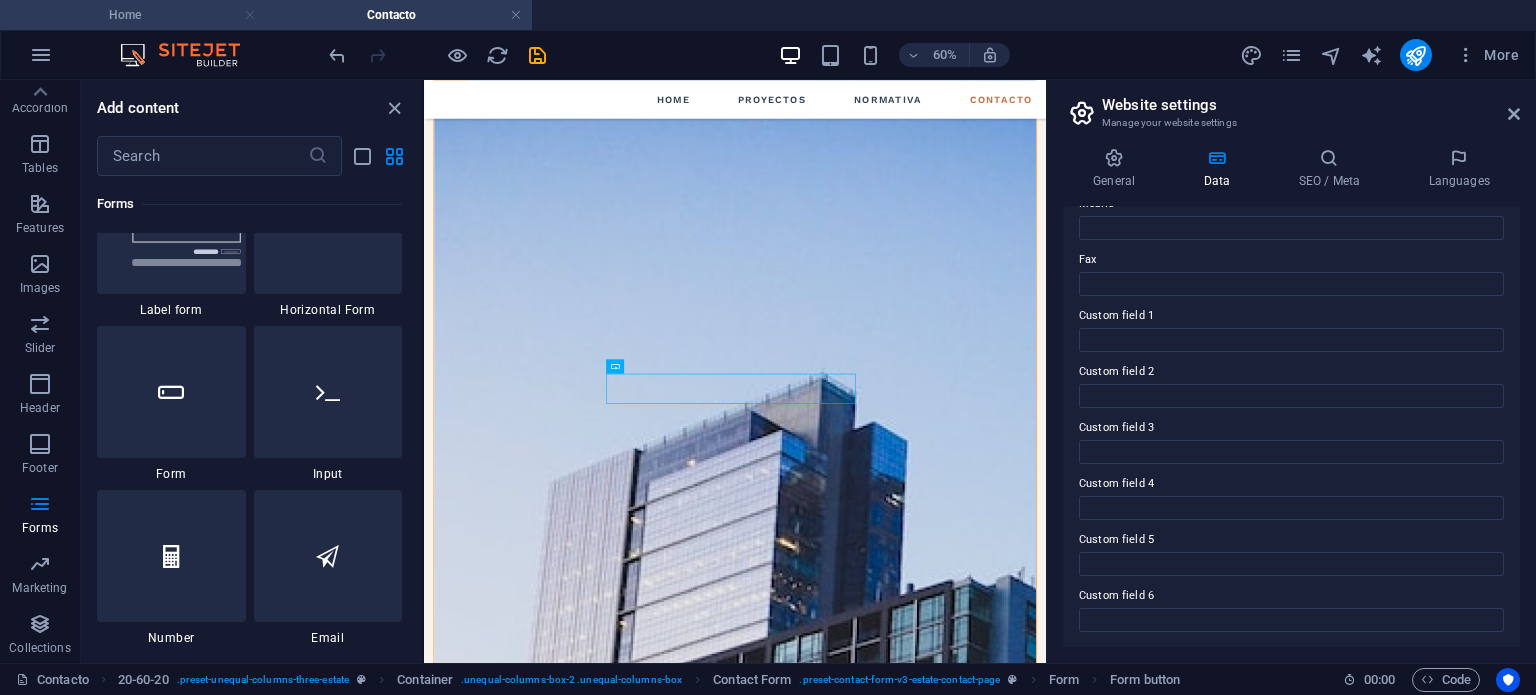click at bounding box center (250, 15) 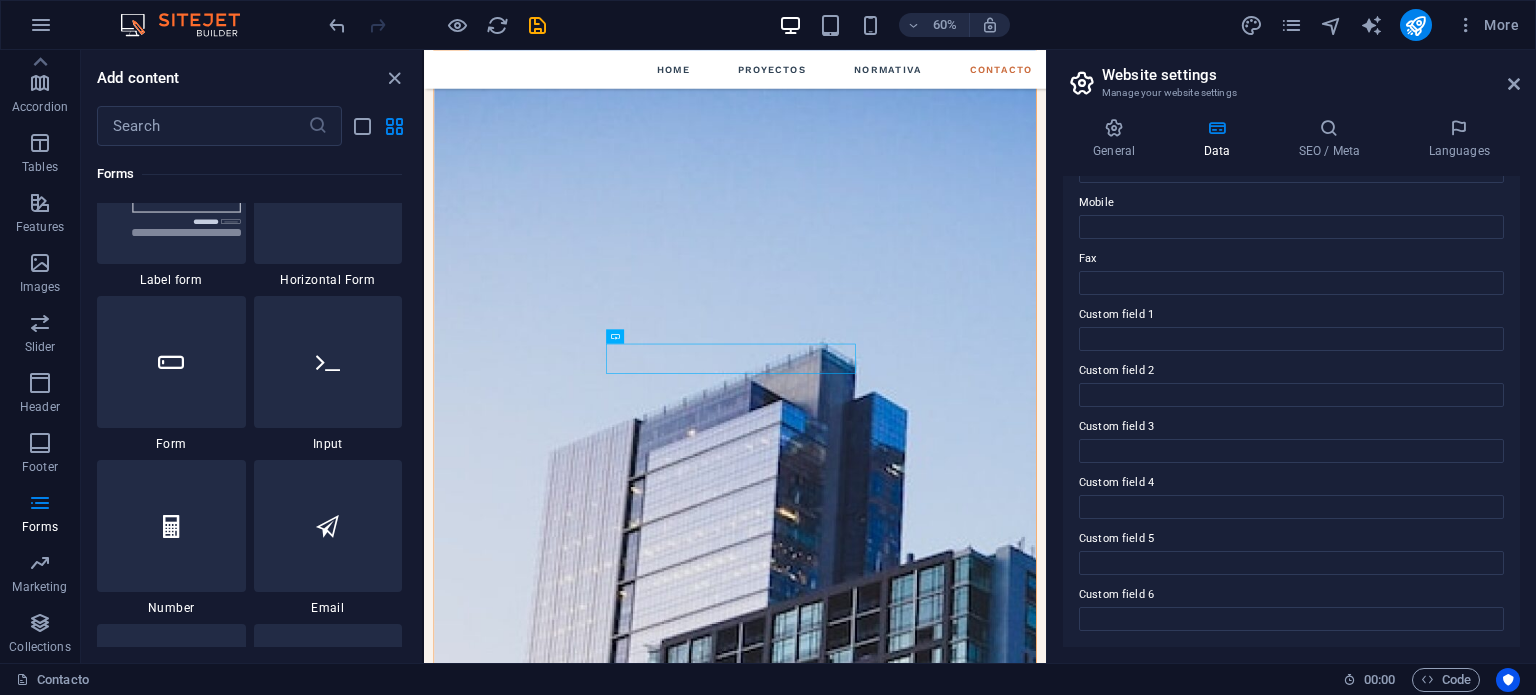 scroll, scrollTop: 286, scrollLeft: 0, axis: vertical 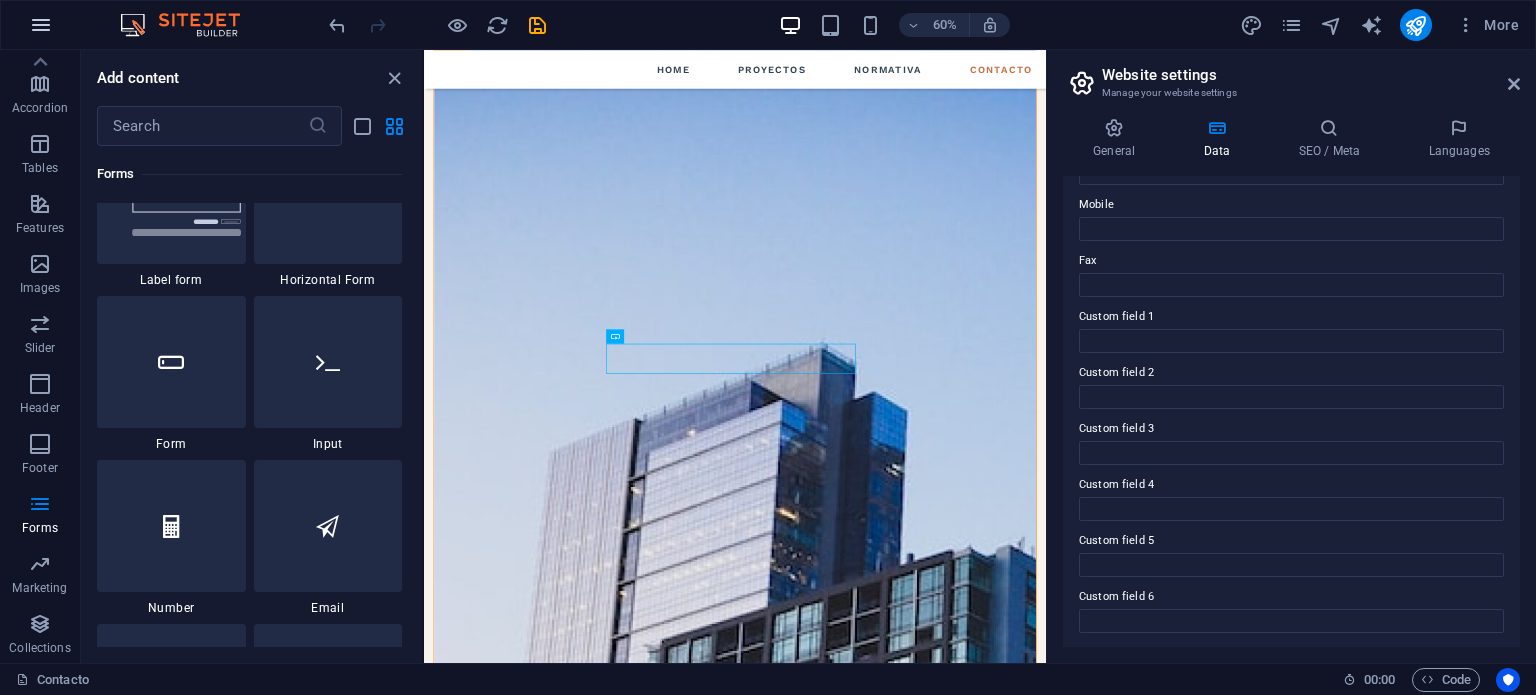 click at bounding box center [41, 25] 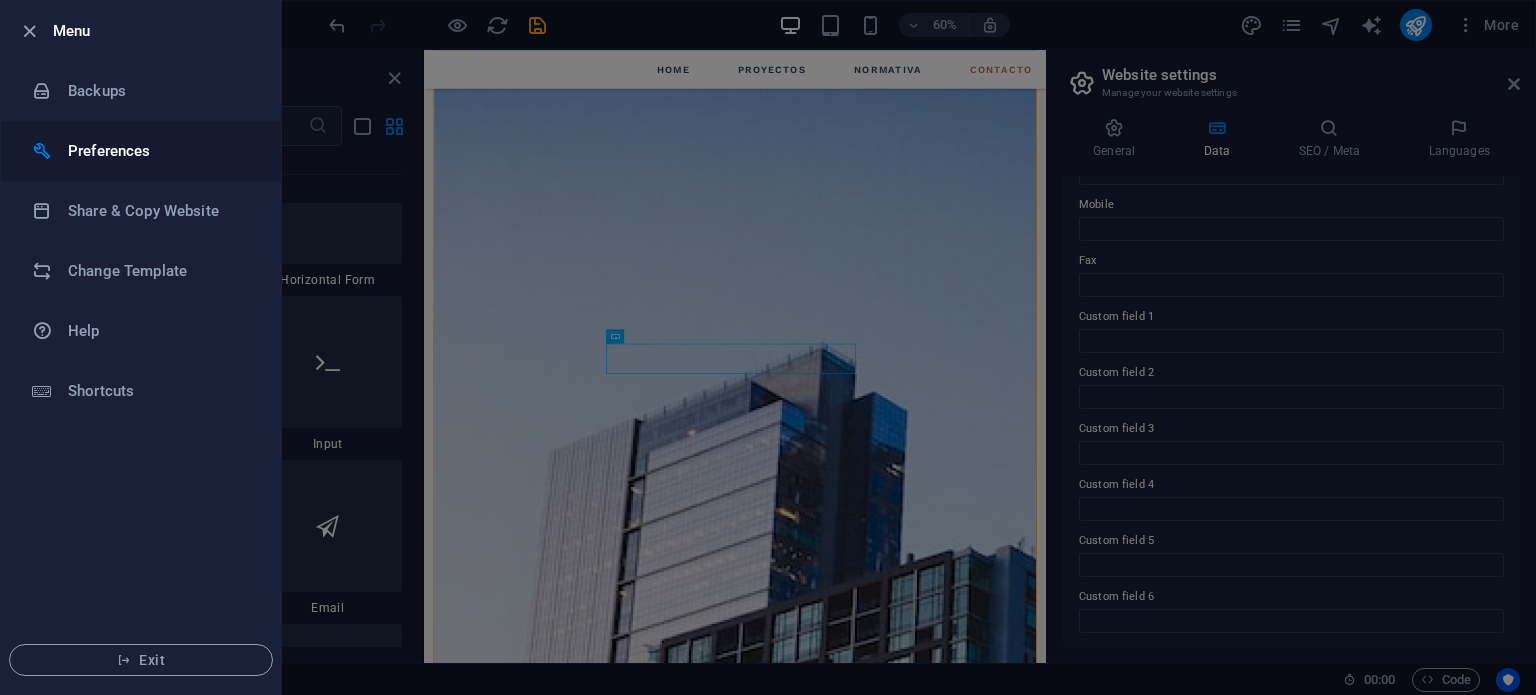 click on "Preferences" at bounding box center [160, 151] 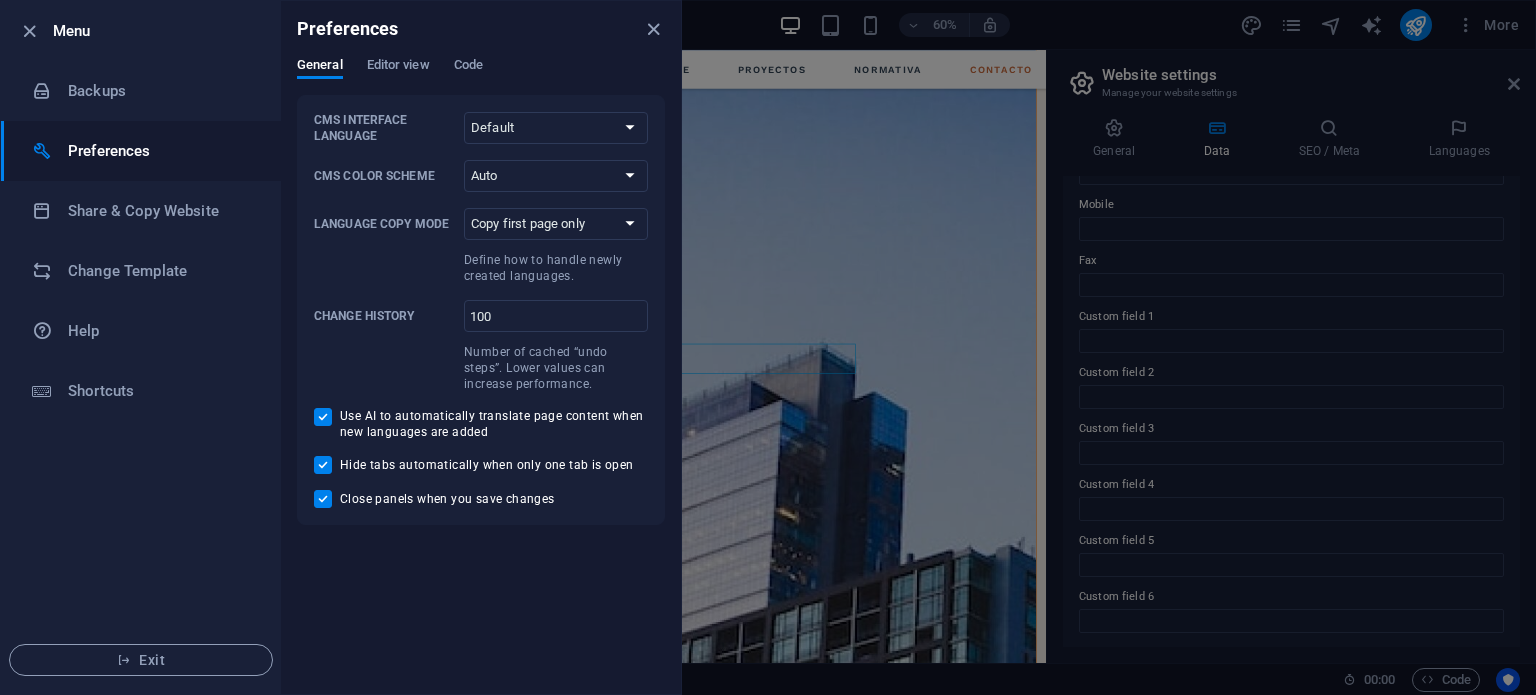 type 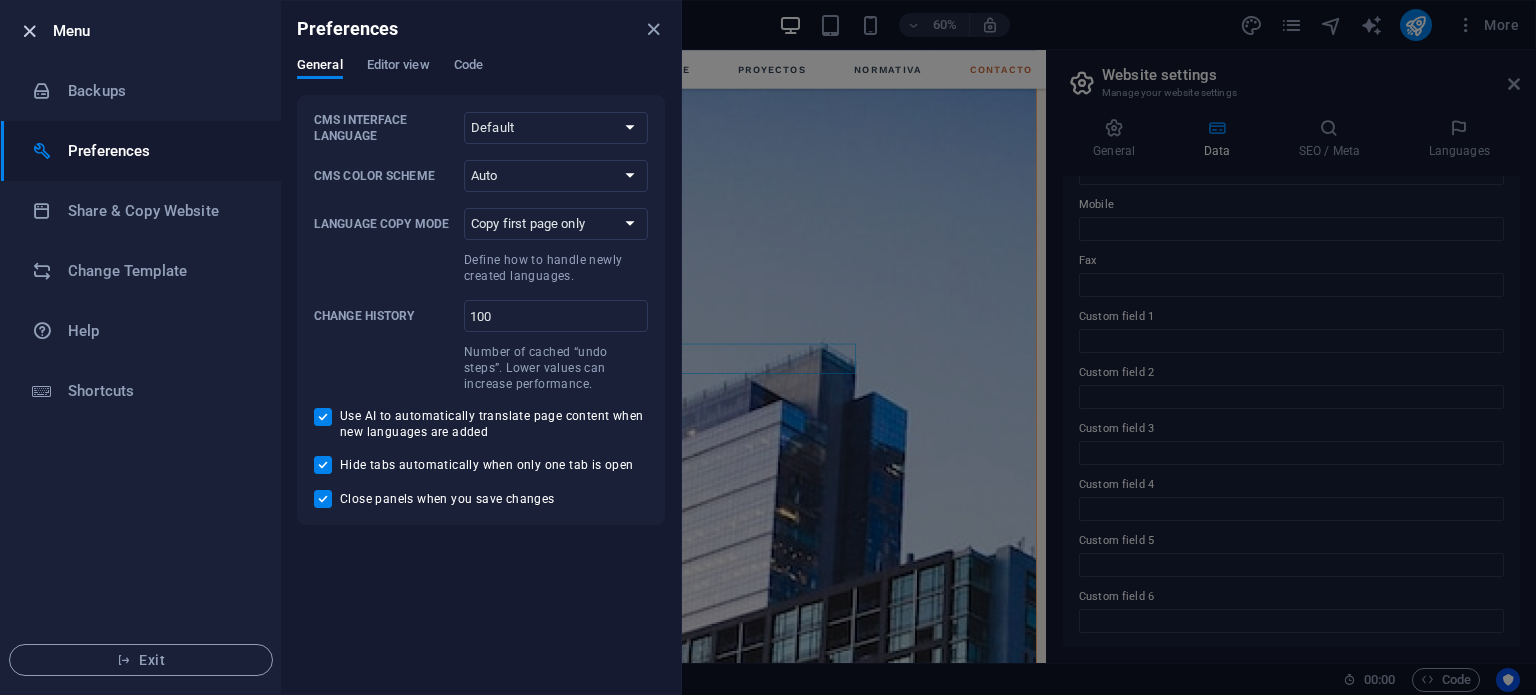 click at bounding box center [29, 31] 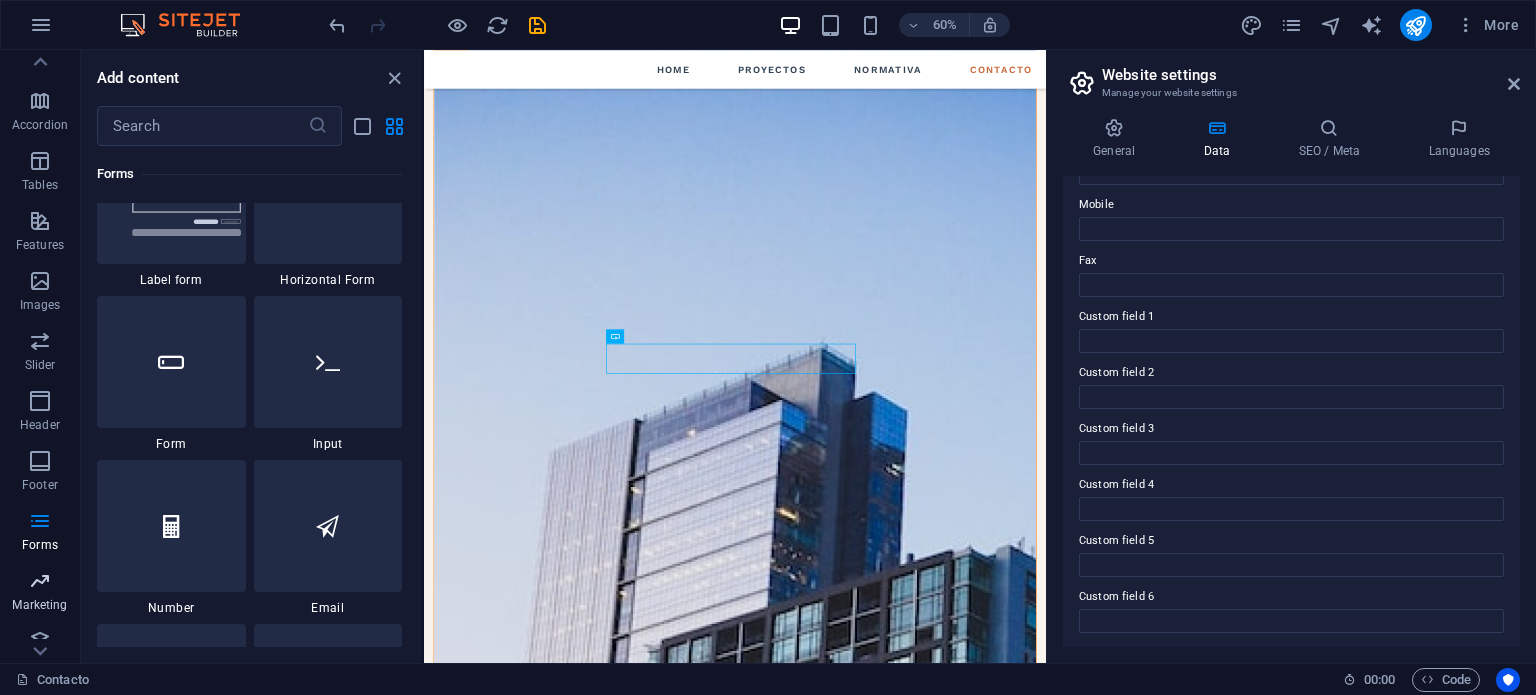scroll, scrollTop: 286, scrollLeft: 0, axis: vertical 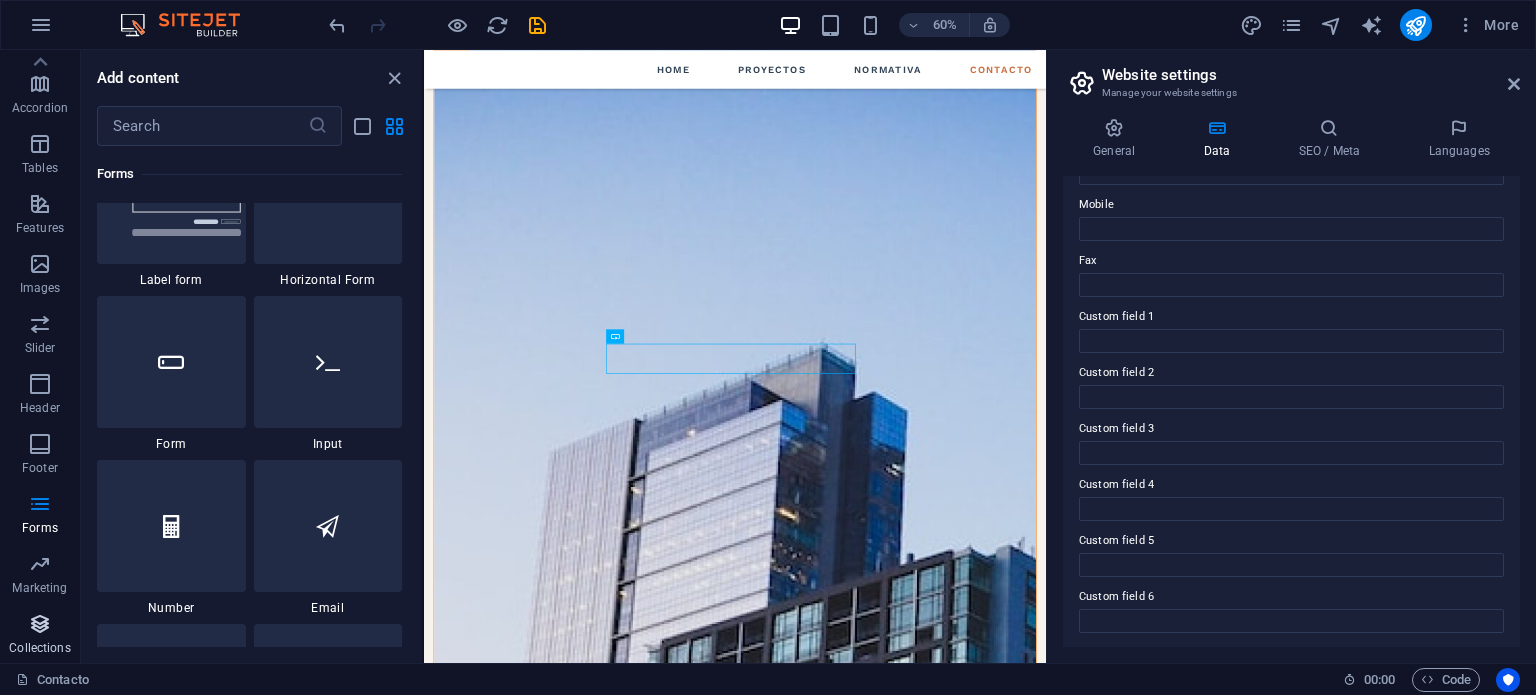 click at bounding box center [40, 624] 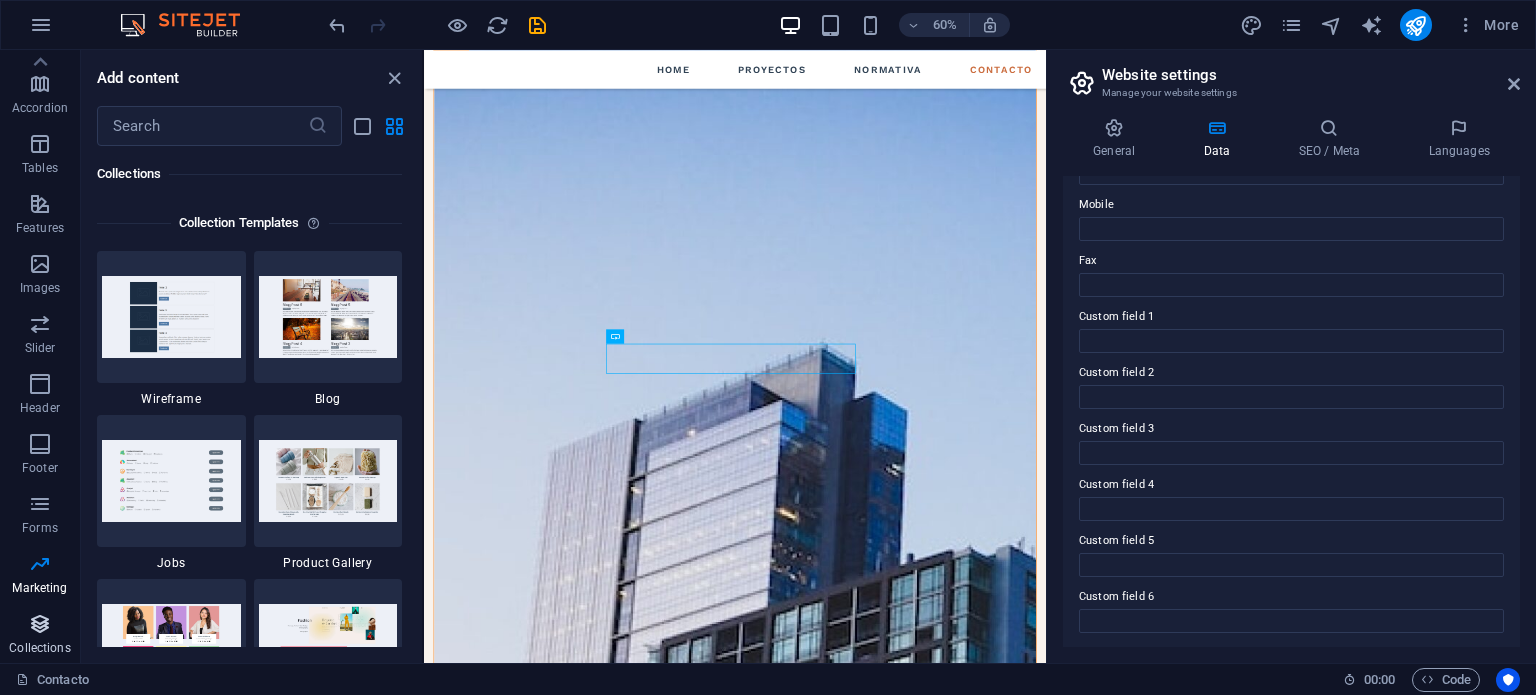scroll, scrollTop: 18306, scrollLeft: 0, axis: vertical 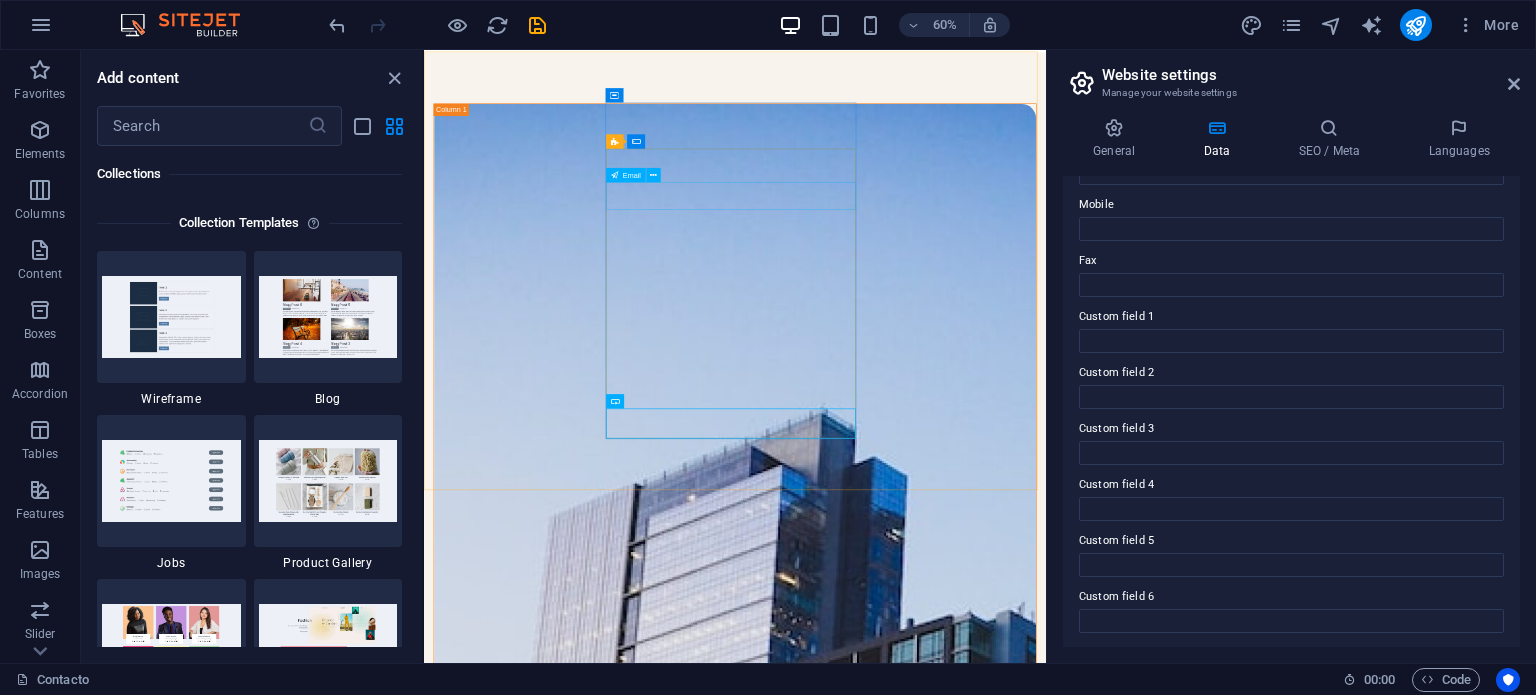 click on "Email" at bounding box center (626, 175) 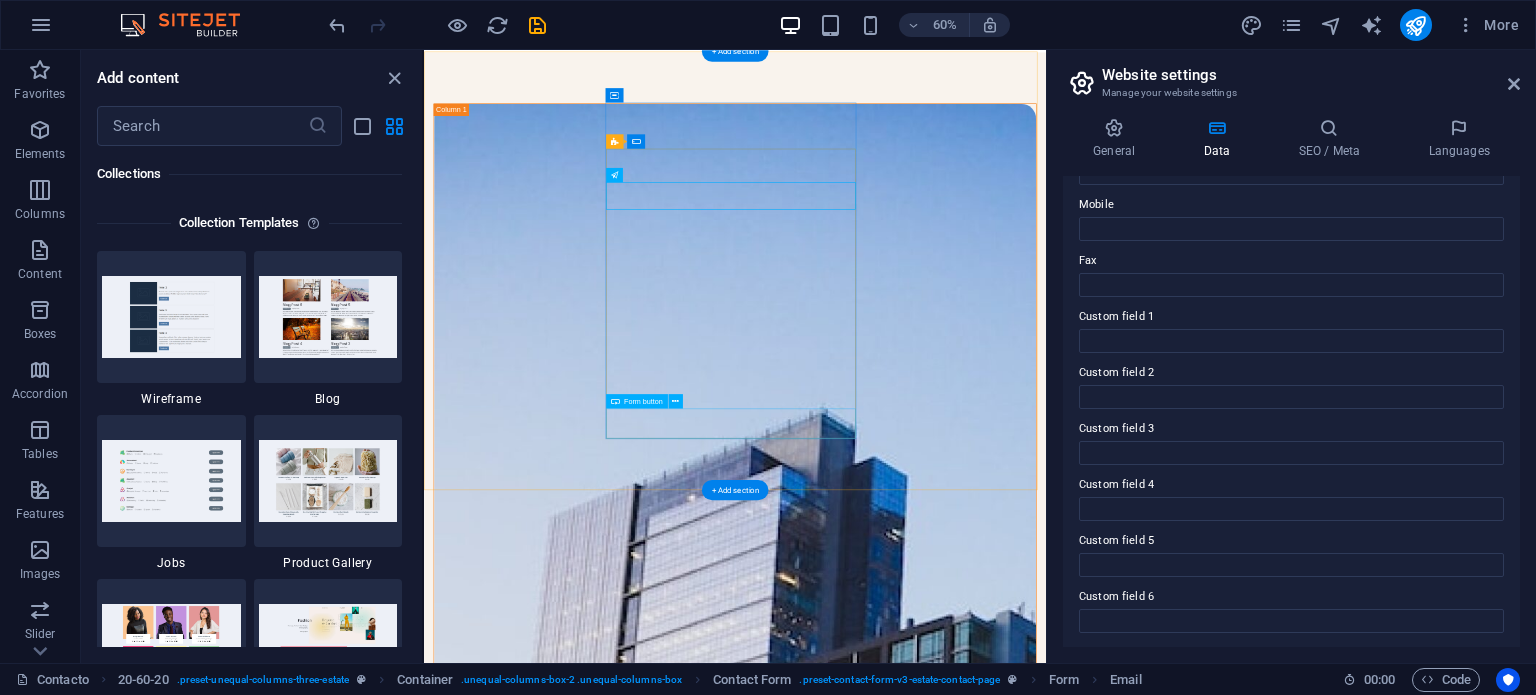 click on "enviar" at bounding box center [942, 2306] 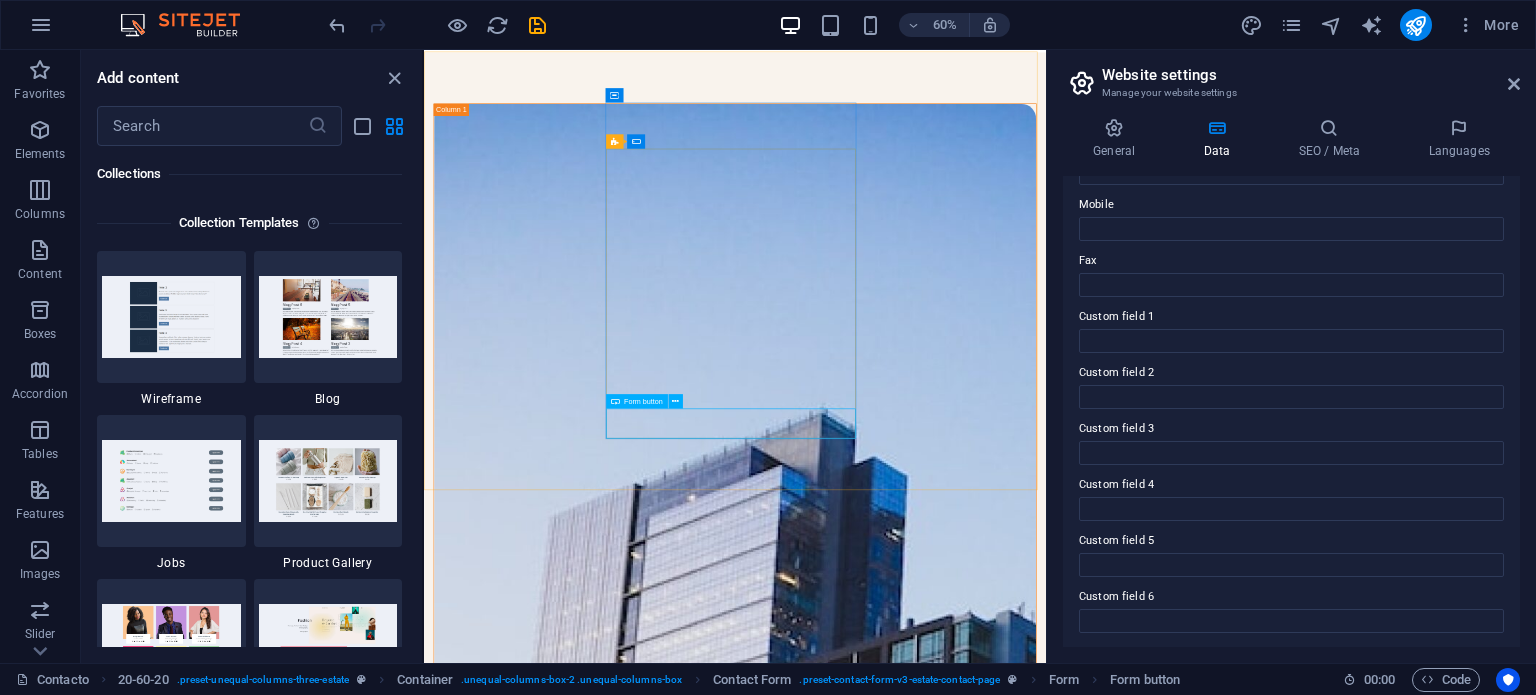 click on "Form button" at bounding box center (643, 401) 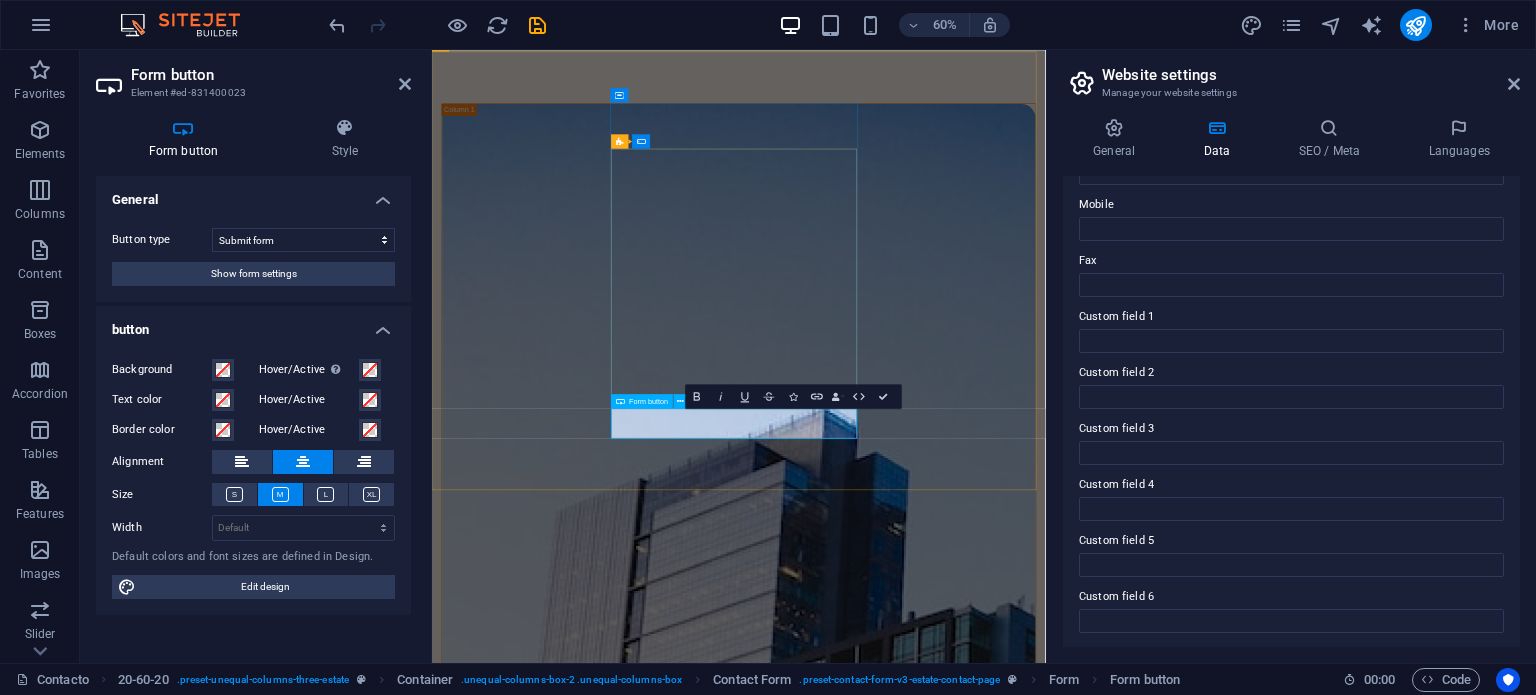 click on "enviar" at bounding box center (943, 2284) 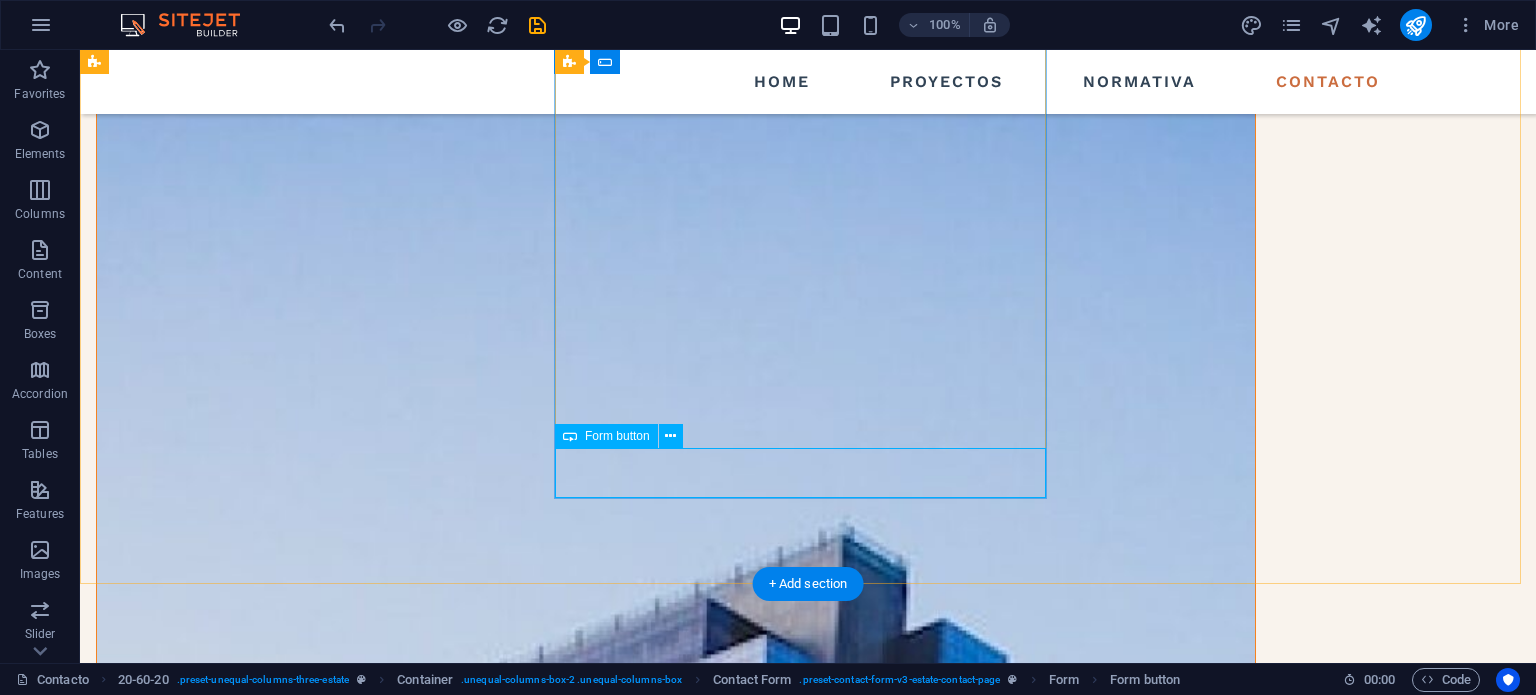 scroll, scrollTop: 261, scrollLeft: 0, axis: vertical 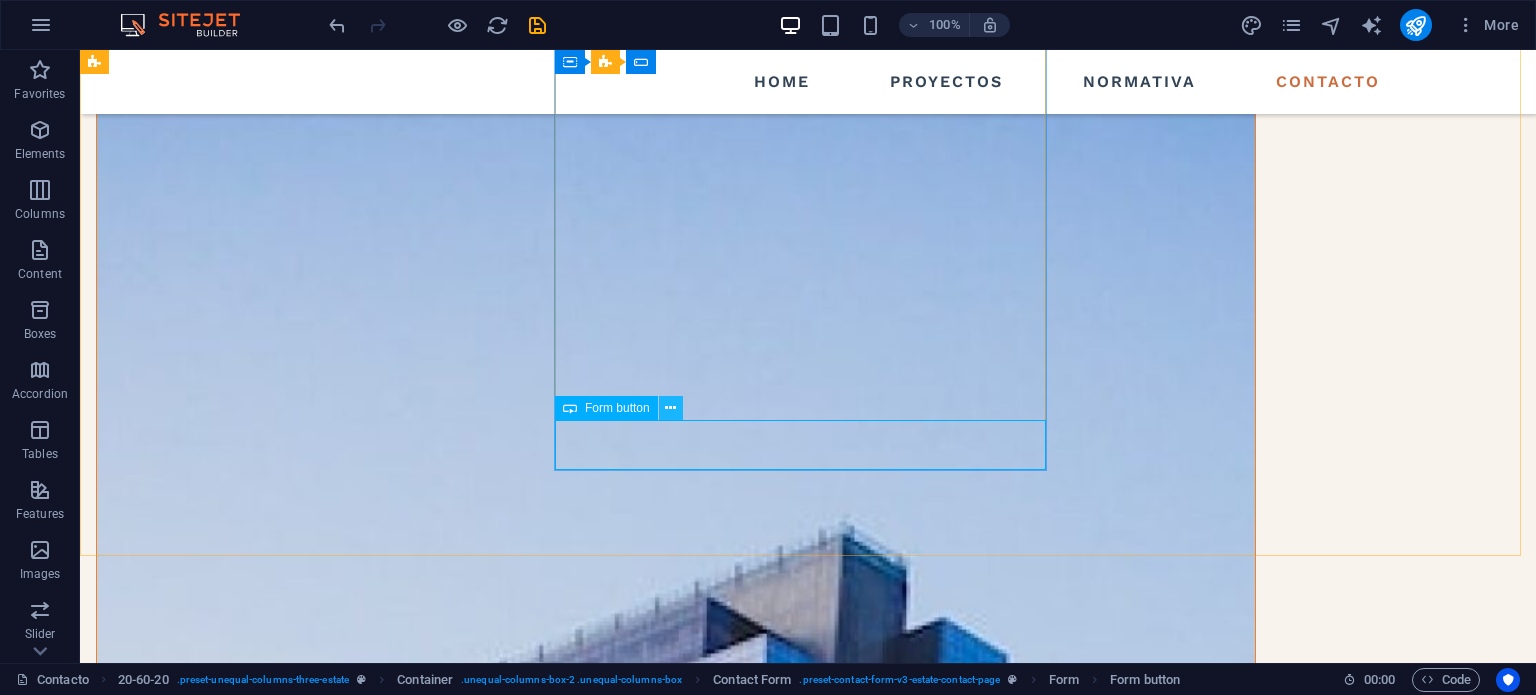 click at bounding box center (671, 408) 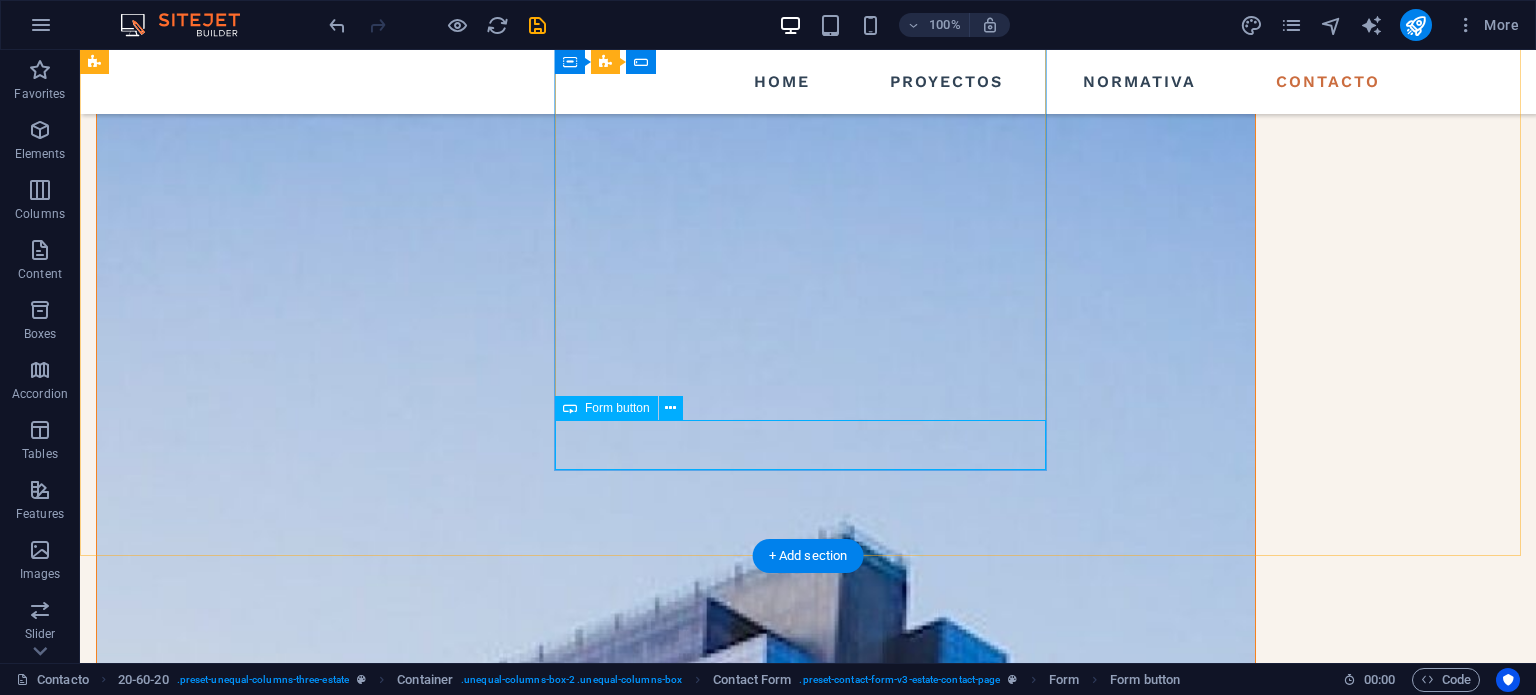 click on "enviar" at bounding box center (676, 2355) 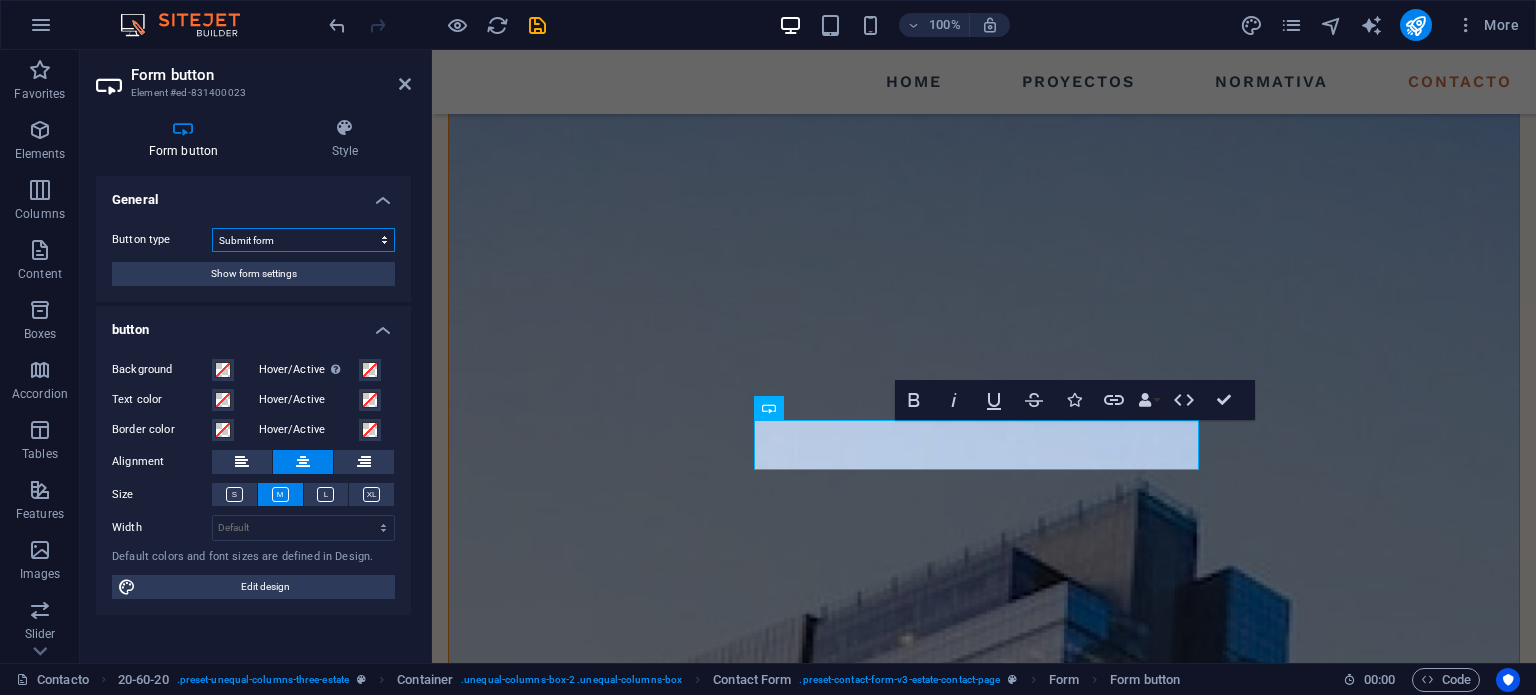 click on "Submit form Reset form No action" at bounding box center (303, 240) 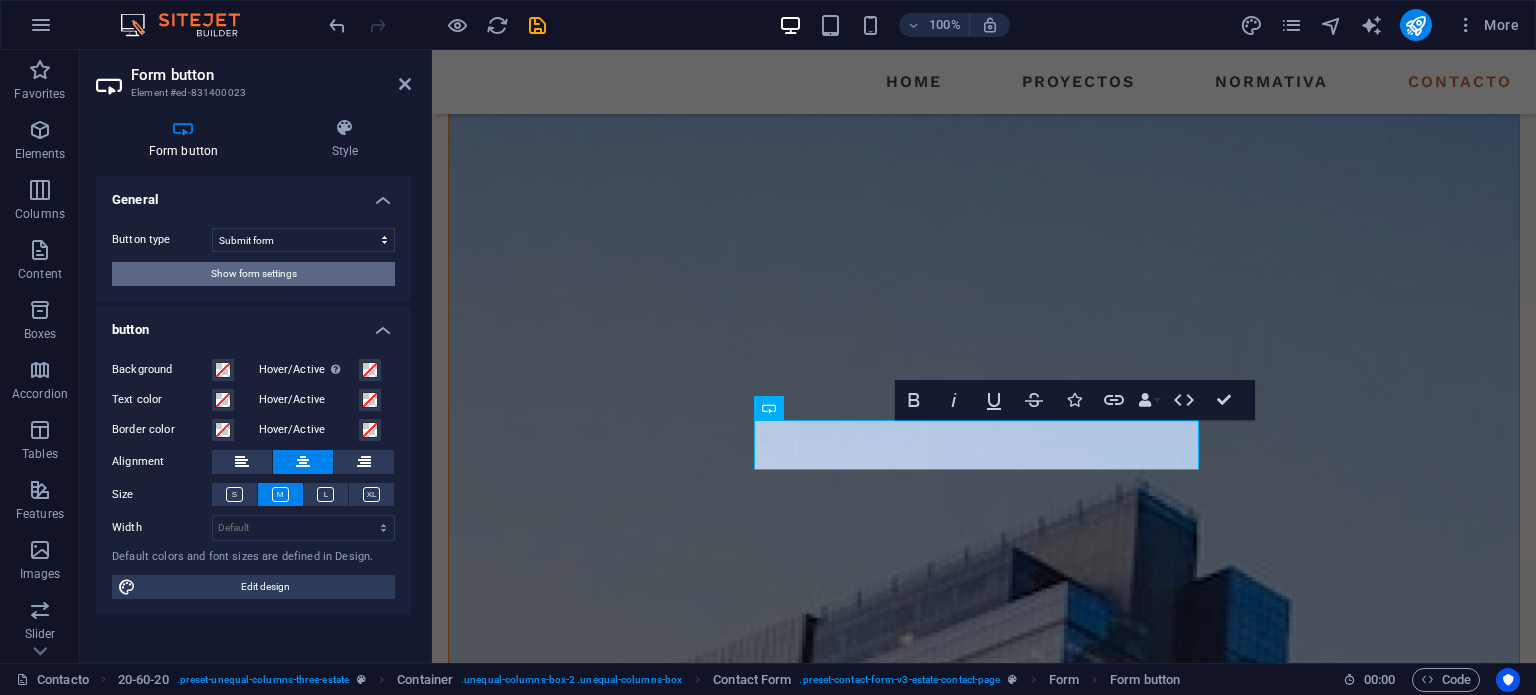 click on "Show form settings" at bounding box center [254, 274] 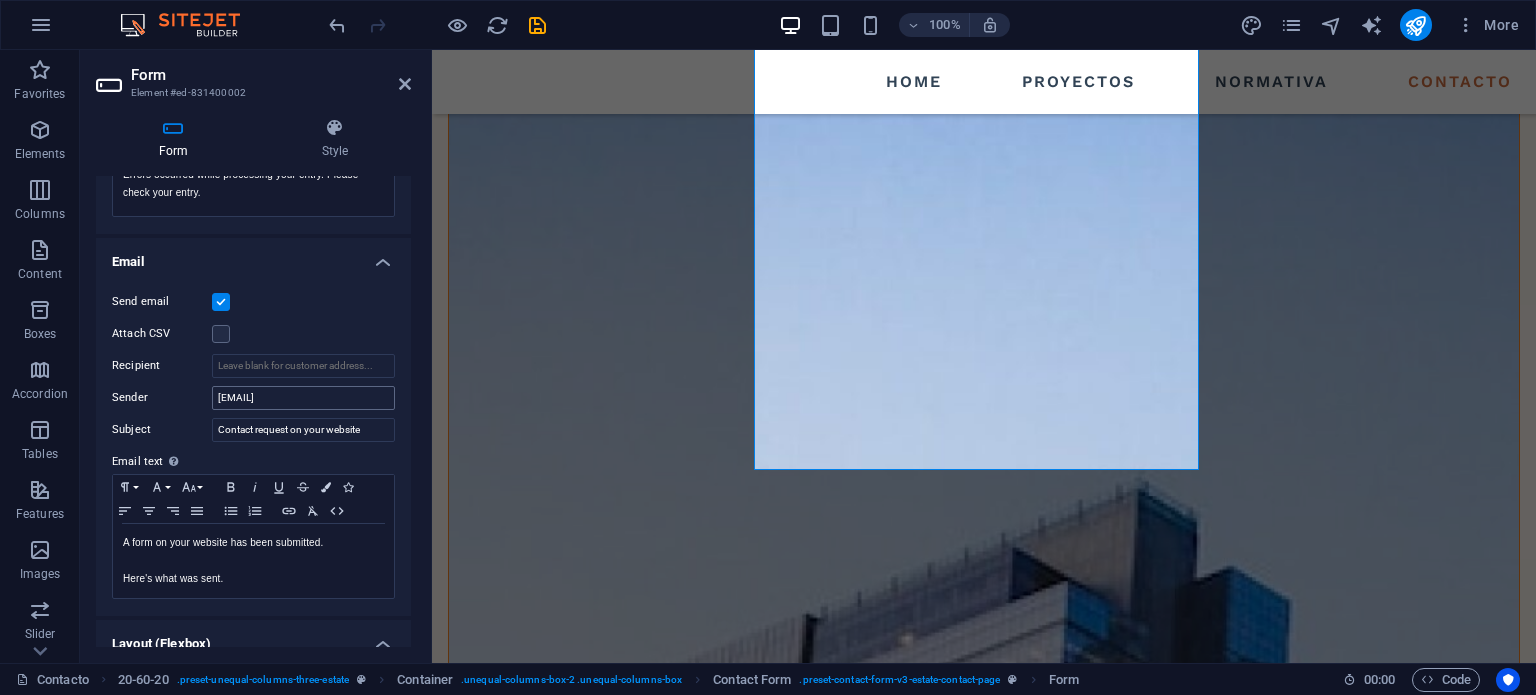 scroll, scrollTop: 439, scrollLeft: 0, axis: vertical 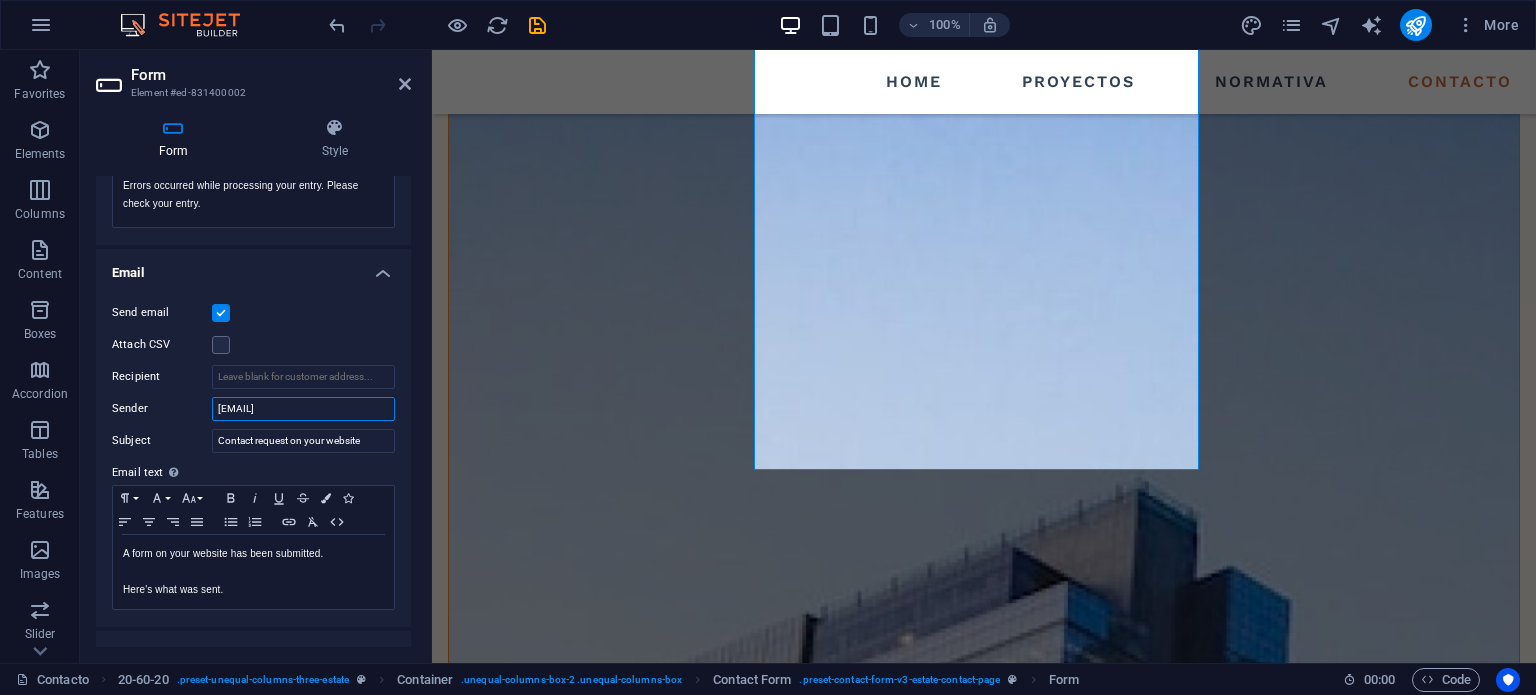 drag, startPoint x: 274, startPoint y: 408, endPoint x: 407, endPoint y: 412, distance: 133.06013 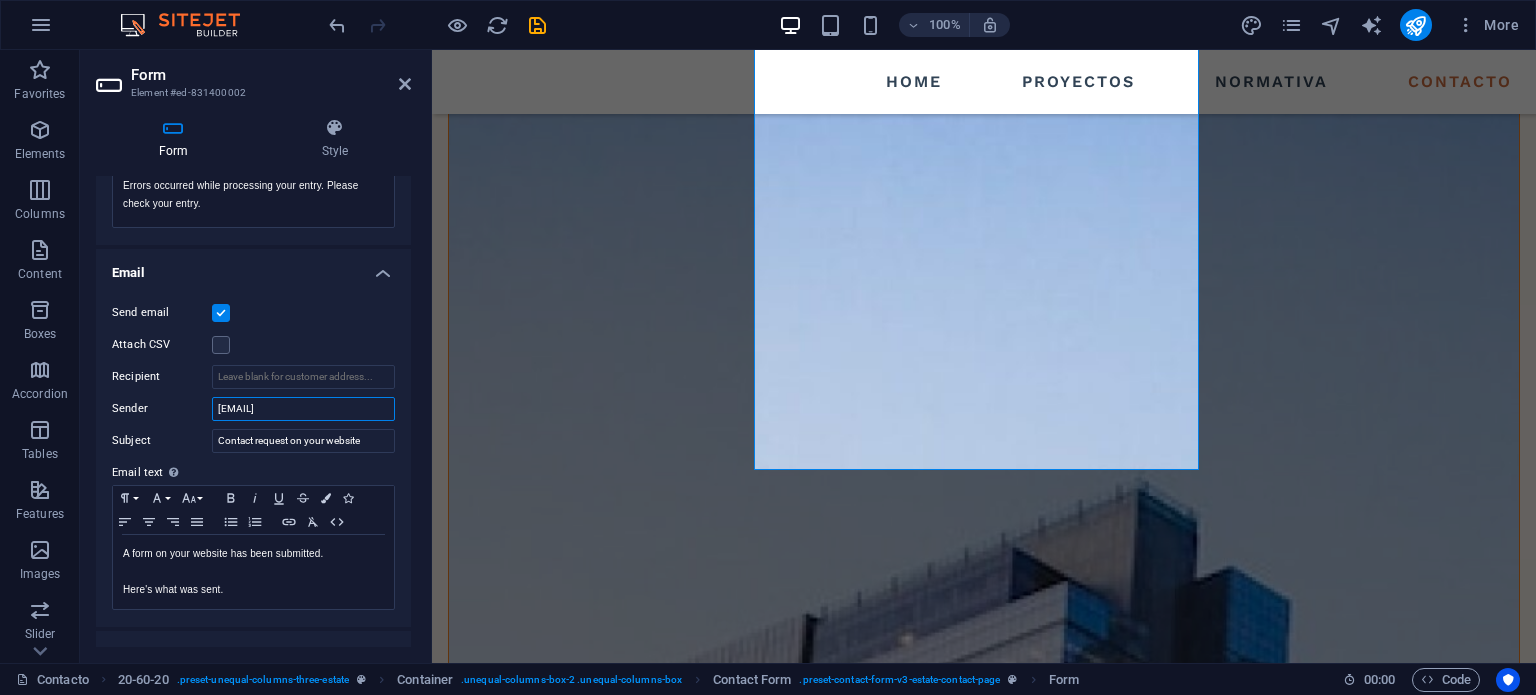 click on "proyectos@makingdomserviceportal.com" at bounding box center [303, 409] 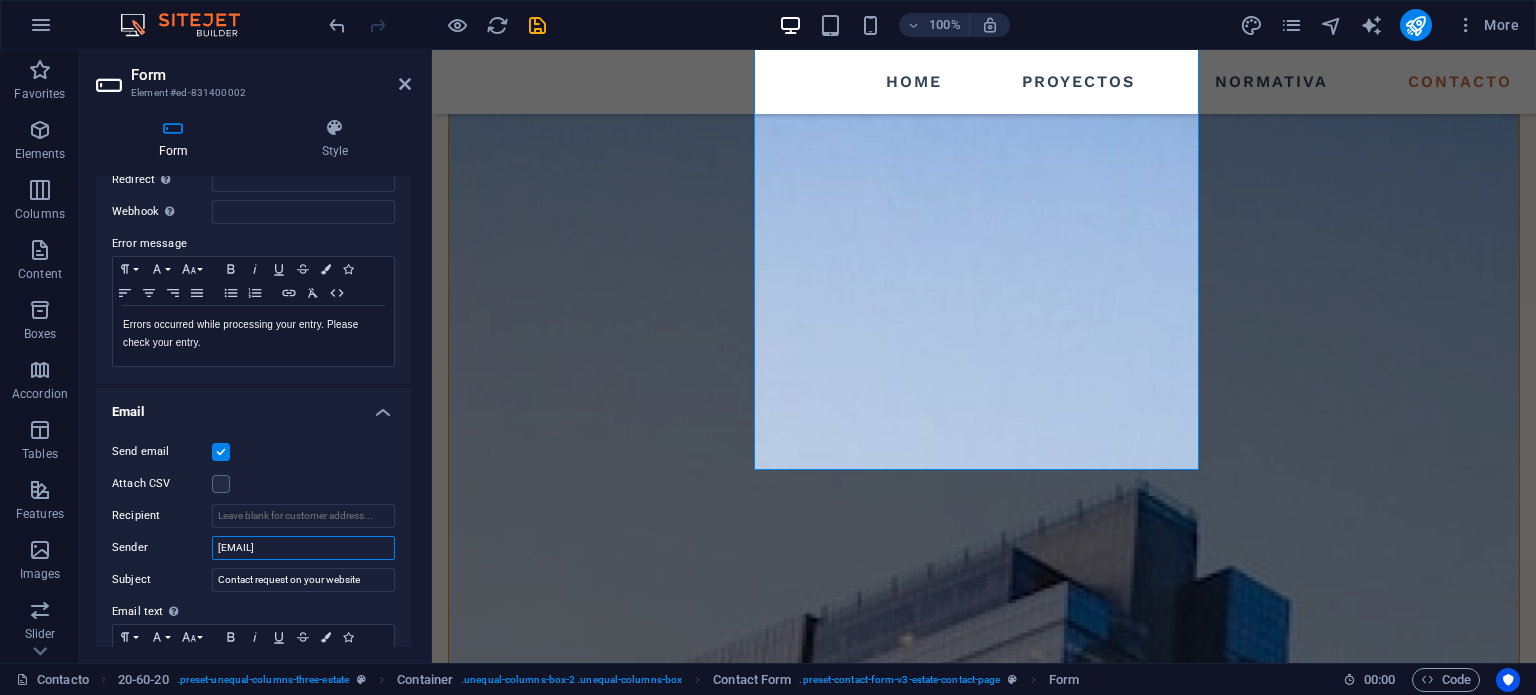 scroll, scrollTop: 299, scrollLeft: 0, axis: vertical 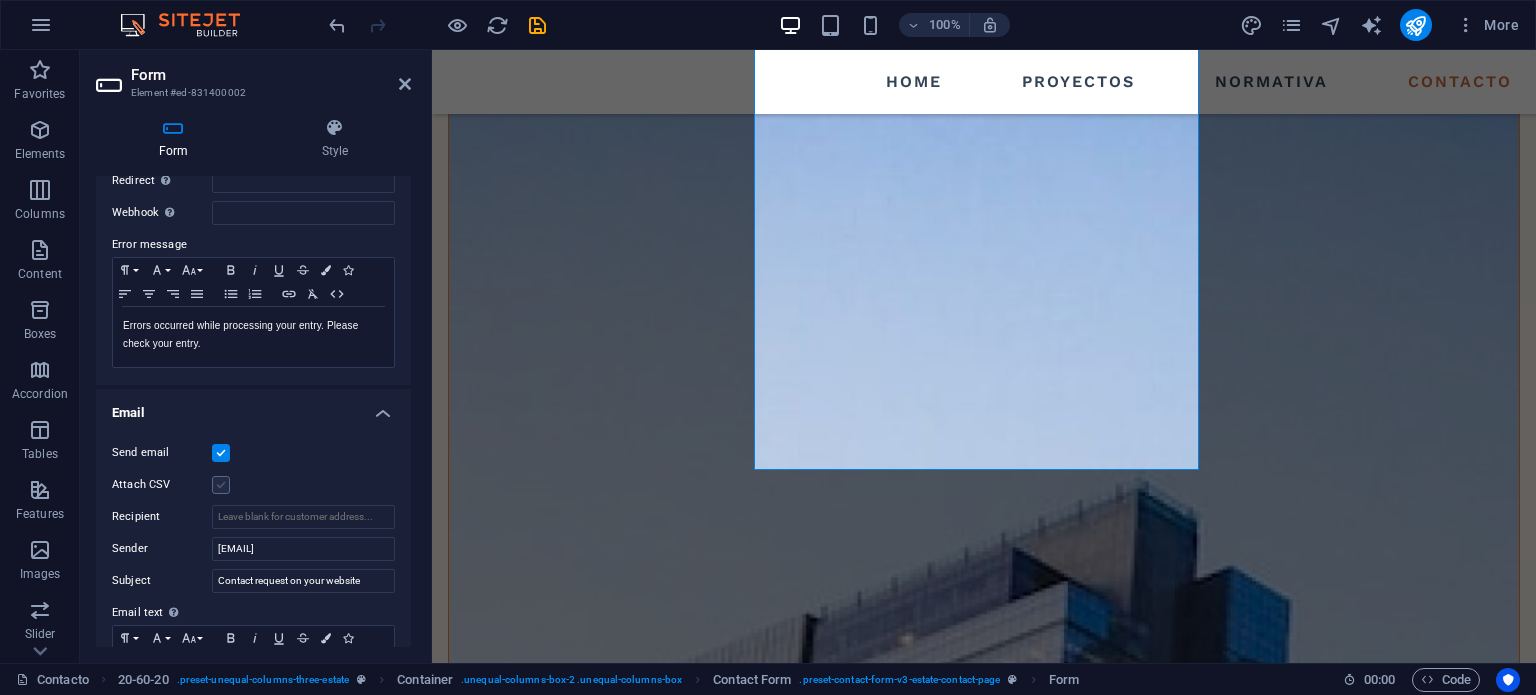 click at bounding box center (221, 485) 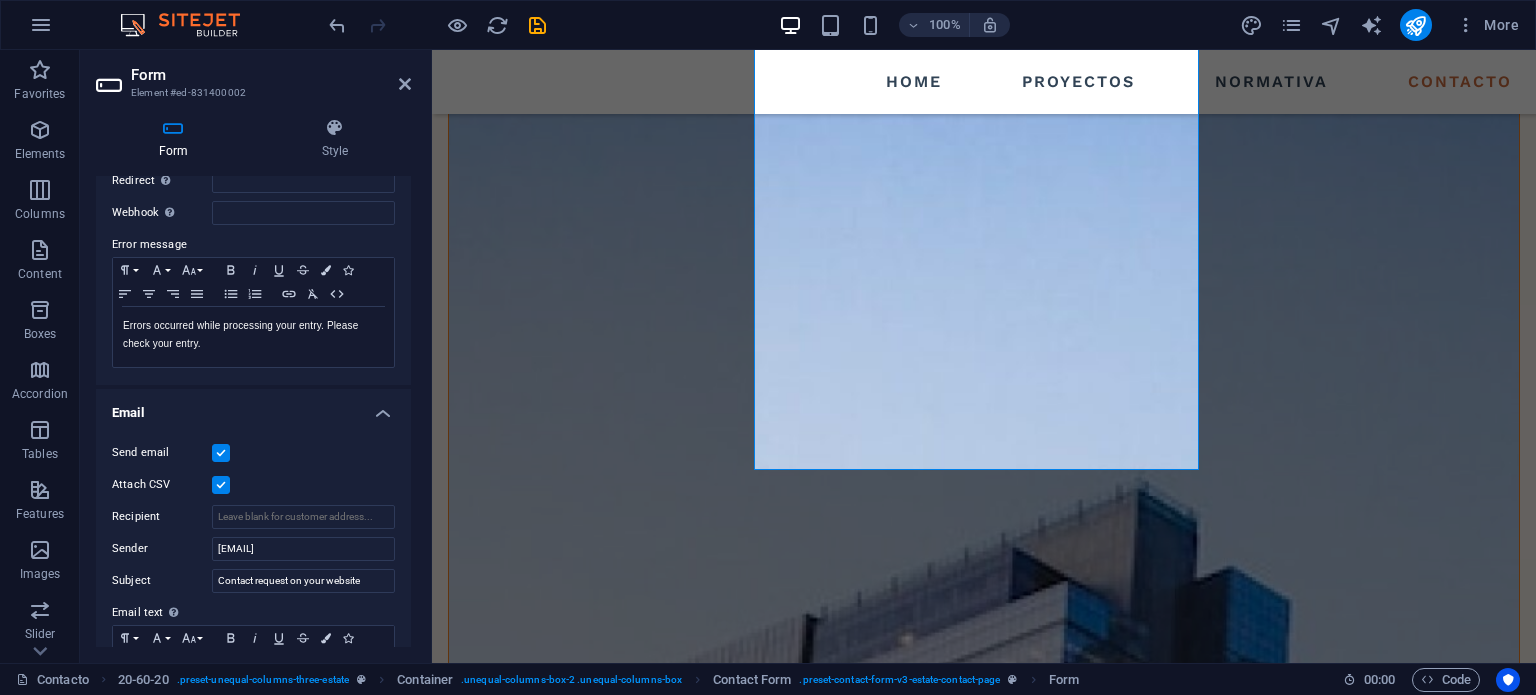 click at bounding box center (221, 485) 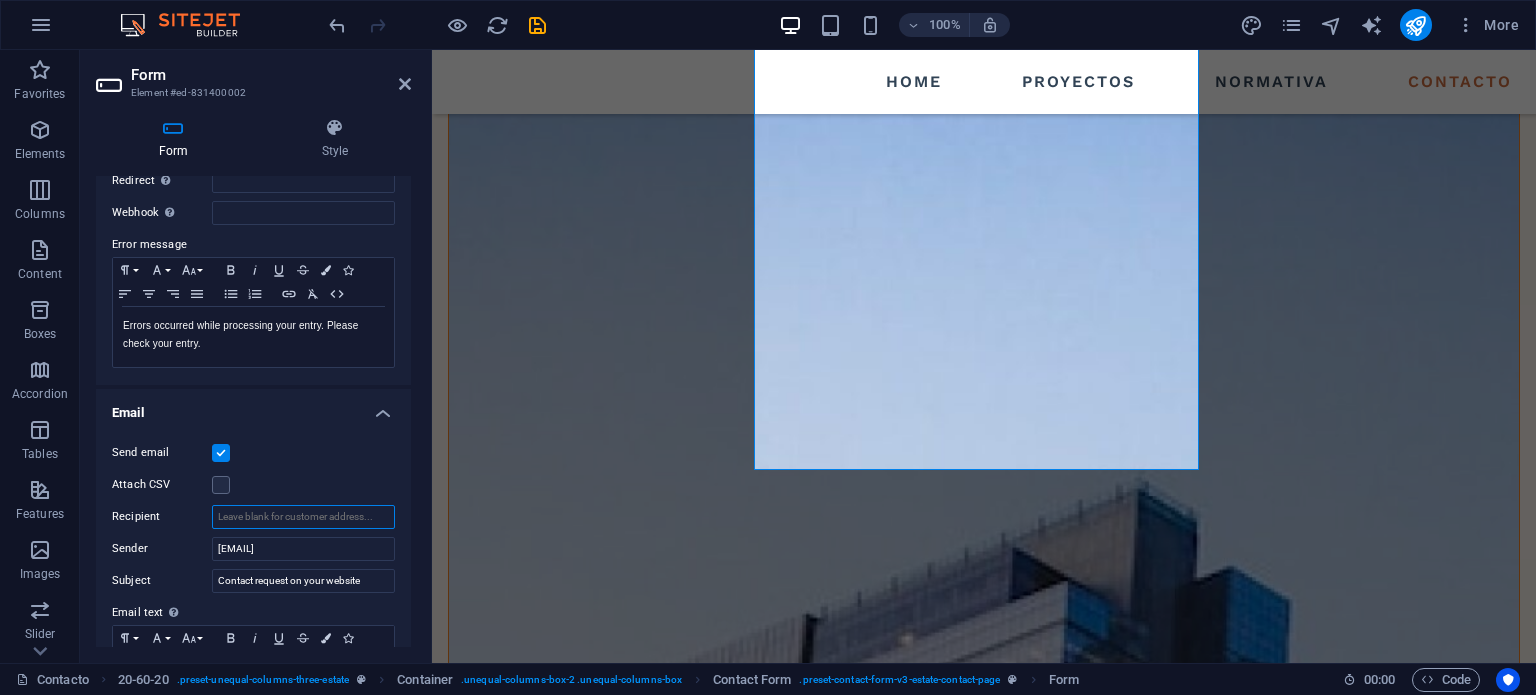 click on "Recipient" at bounding box center (303, 517) 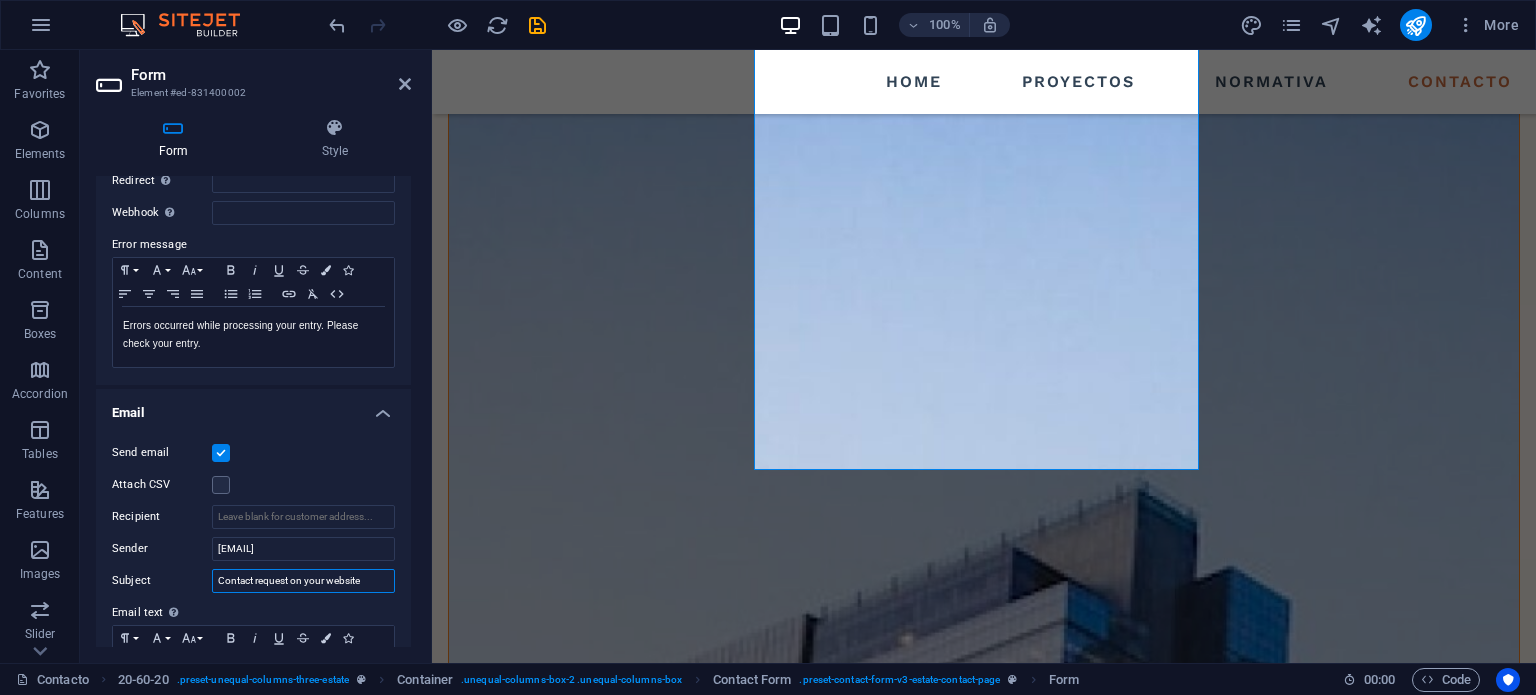click on "Contact request on your website" at bounding box center (303, 581) 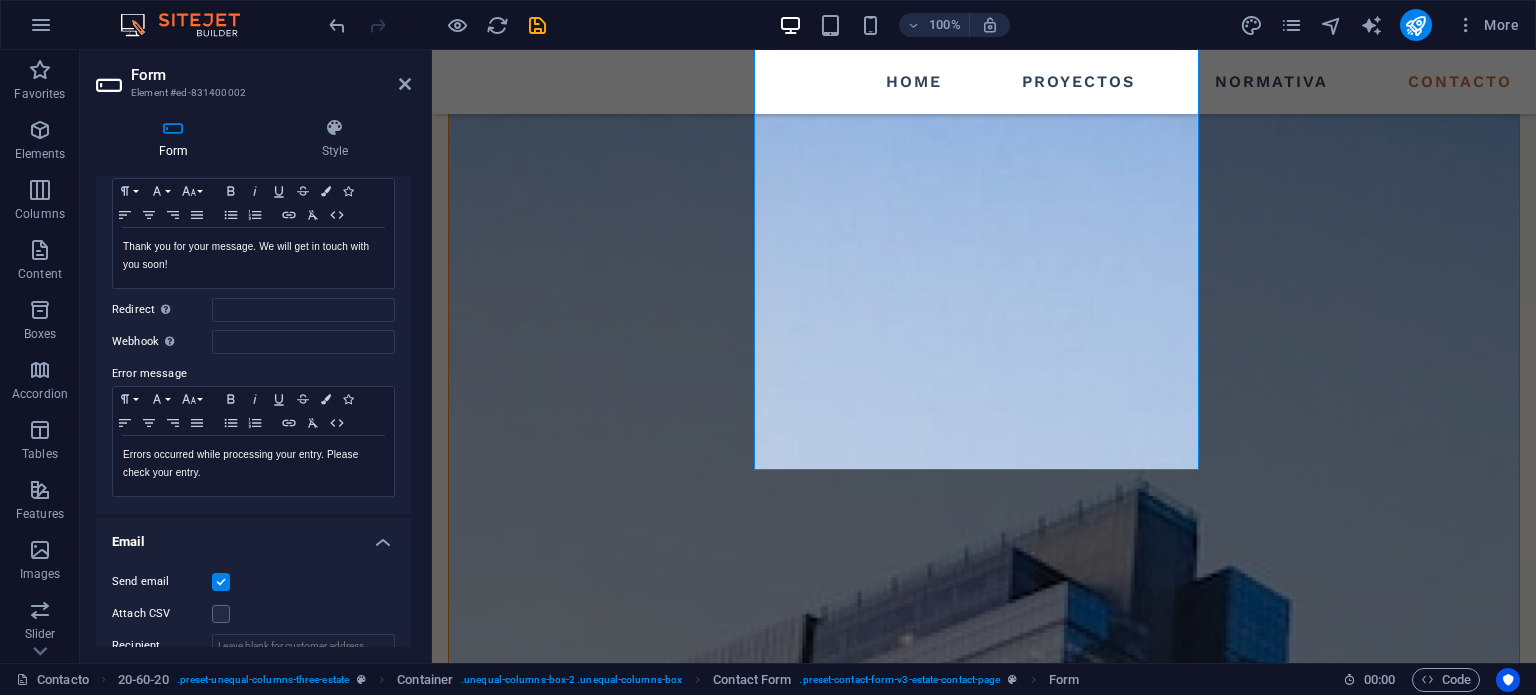 scroll, scrollTop: 0, scrollLeft: 0, axis: both 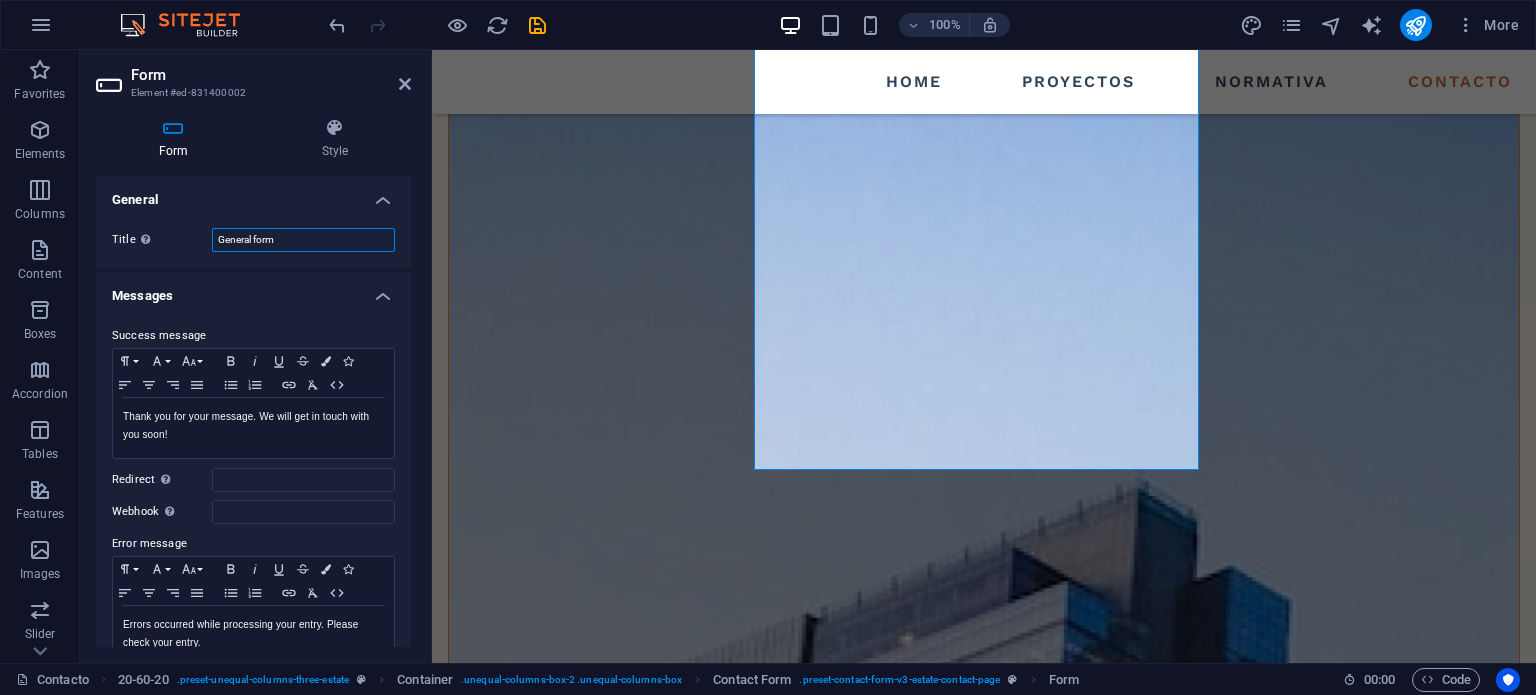 click on "General form" at bounding box center [303, 240] 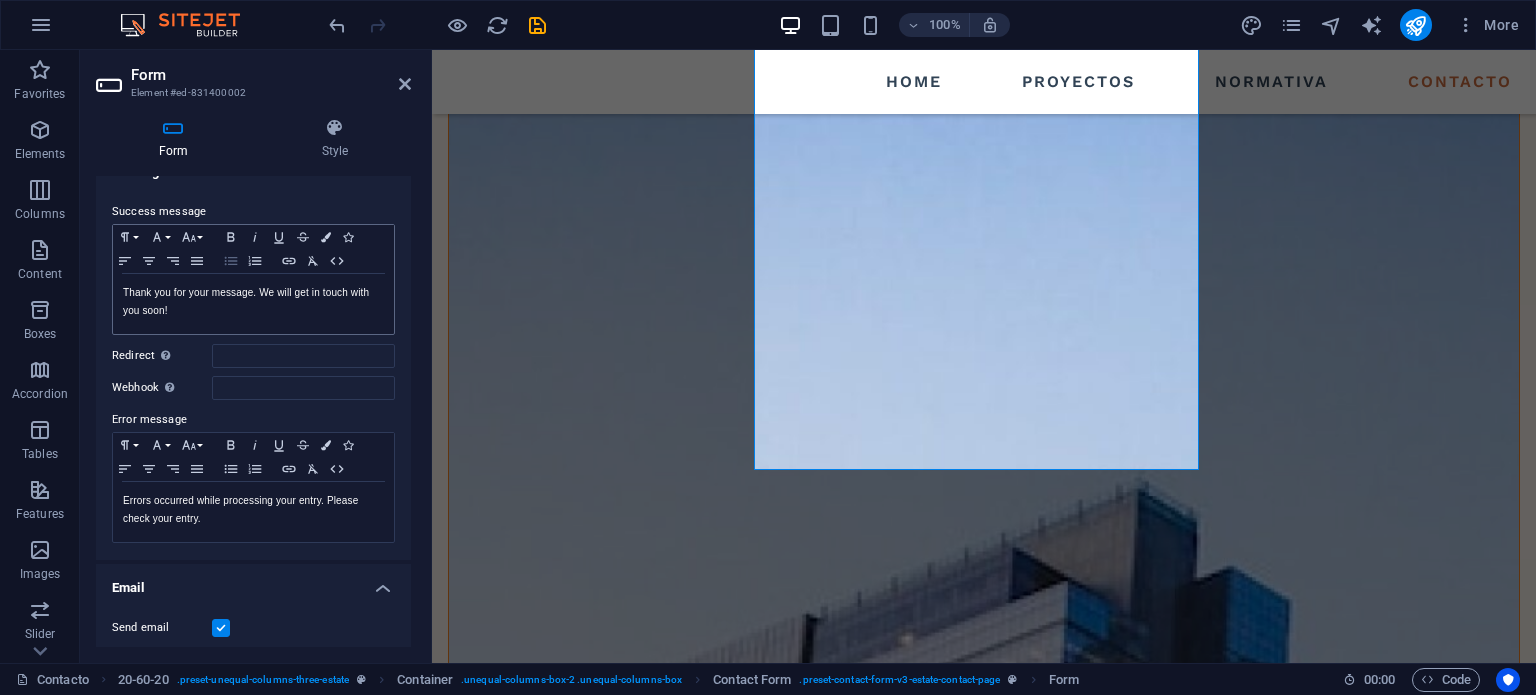 scroll, scrollTop: 0, scrollLeft: 0, axis: both 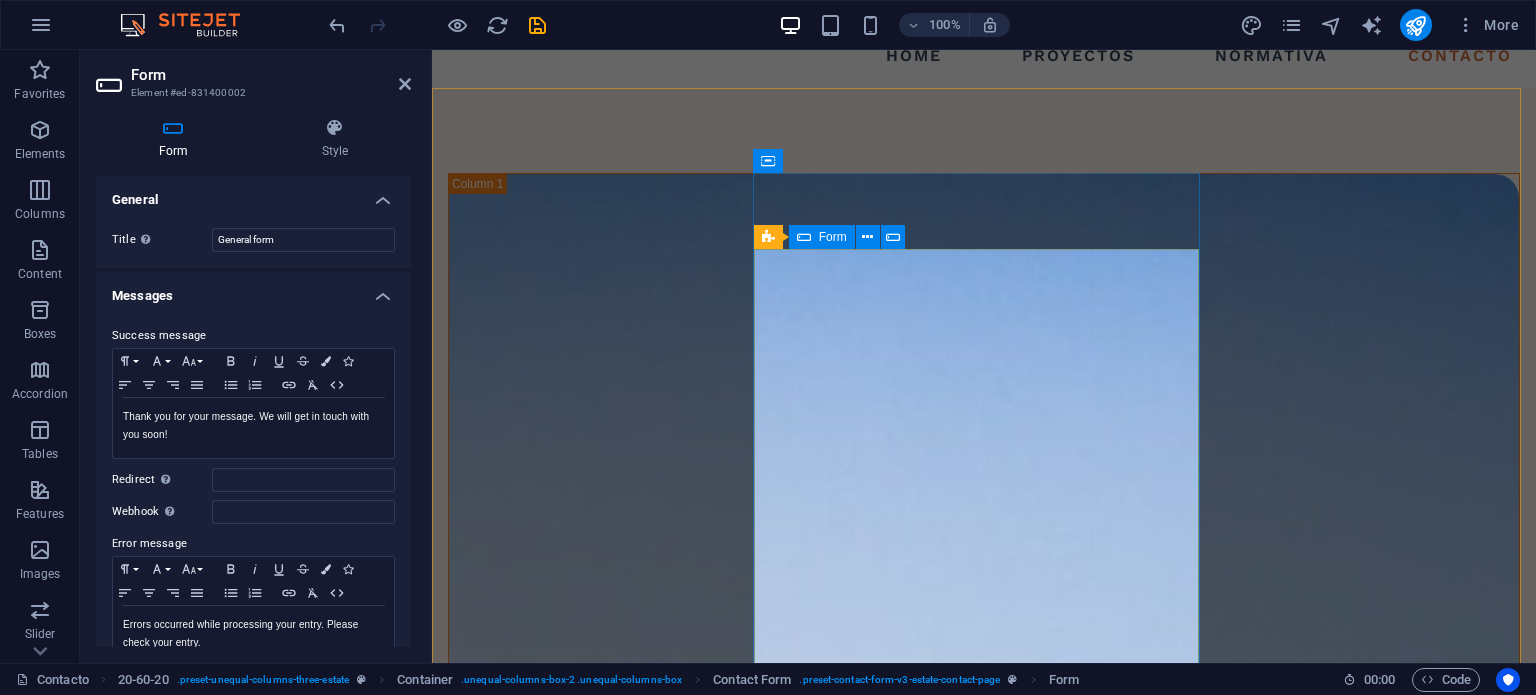 click at bounding box center [804, 237] 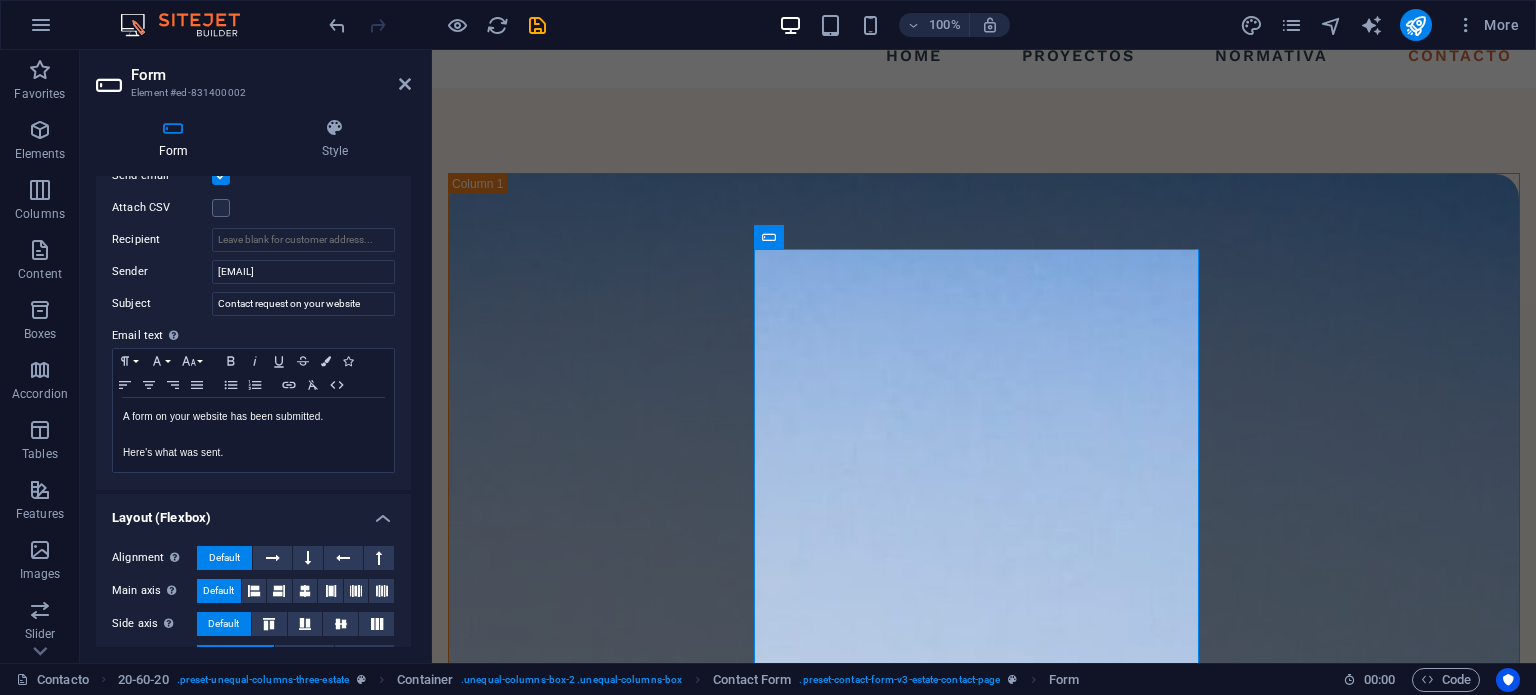 scroll, scrollTop: 645, scrollLeft: 0, axis: vertical 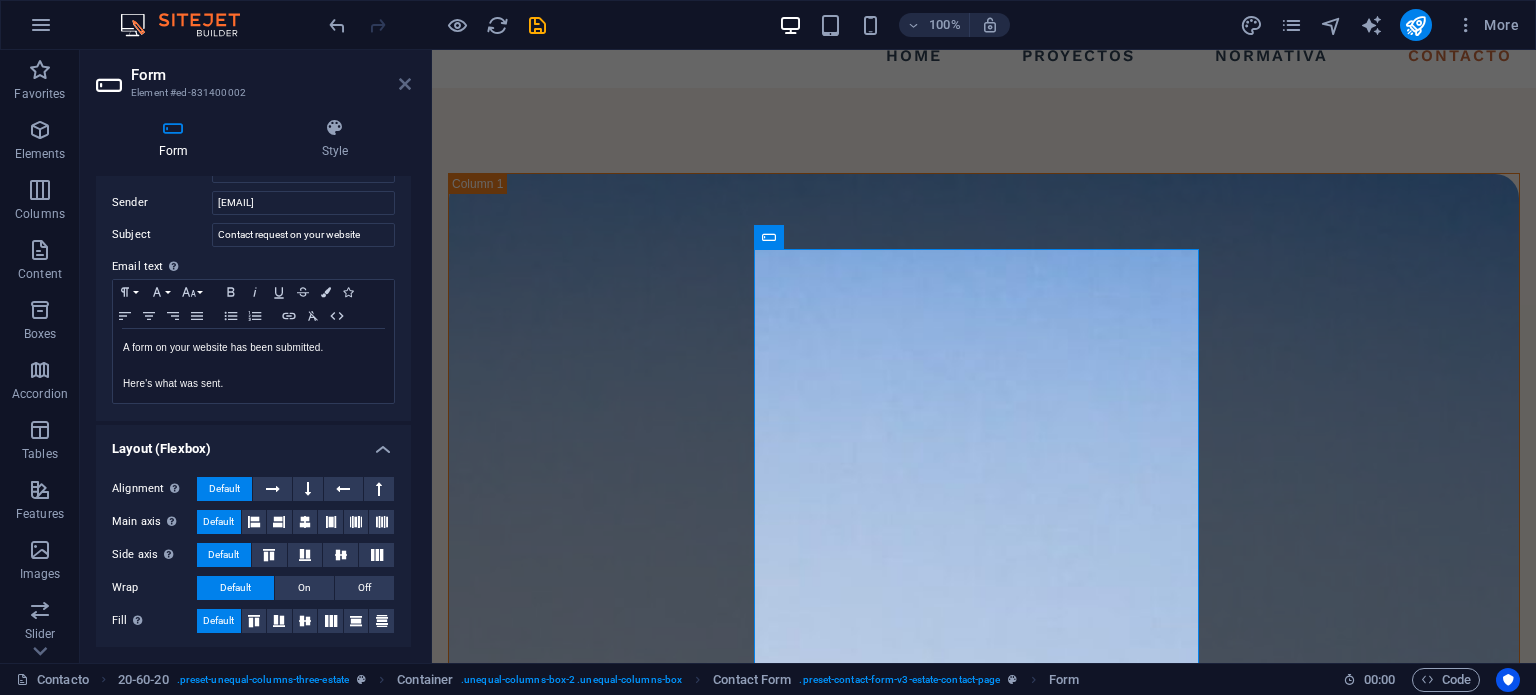 click at bounding box center (405, 84) 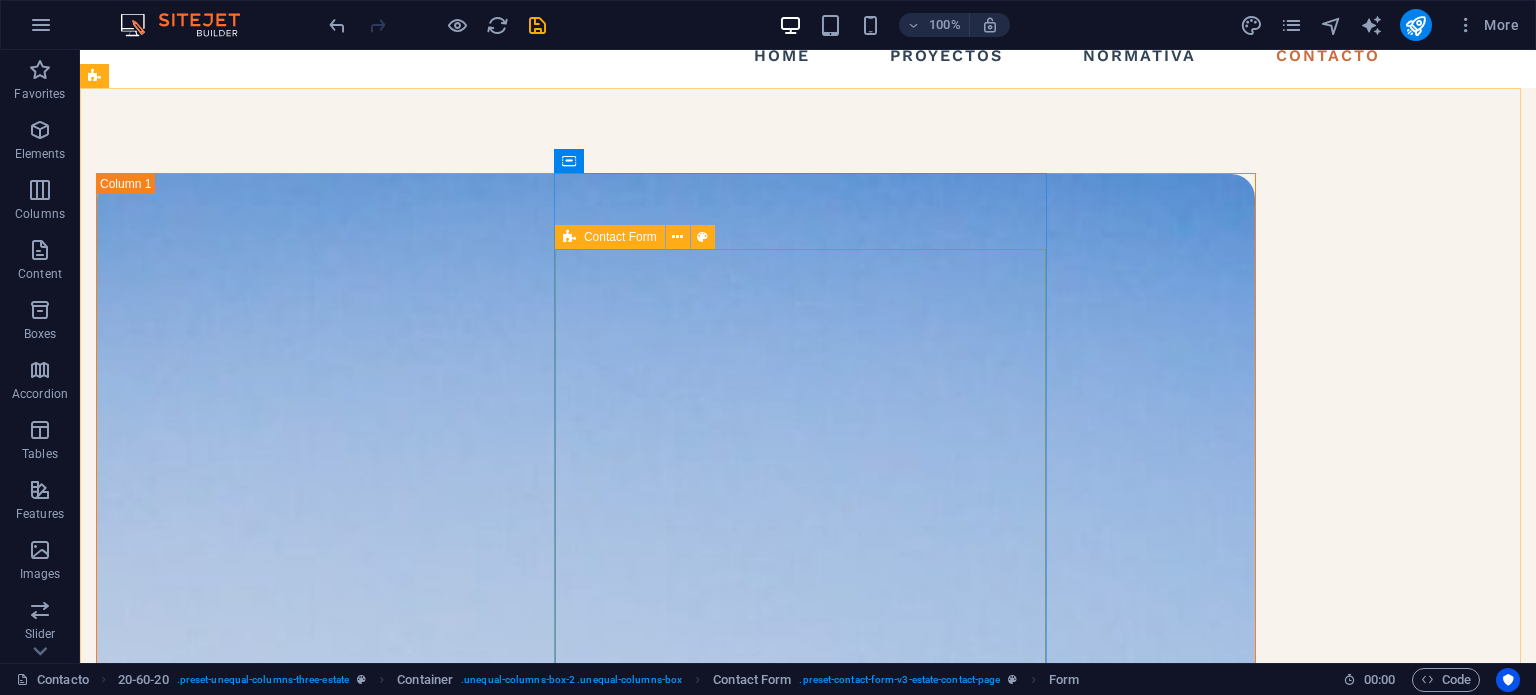 click at bounding box center [569, 237] 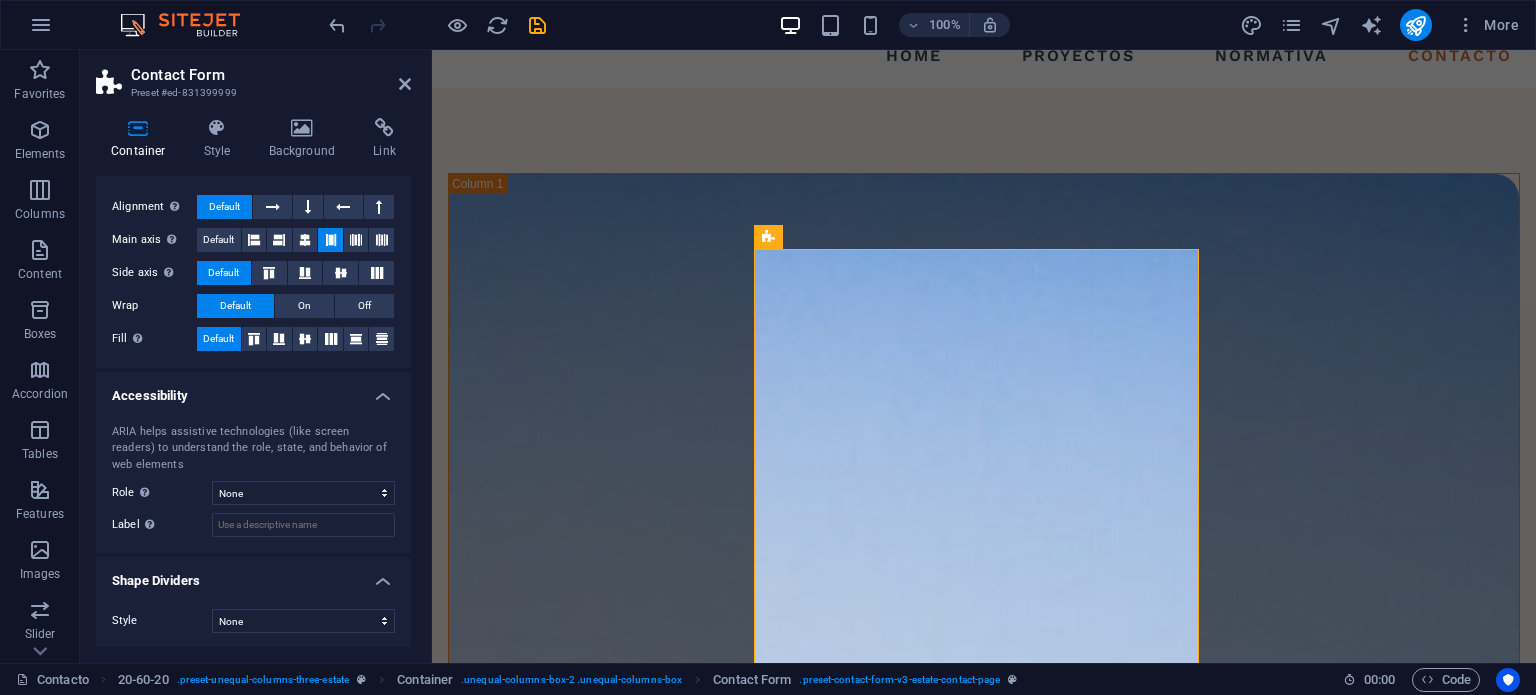 scroll, scrollTop: 0, scrollLeft: 0, axis: both 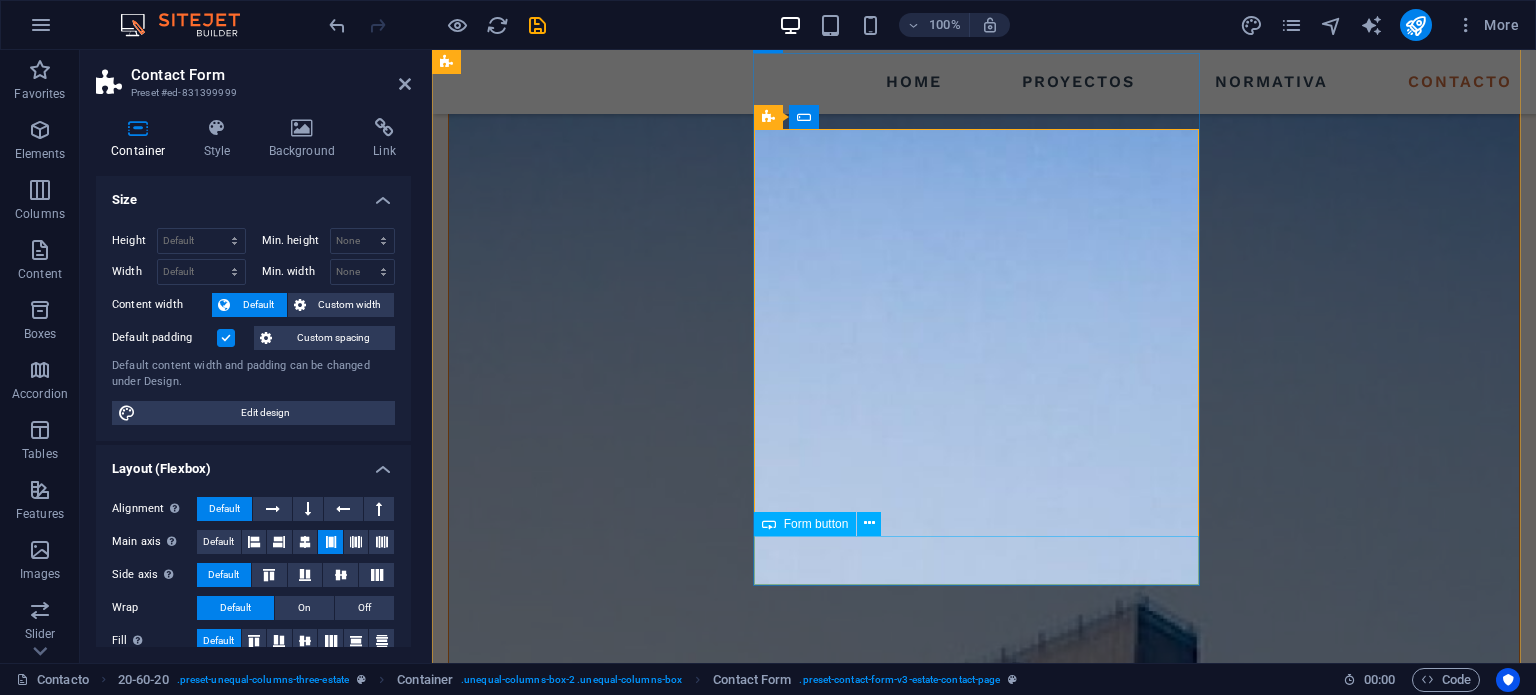 click on "Form button" at bounding box center [816, 524] 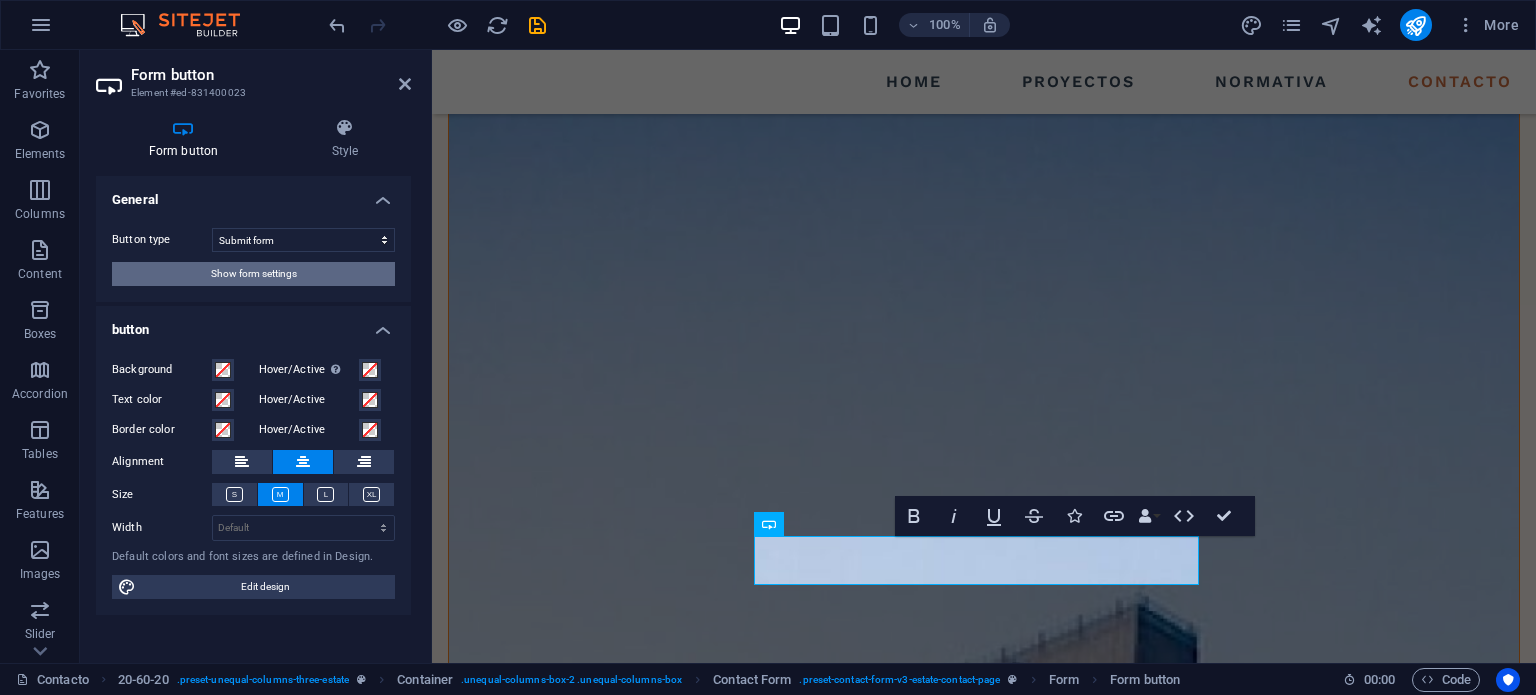 click on "Show form settings" at bounding box center [254, 274] 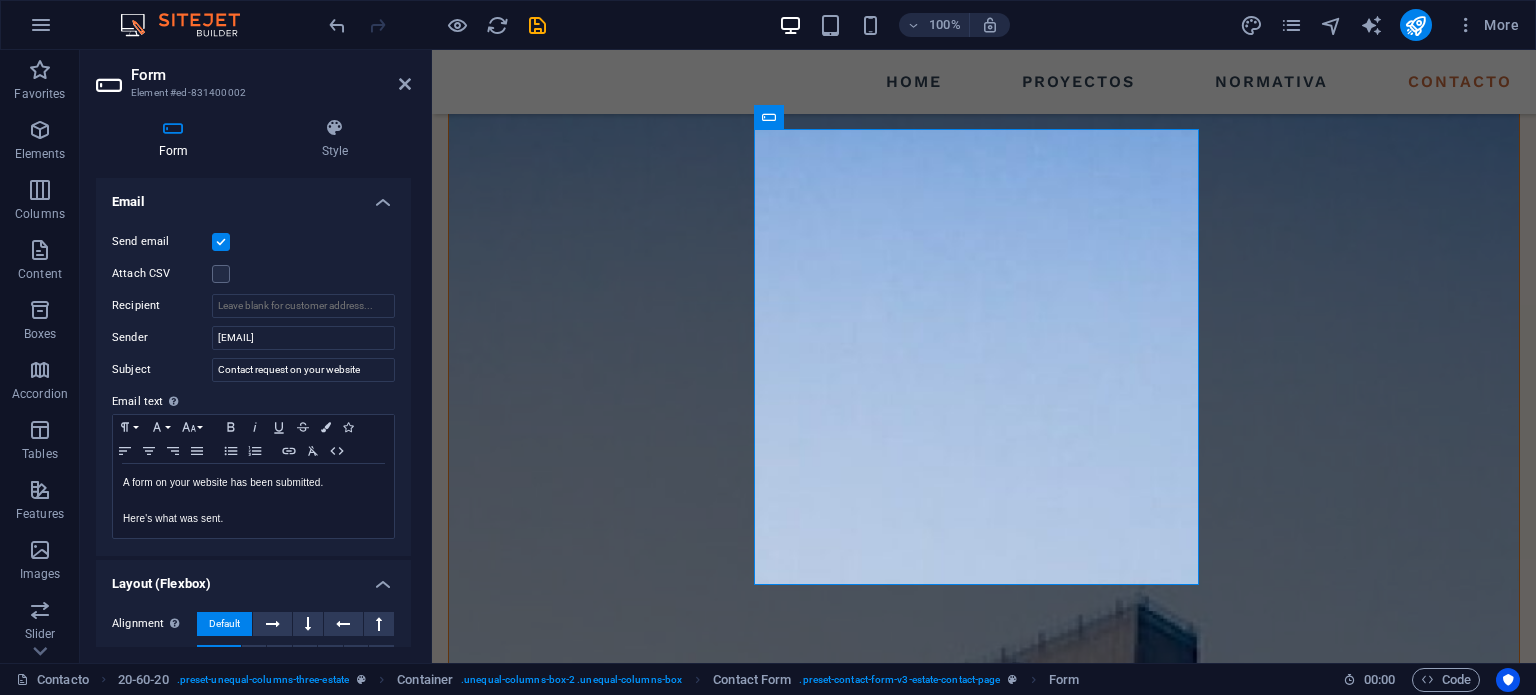 scroll, scrollTop: 511, scrollLeft: 0, axis: vertical 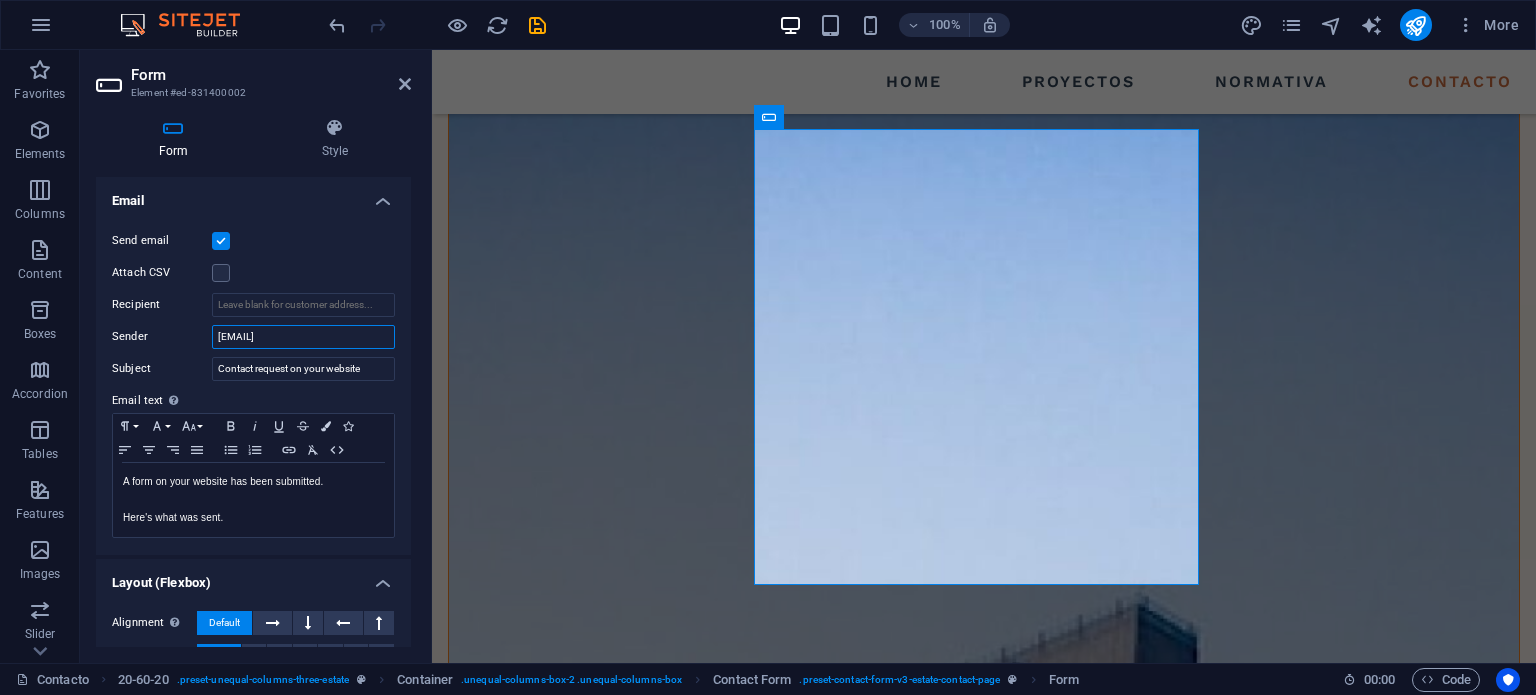 click on "proyectos@makingdomserviceportal.com" at bounding box center [303, 337] 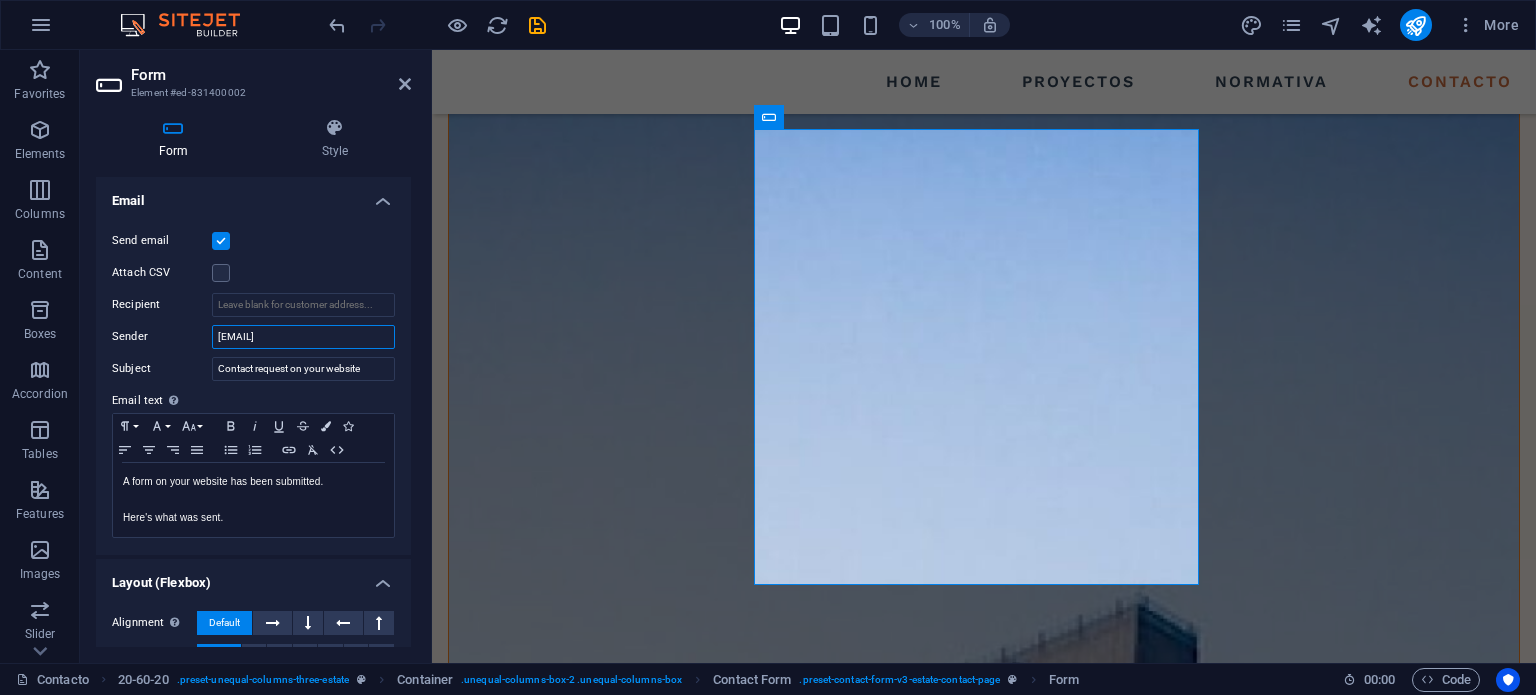 click on "proyectos@makingdomserviceportal.com" at bounding box center [303, 337] 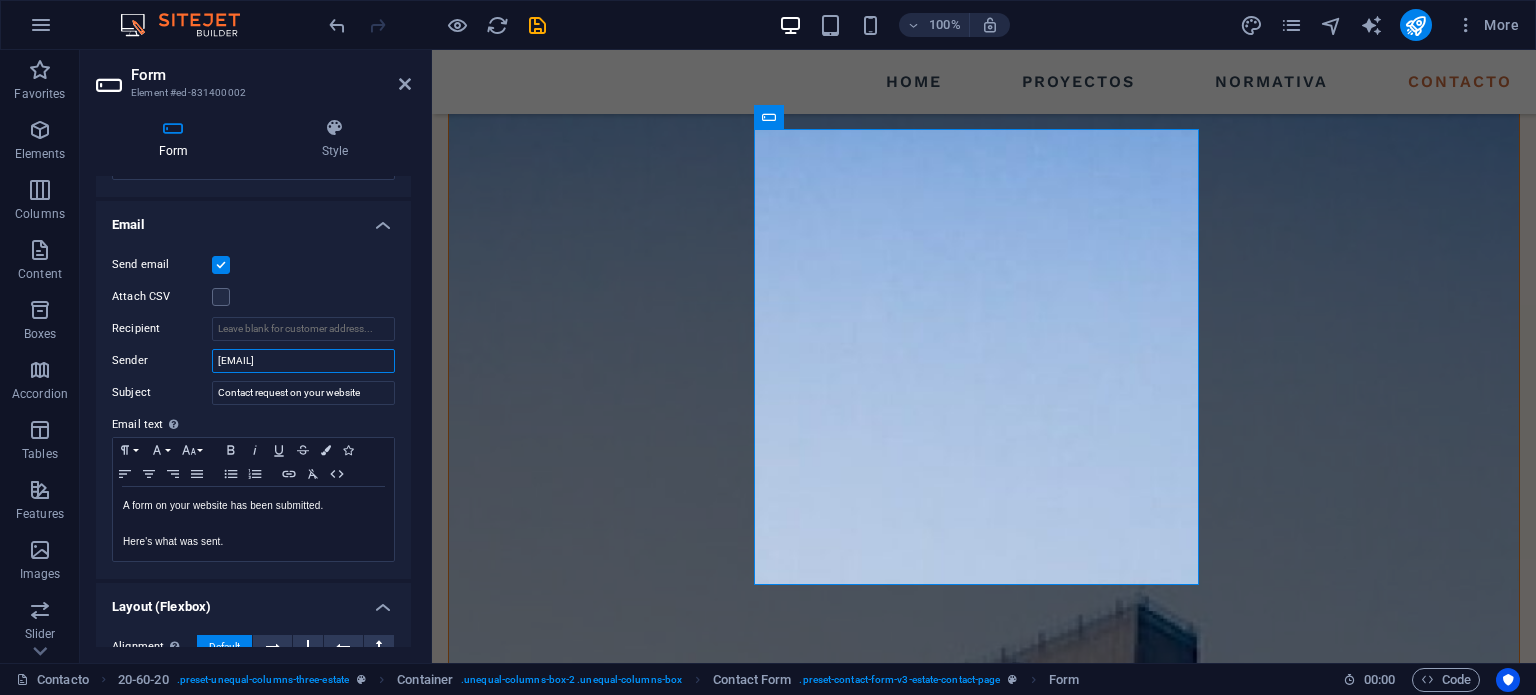 scroll, scrollTop: 485, scrollLeft: 0, axis: vertical 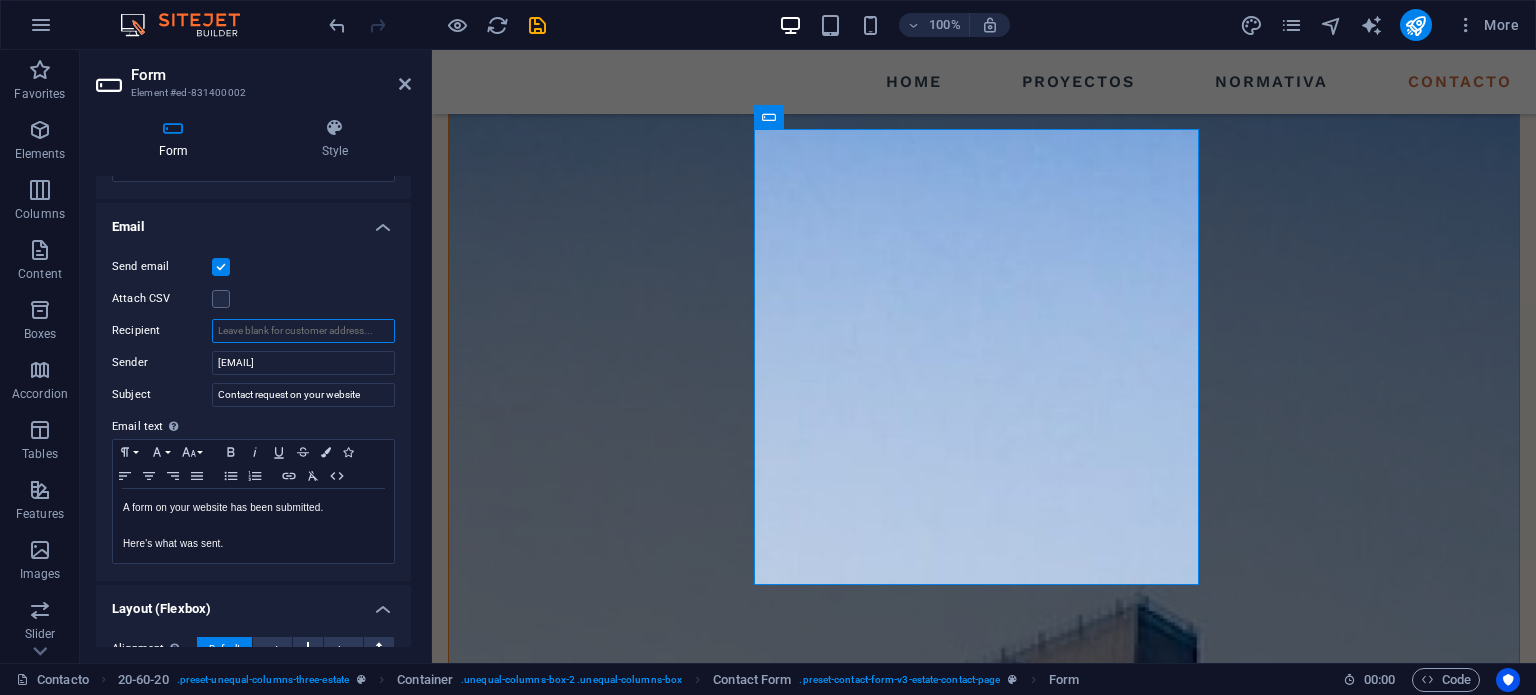 click on "Recipient" at bounding box center [303, 331] 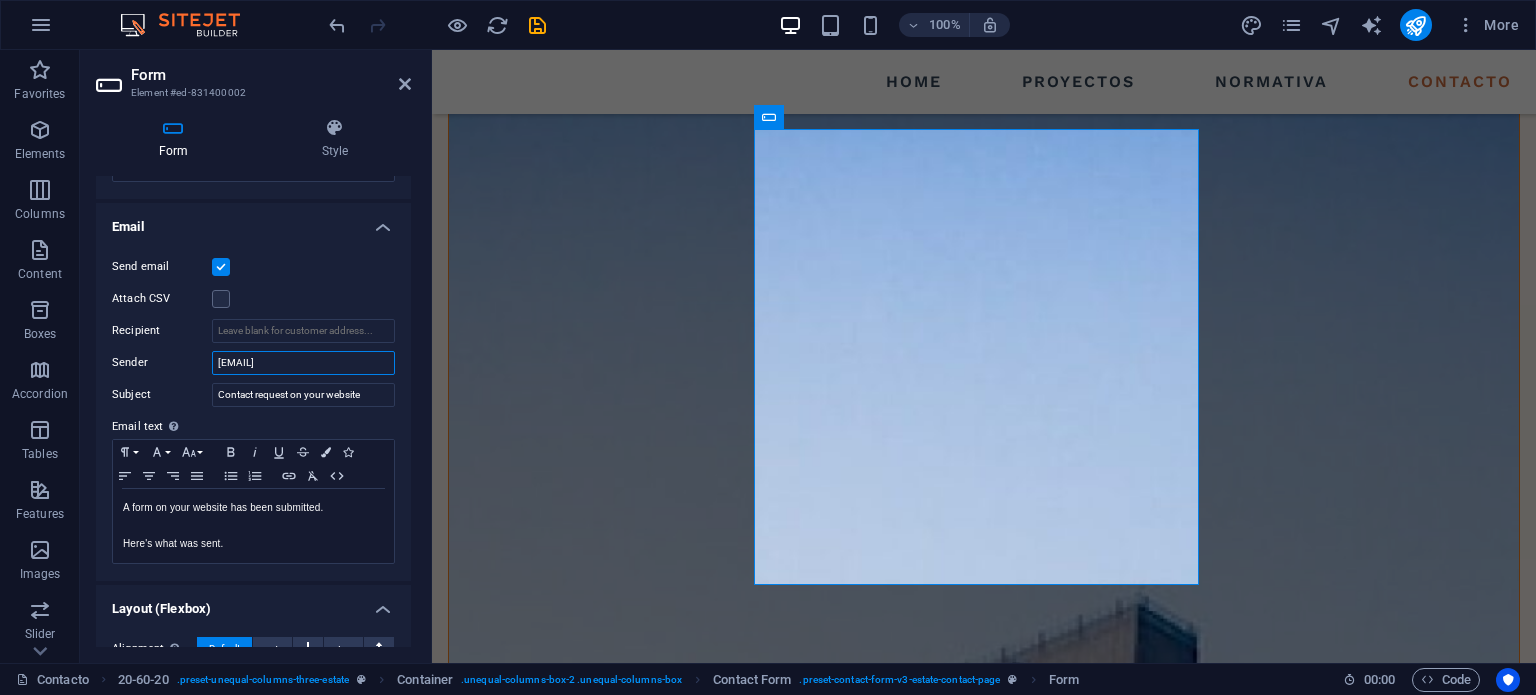 click on "proyectos@makingdomserviceportal.com" at bounding box center (303, 363) 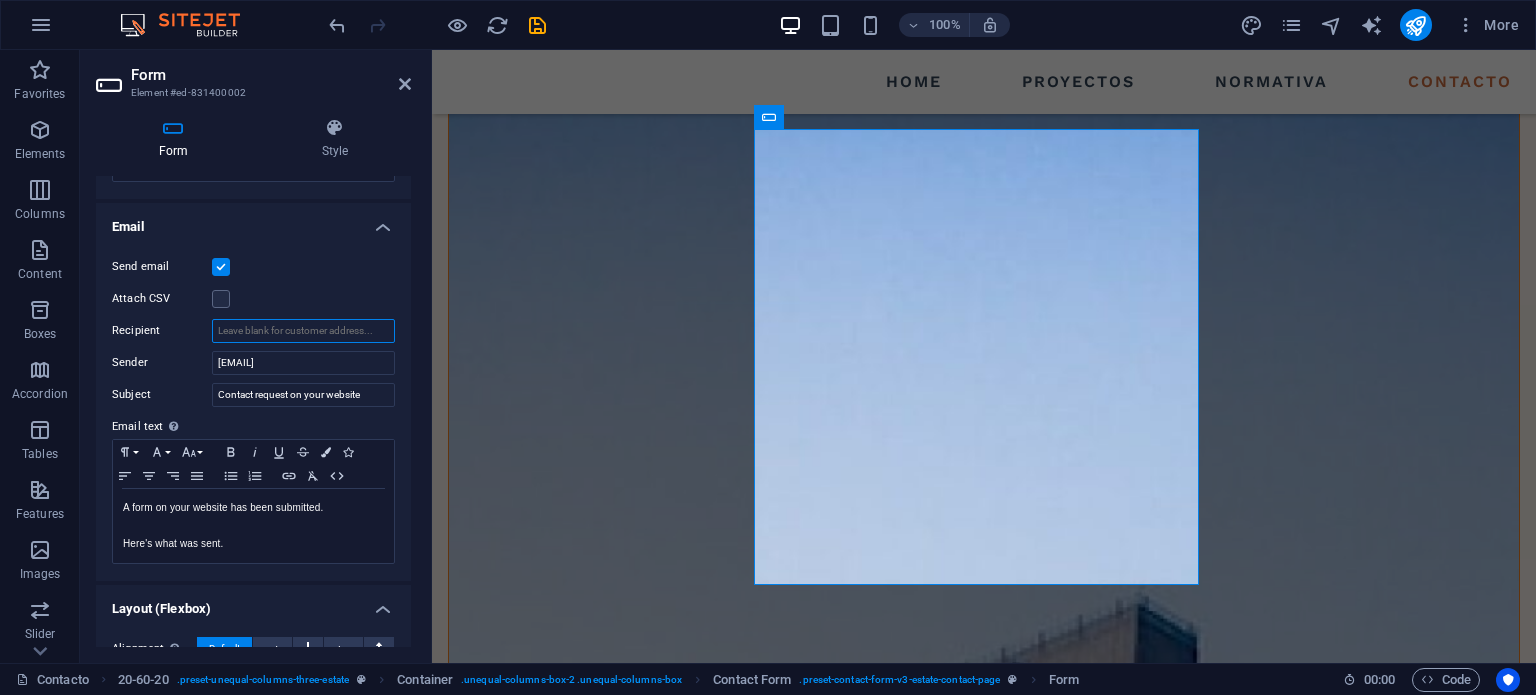 click on "Recipient" at bounding box center (303, 331) 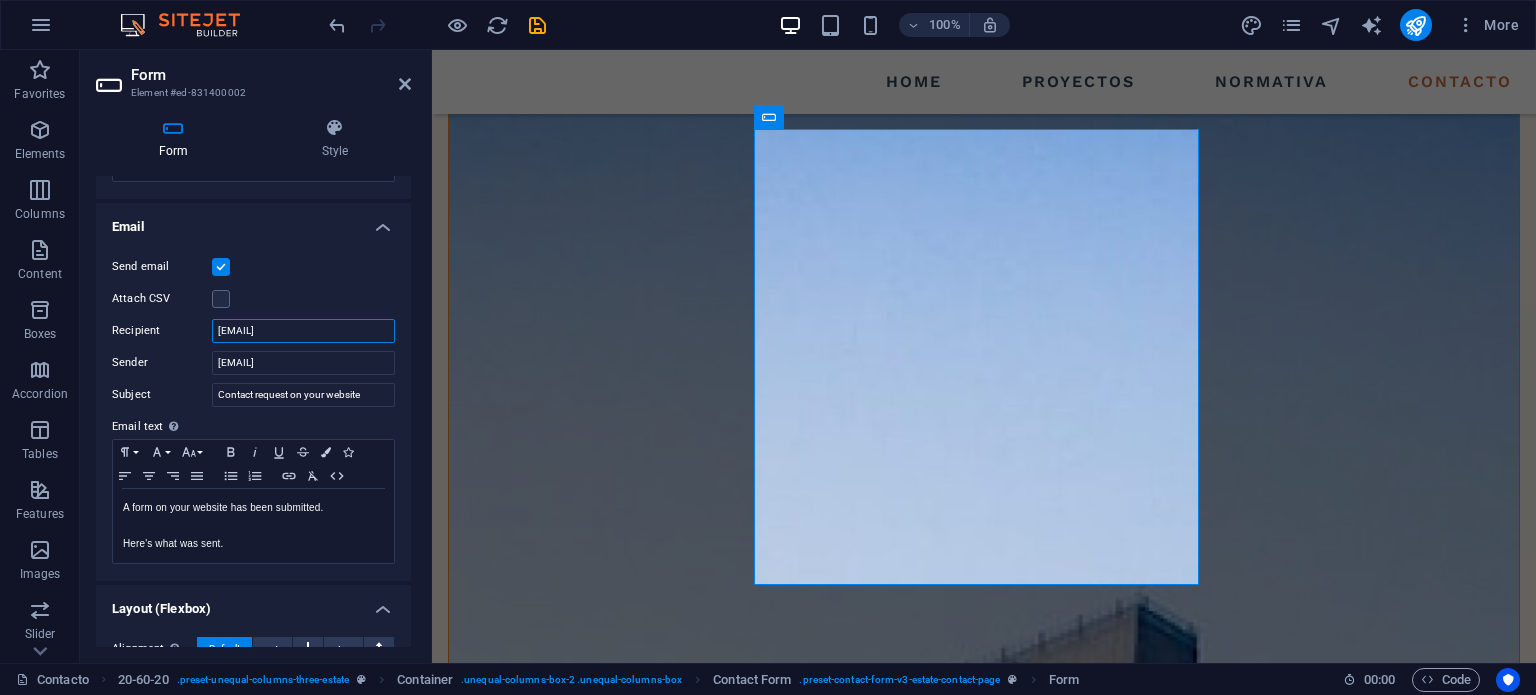 scroll, scrollTop: 0, scrollLeft: 17, axis: horizontal 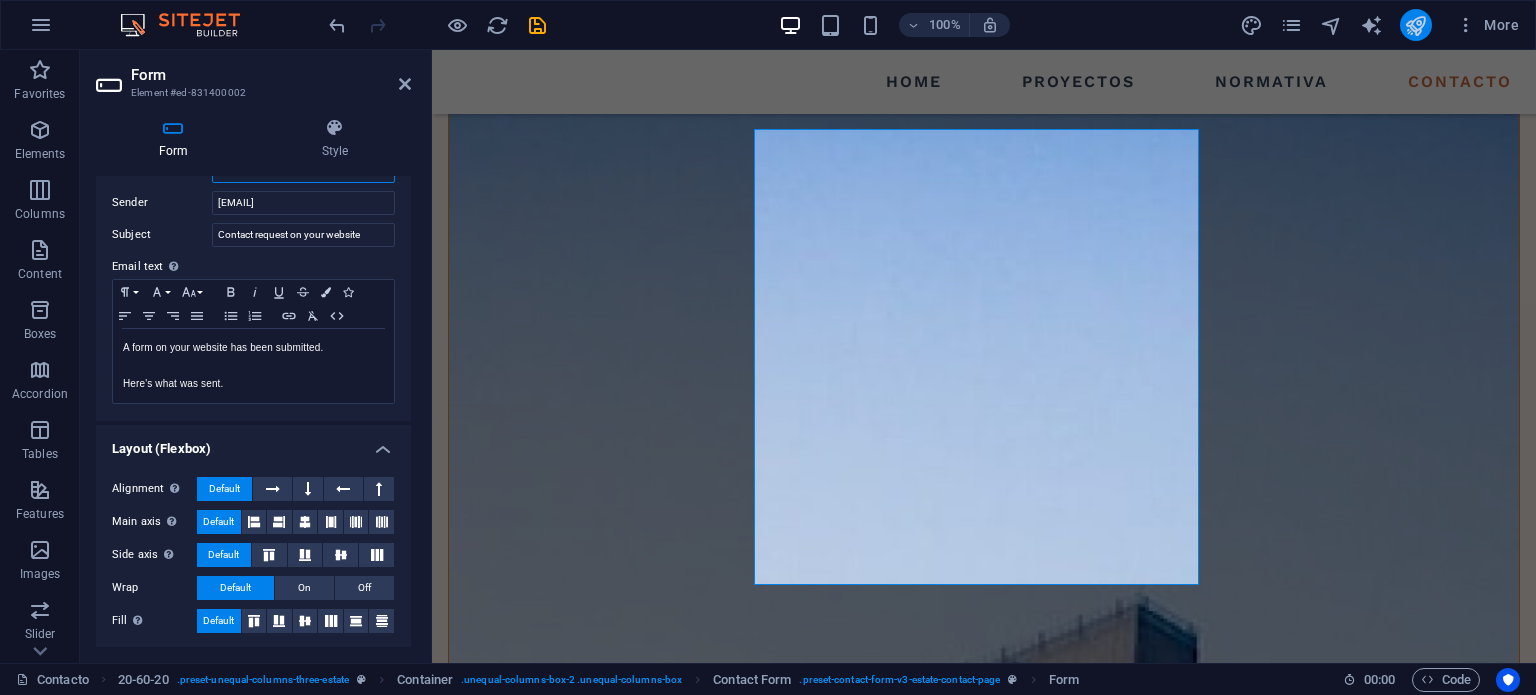 type on "proyectos@makingdomserviceportal.com" 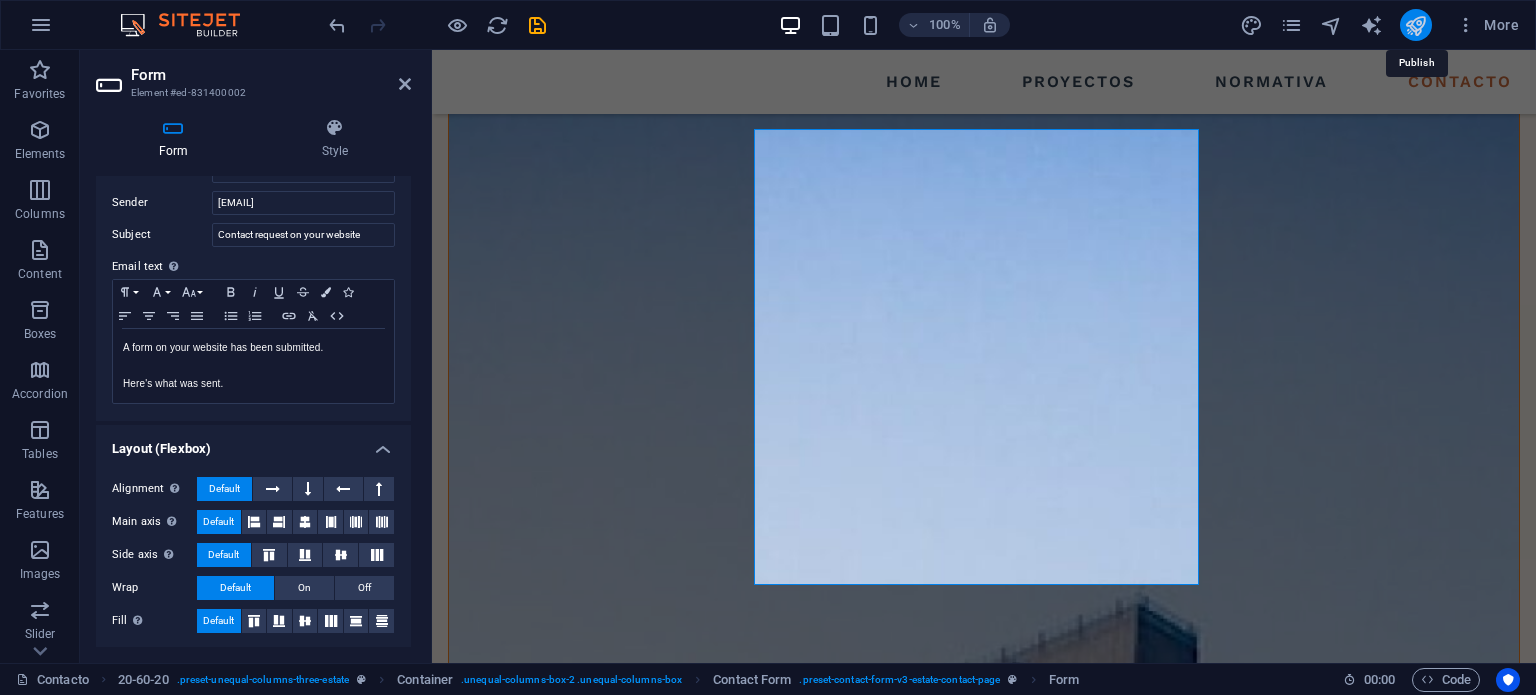 click at bounding box center [1415, 25] 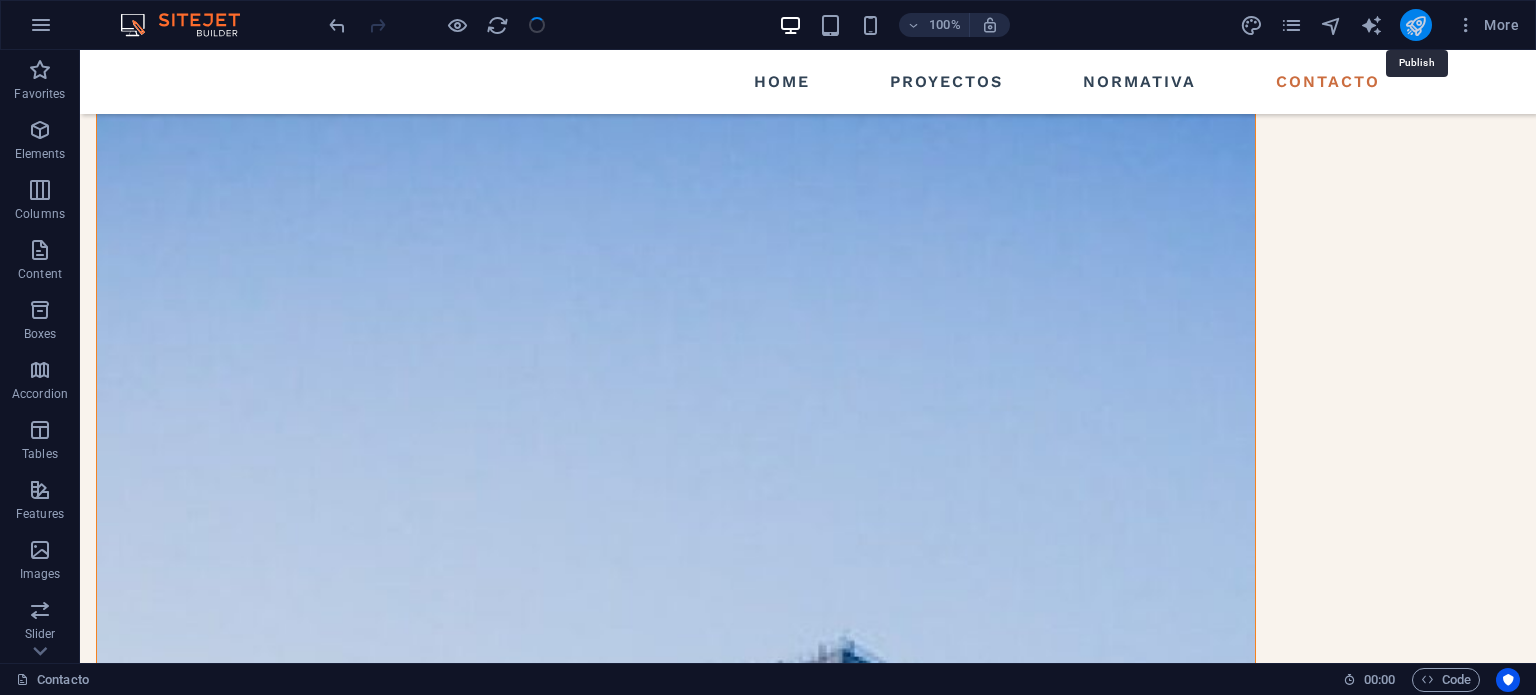 click at bounding box center [1415, 25] 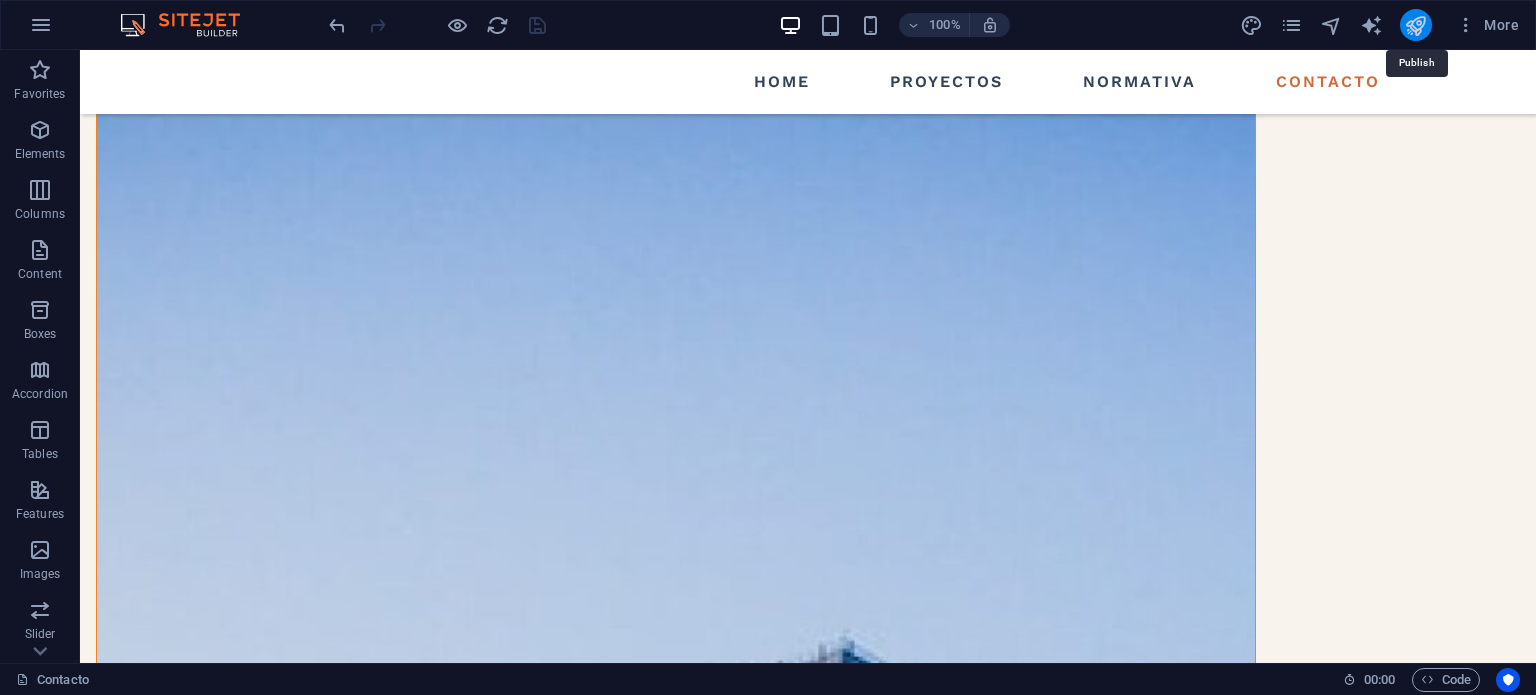 click at bounding box center [1415, 25] 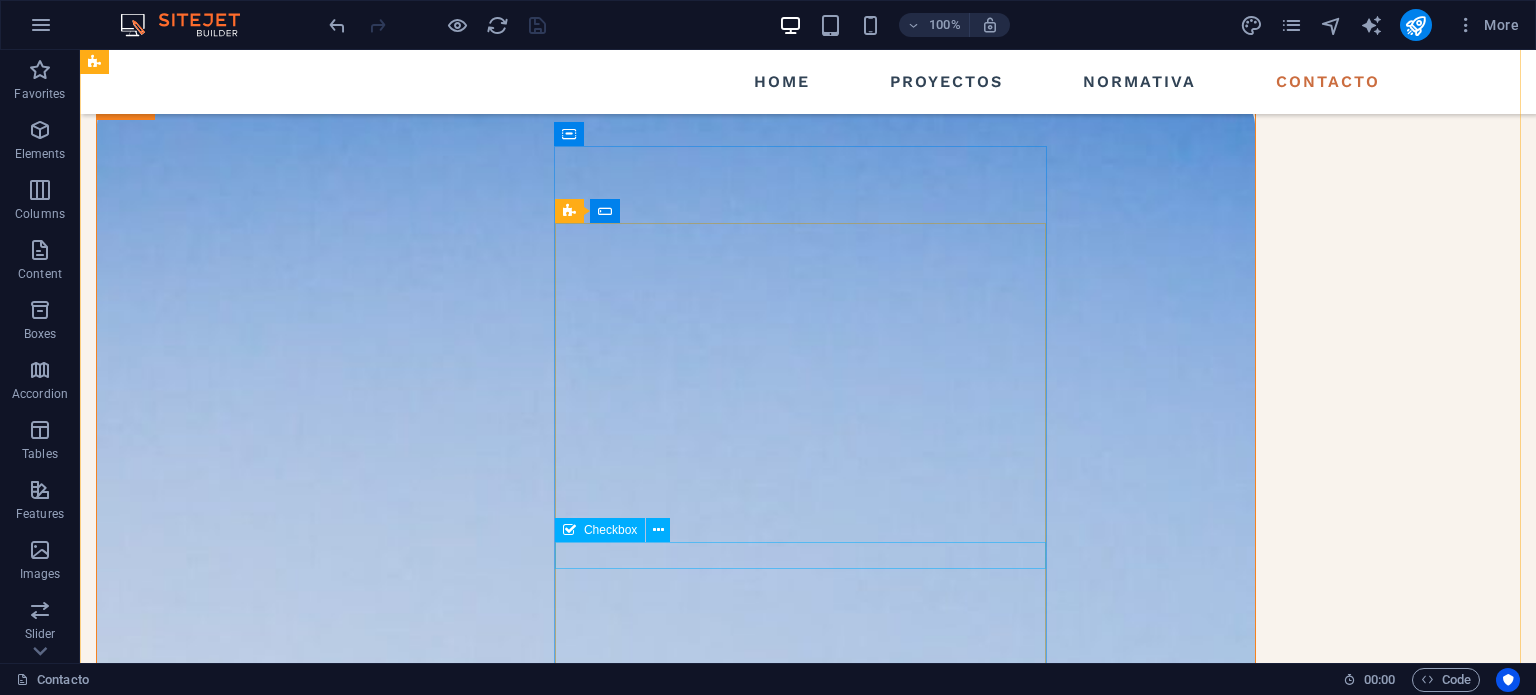 scroll, scrollTop: 0, scrollLeft: 0, axis: both 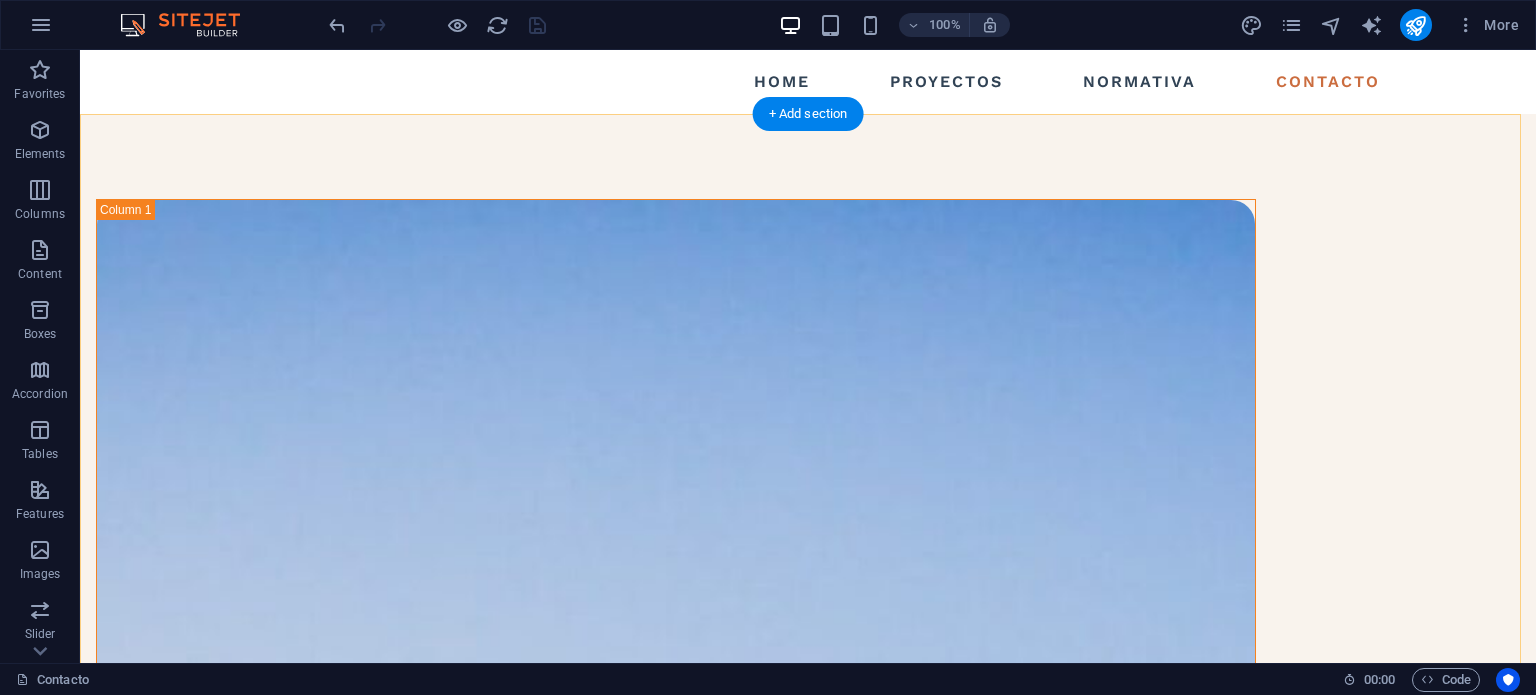 click on "+ Add section" at bounding box center [808, 114] 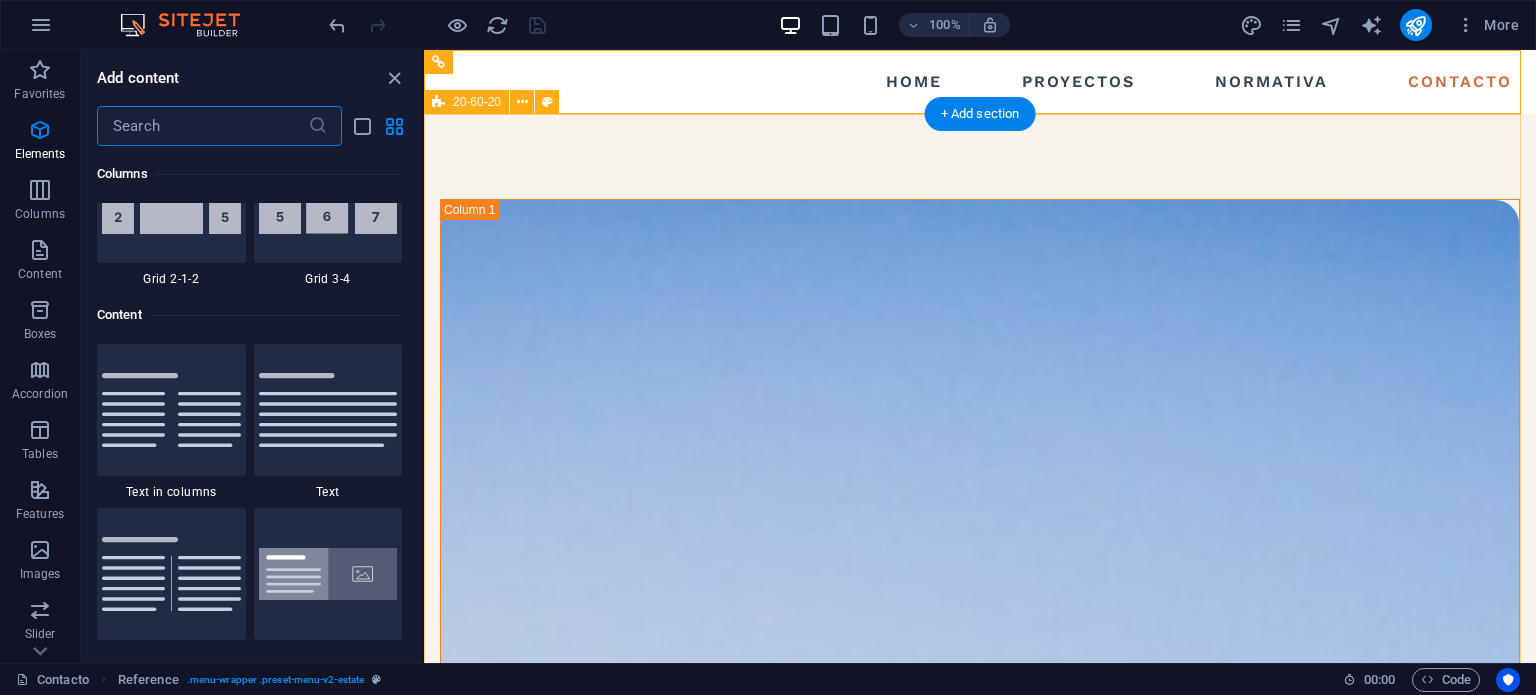 scroll, scrollTop: 3499, scrollLeft: 0, axis: vertical 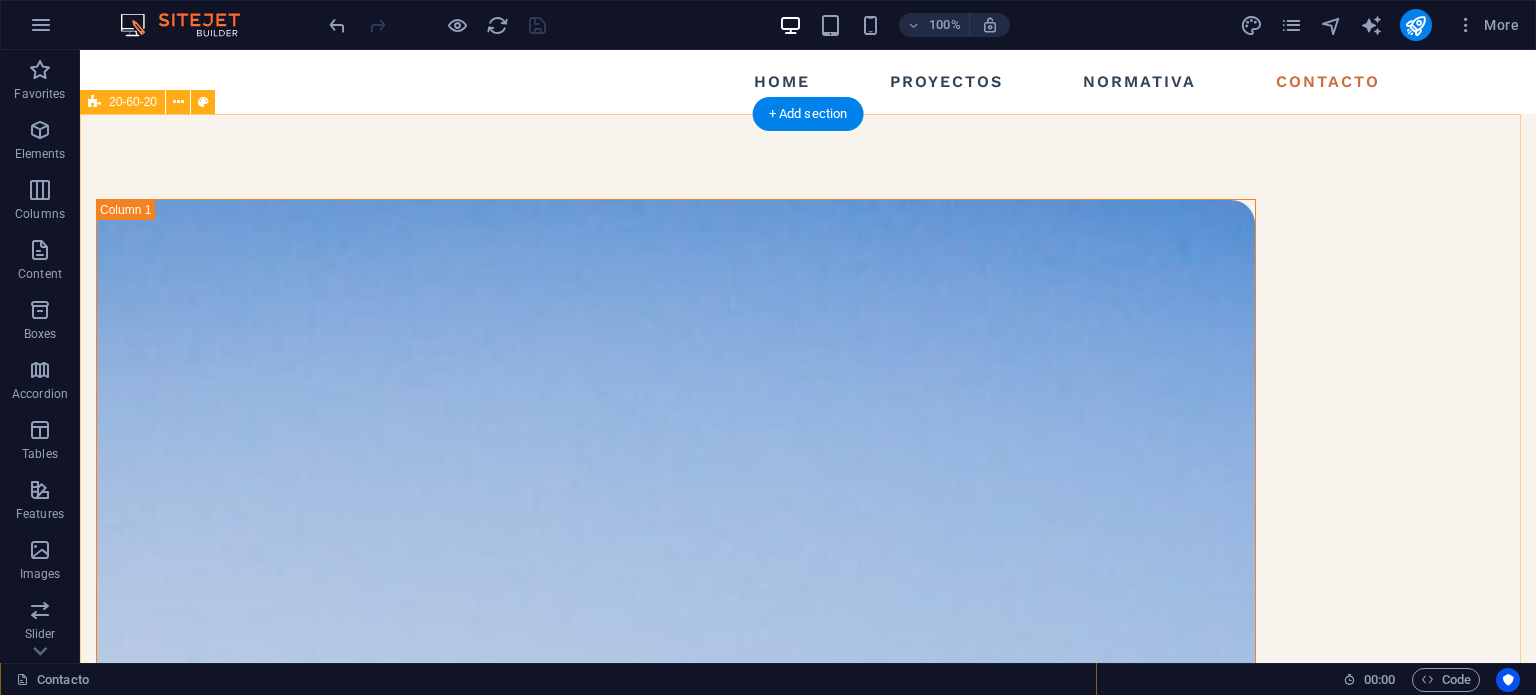 click on "contactenos   I have read and understand the privacy policy. Unreadable? Load new enviar" at bounding box center [808, 2360] 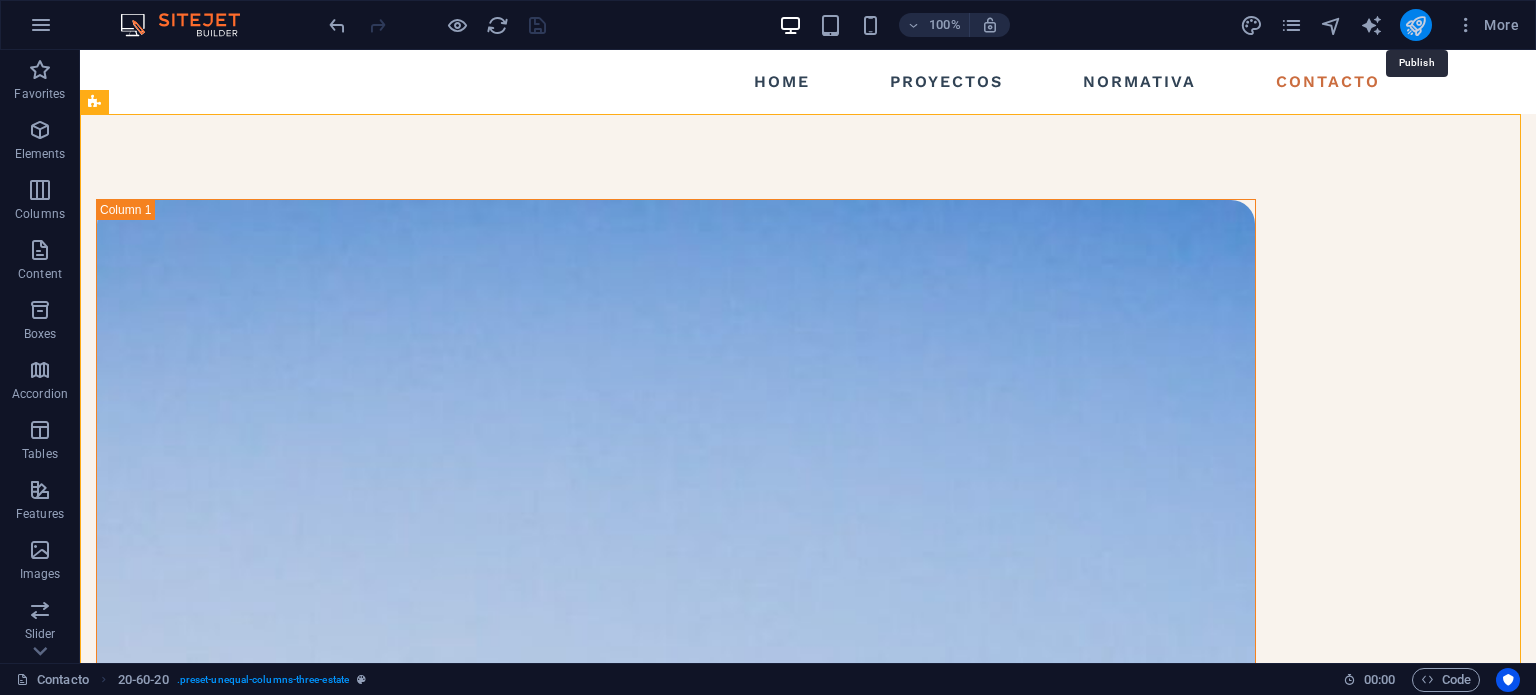 click at bounding box center [1415, 25] 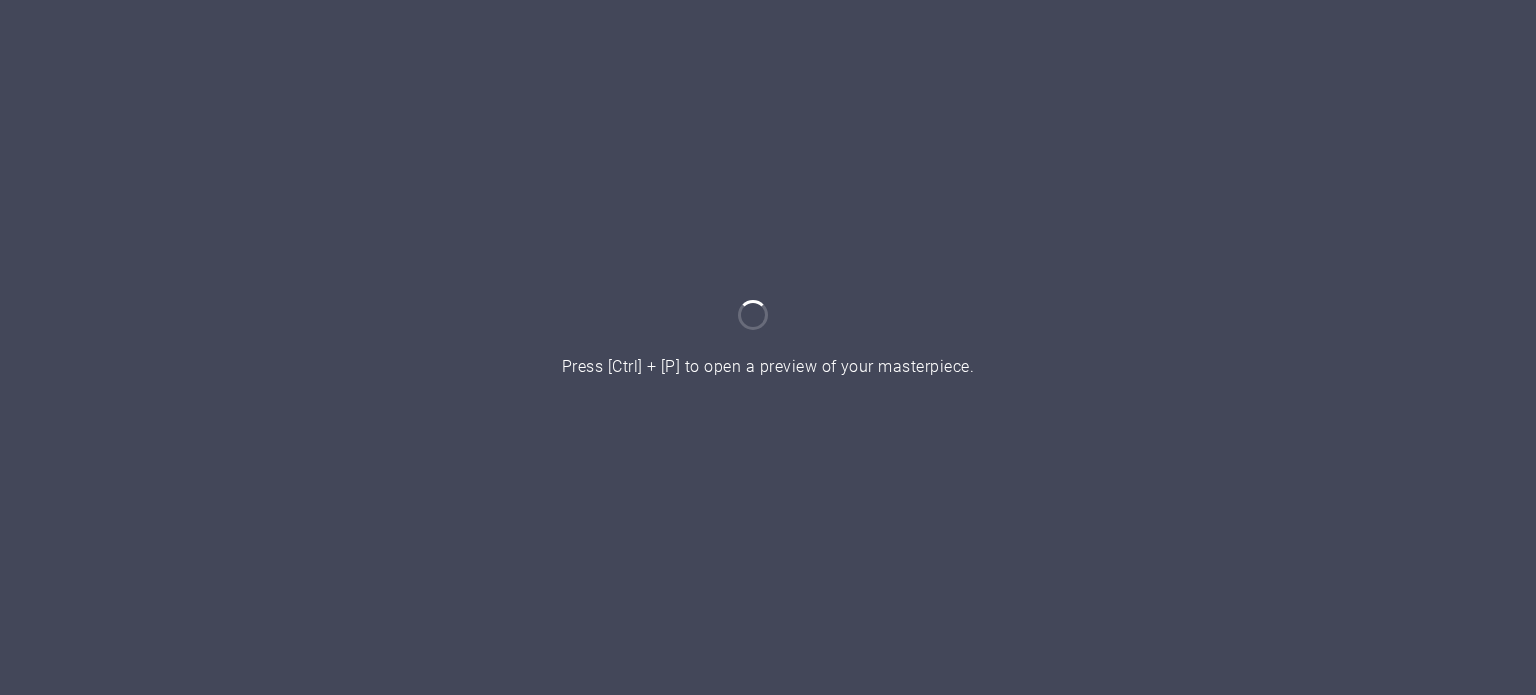 scroll, scrollTop: 0, scrollLeft: 0, axis: both 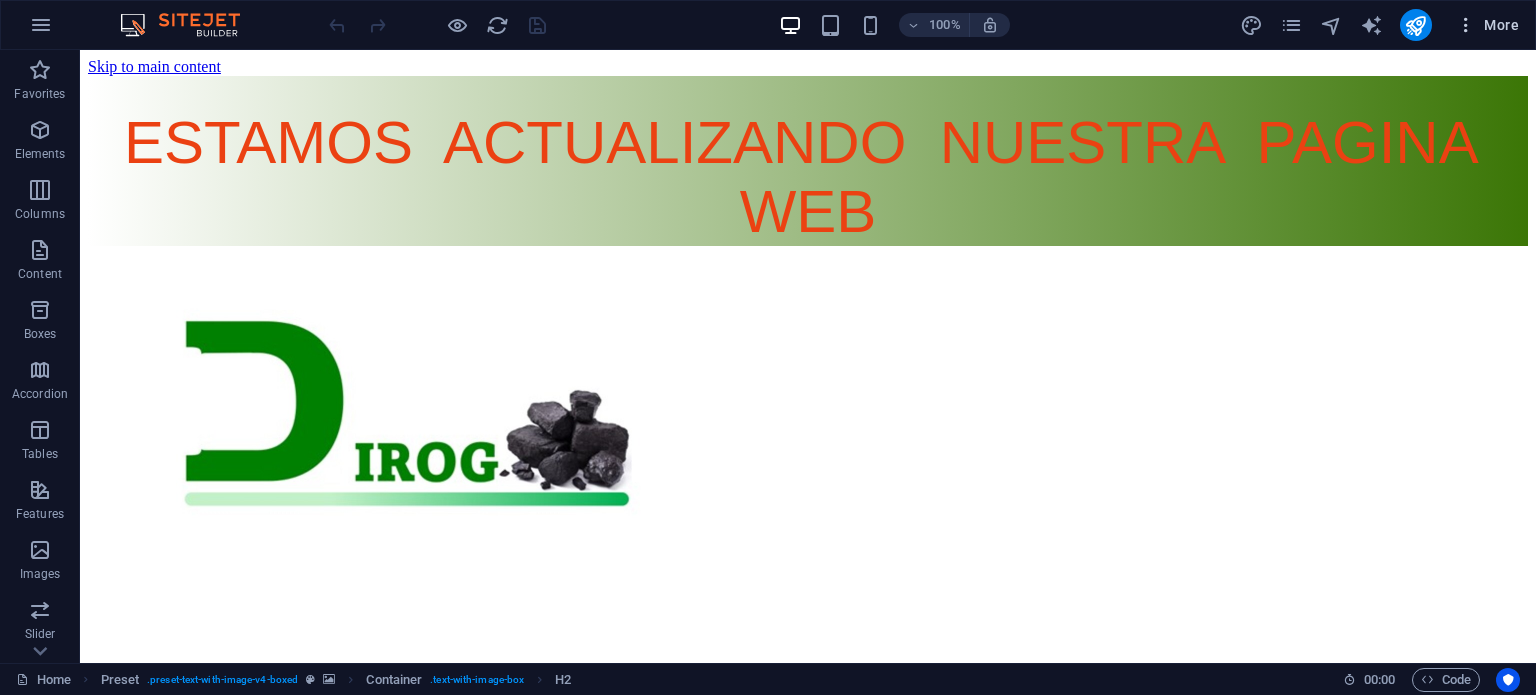 click on "More" at bounding box center [1487, 25] 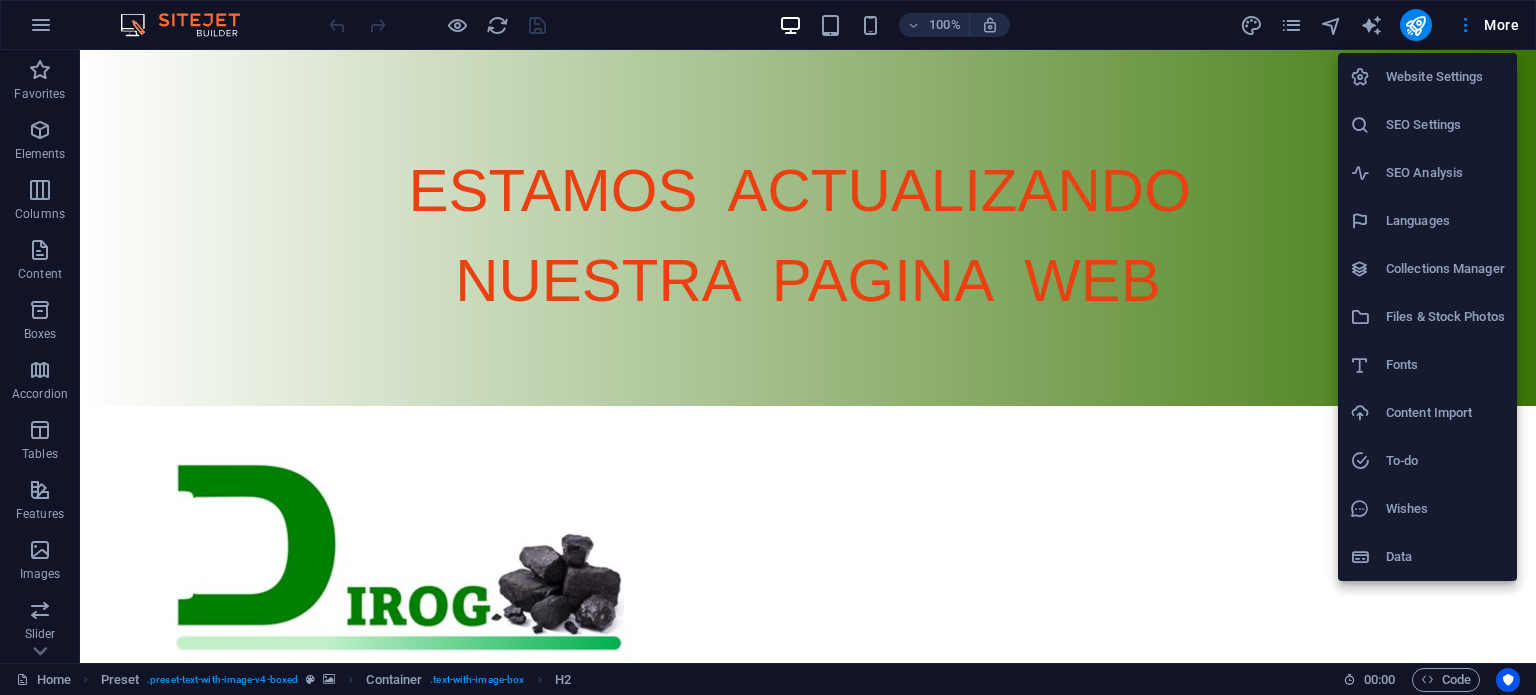 type 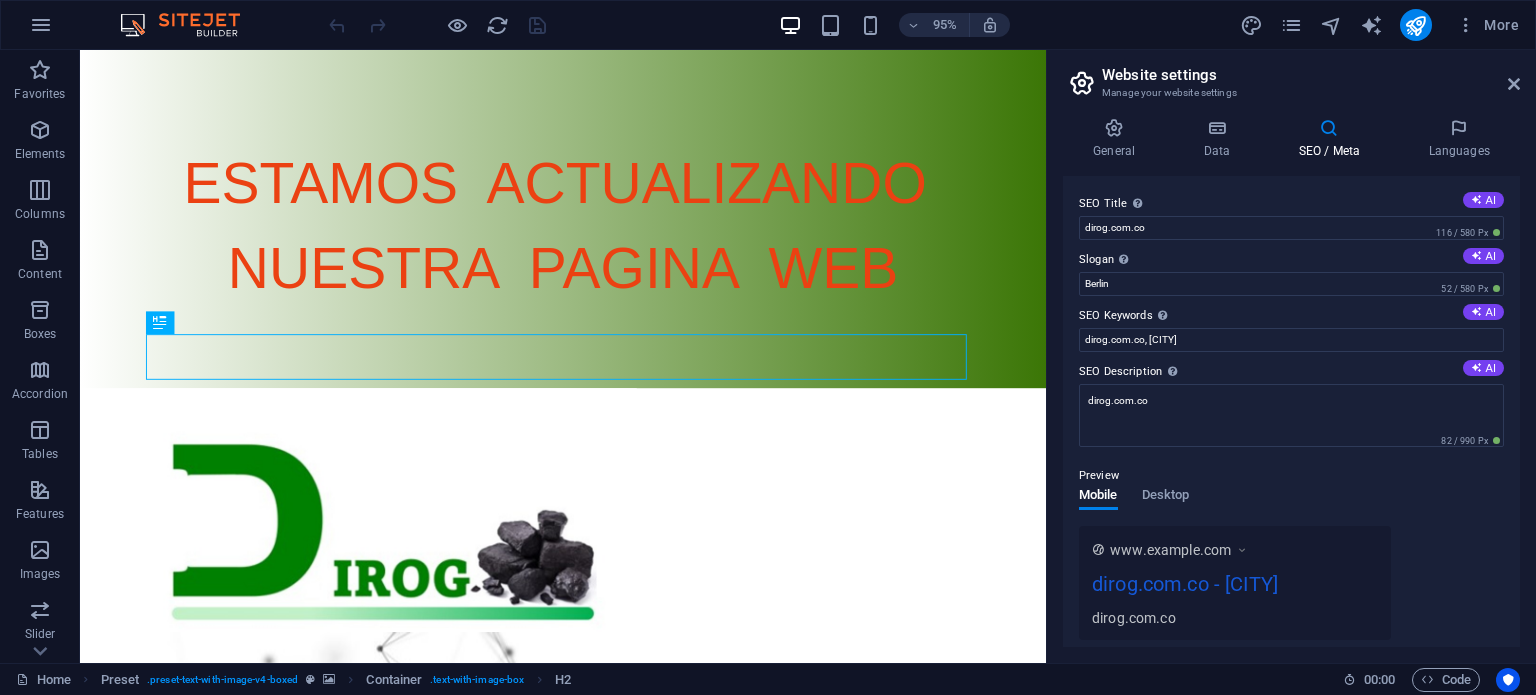 scroll, scrollTop: 434, scrollLeft: 0, axis: vertical 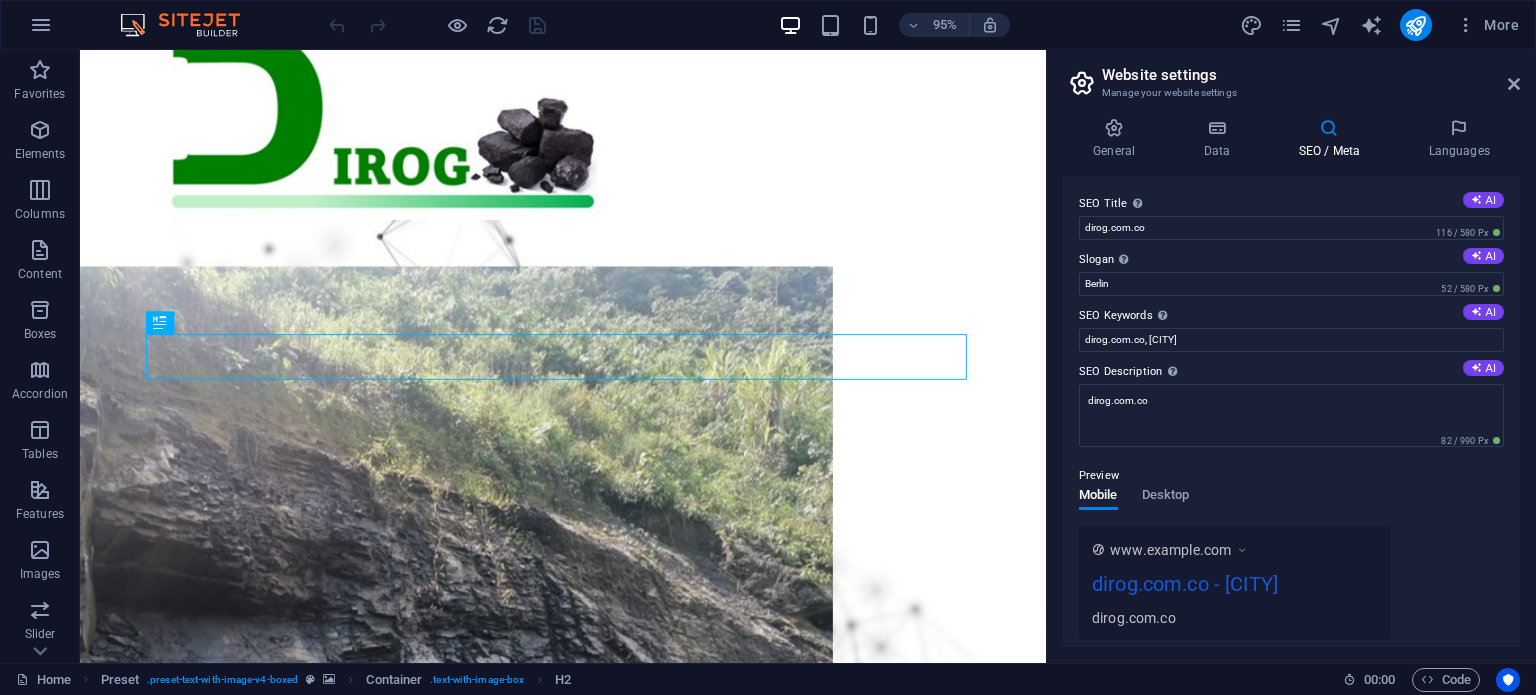 type 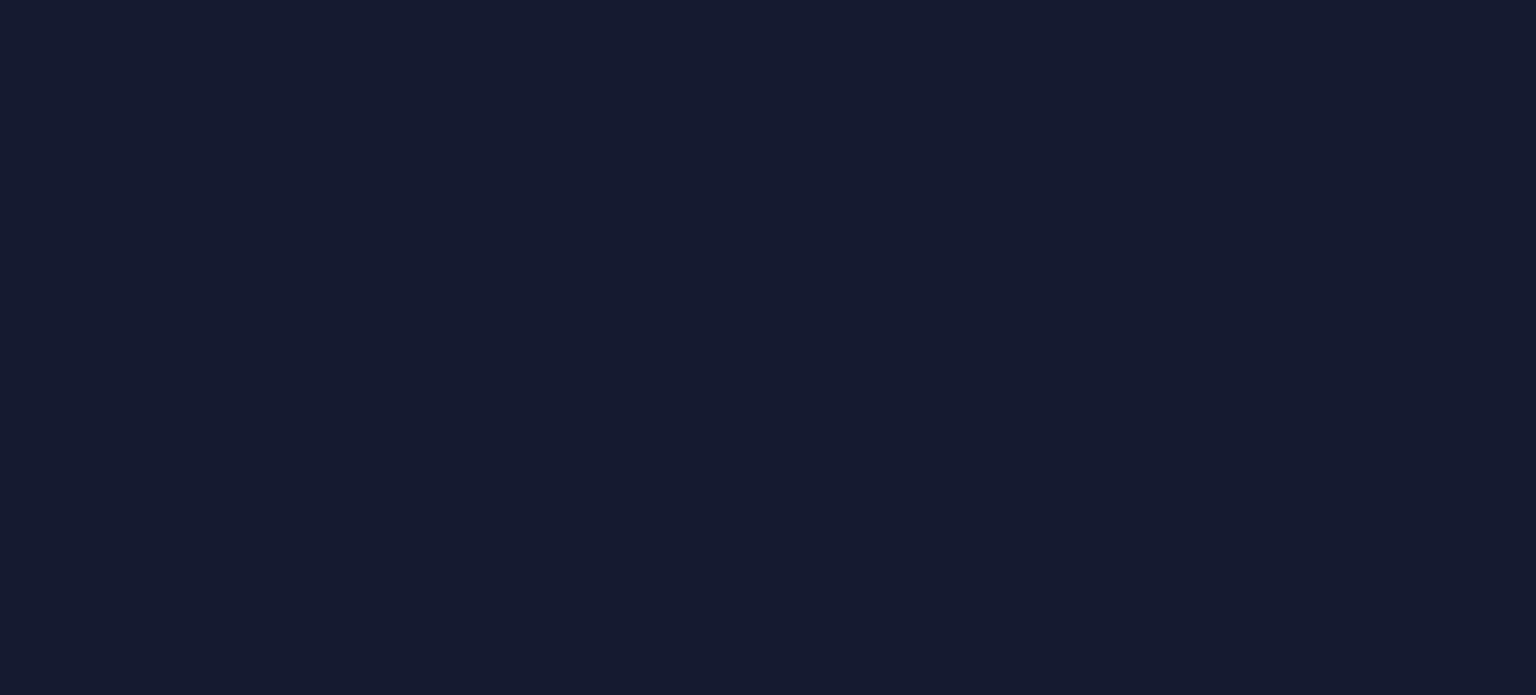 scroll, scrollTop: 0, scrollLeft: 0, axis: both 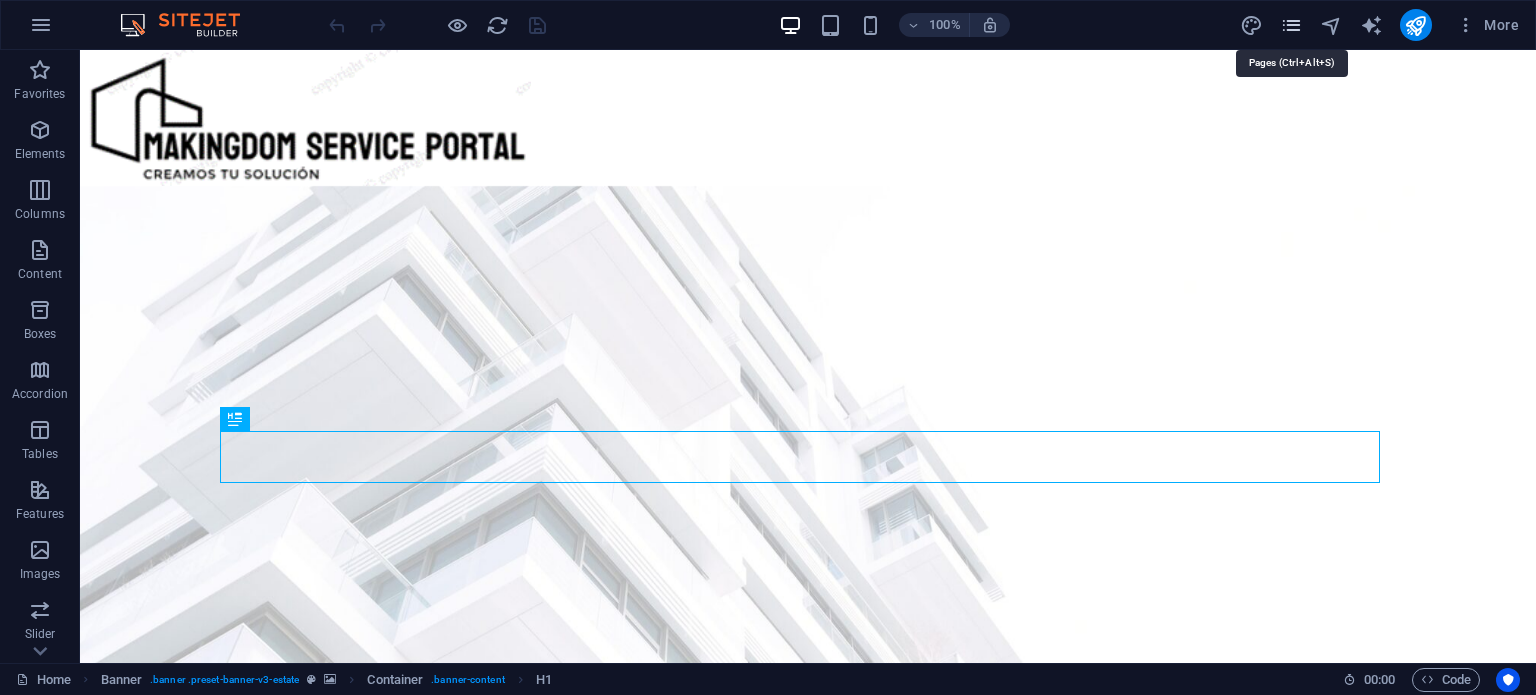 click at bounding box center (1291, 25) 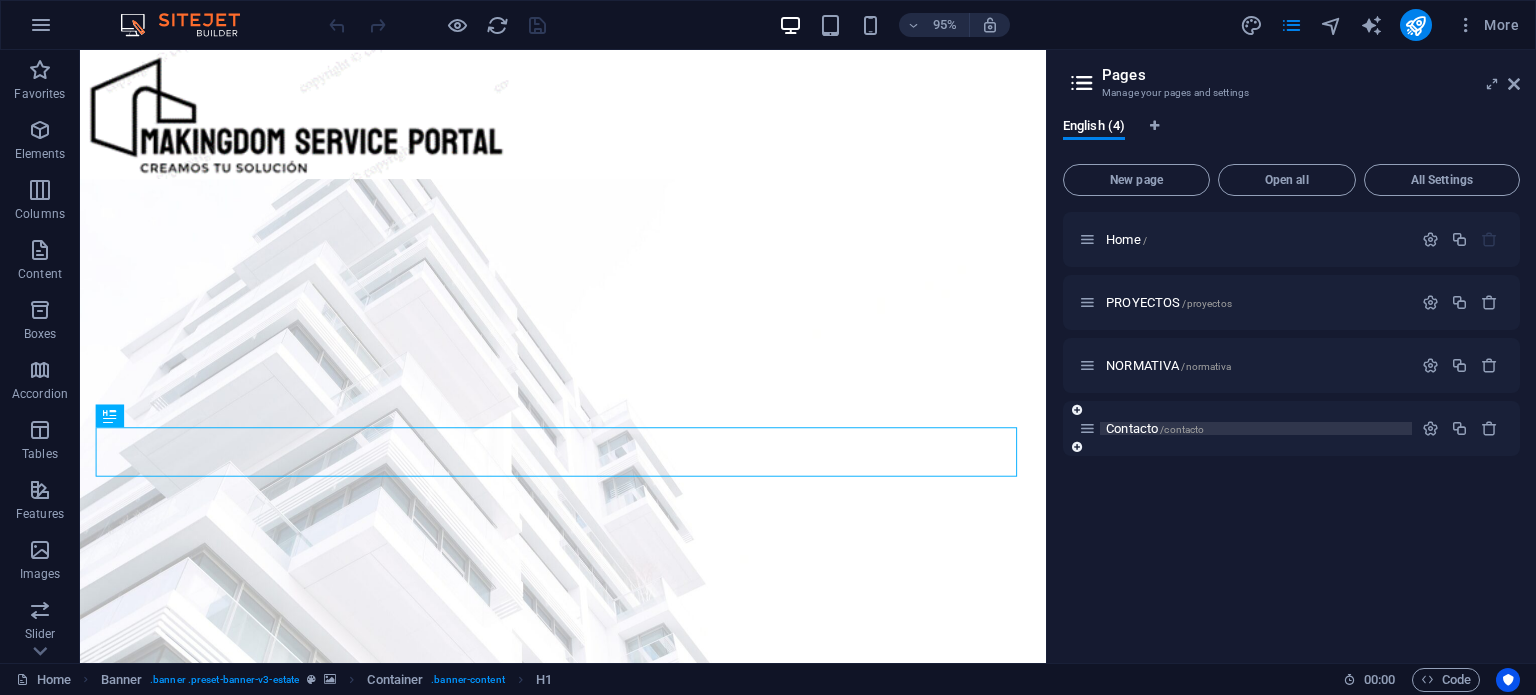 click on "Contacto /contacto" at bounding box center (1155, 428) 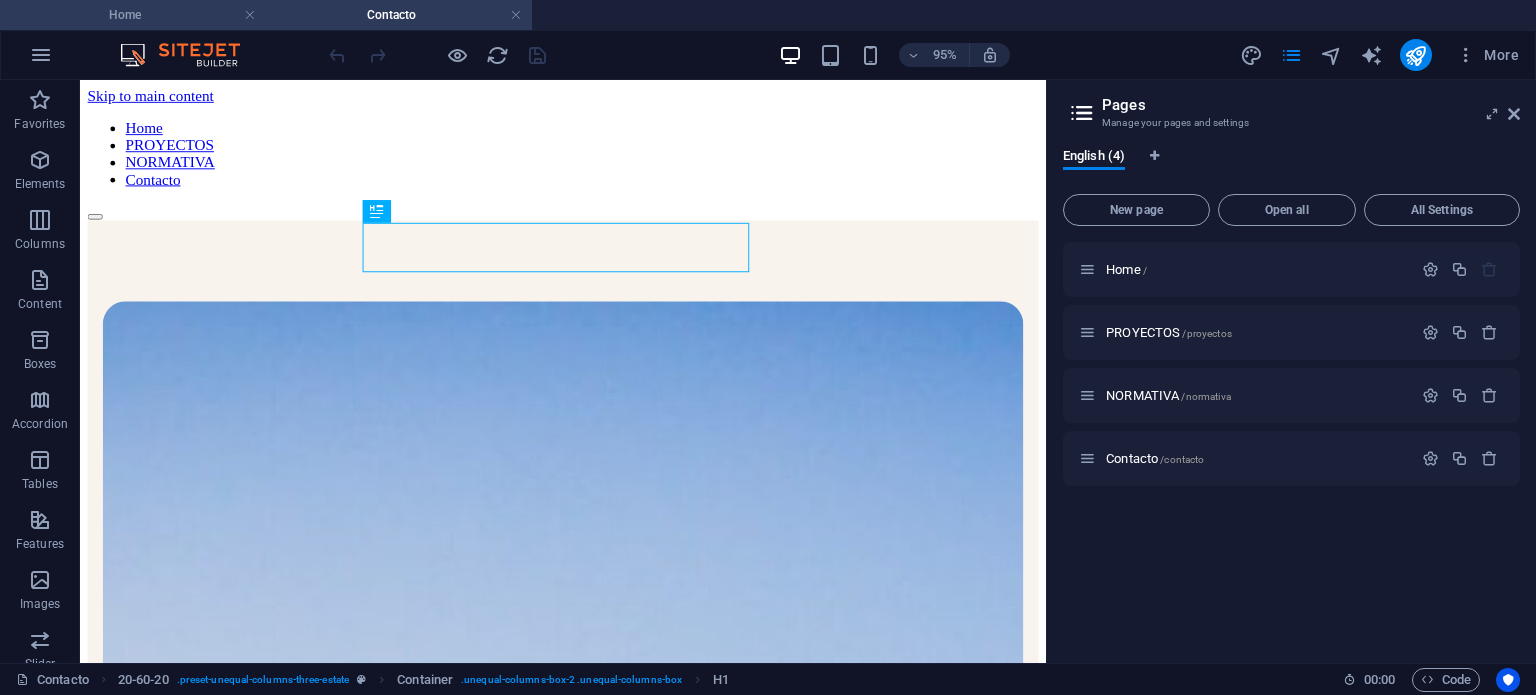 scroll, scrollTop: 0, scrollLeft: 0, axis: both 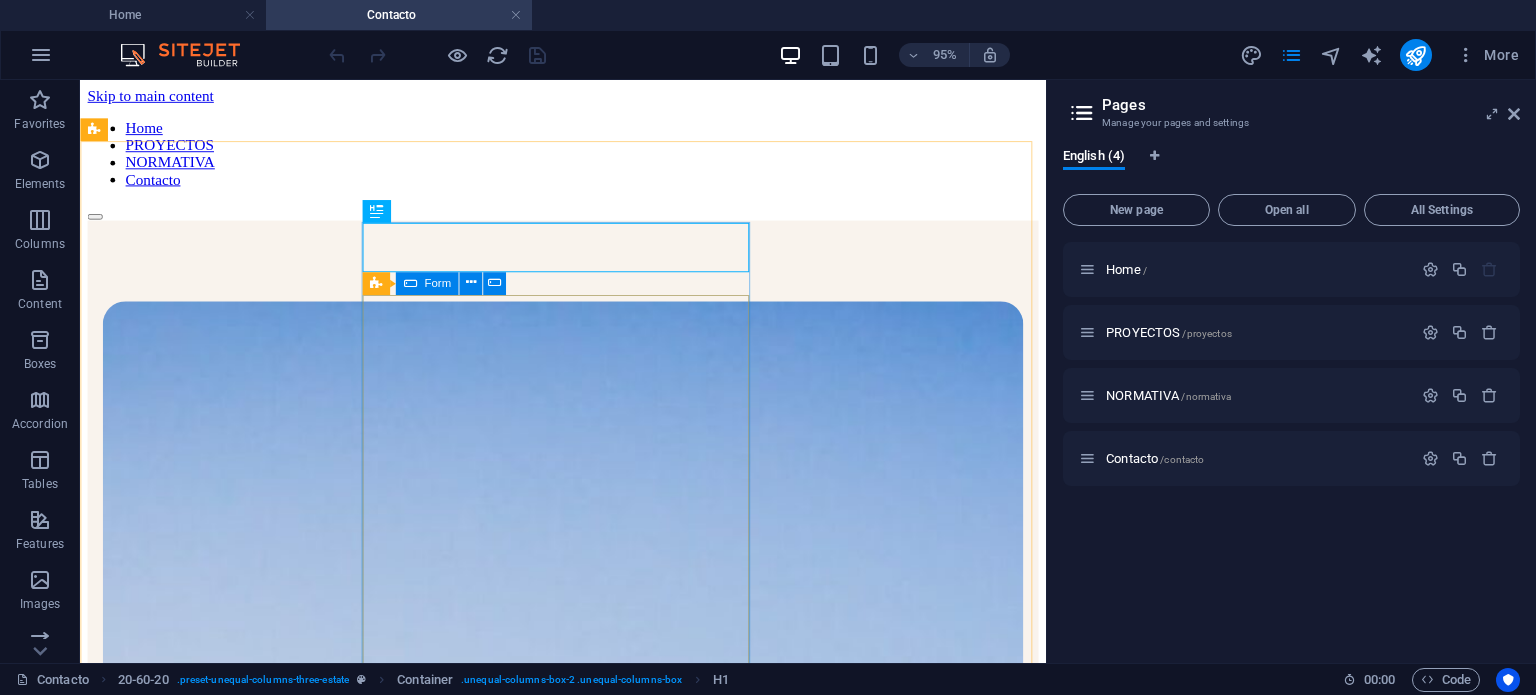 click at bounding box center (409, 283) 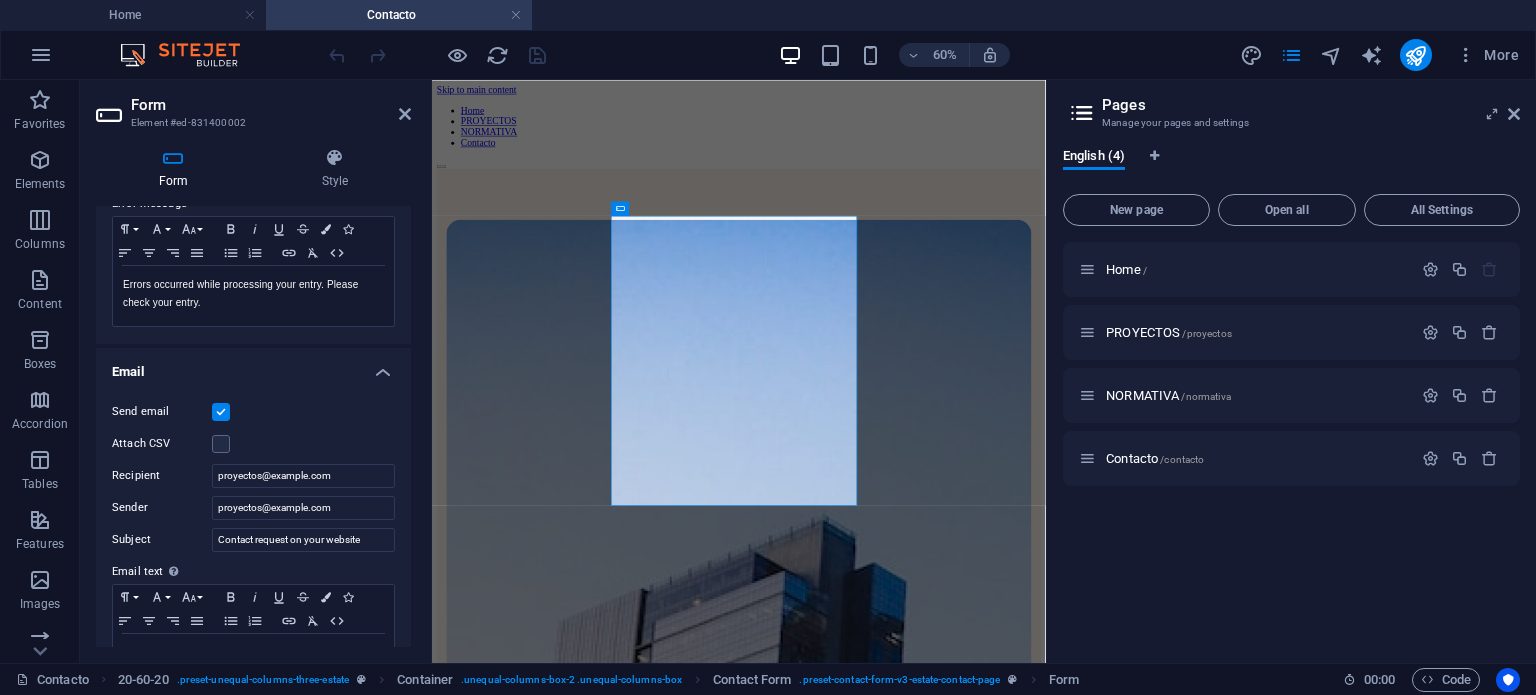 scroll, scrollTop: 375, scrollLeft: 0, axis: vertical 